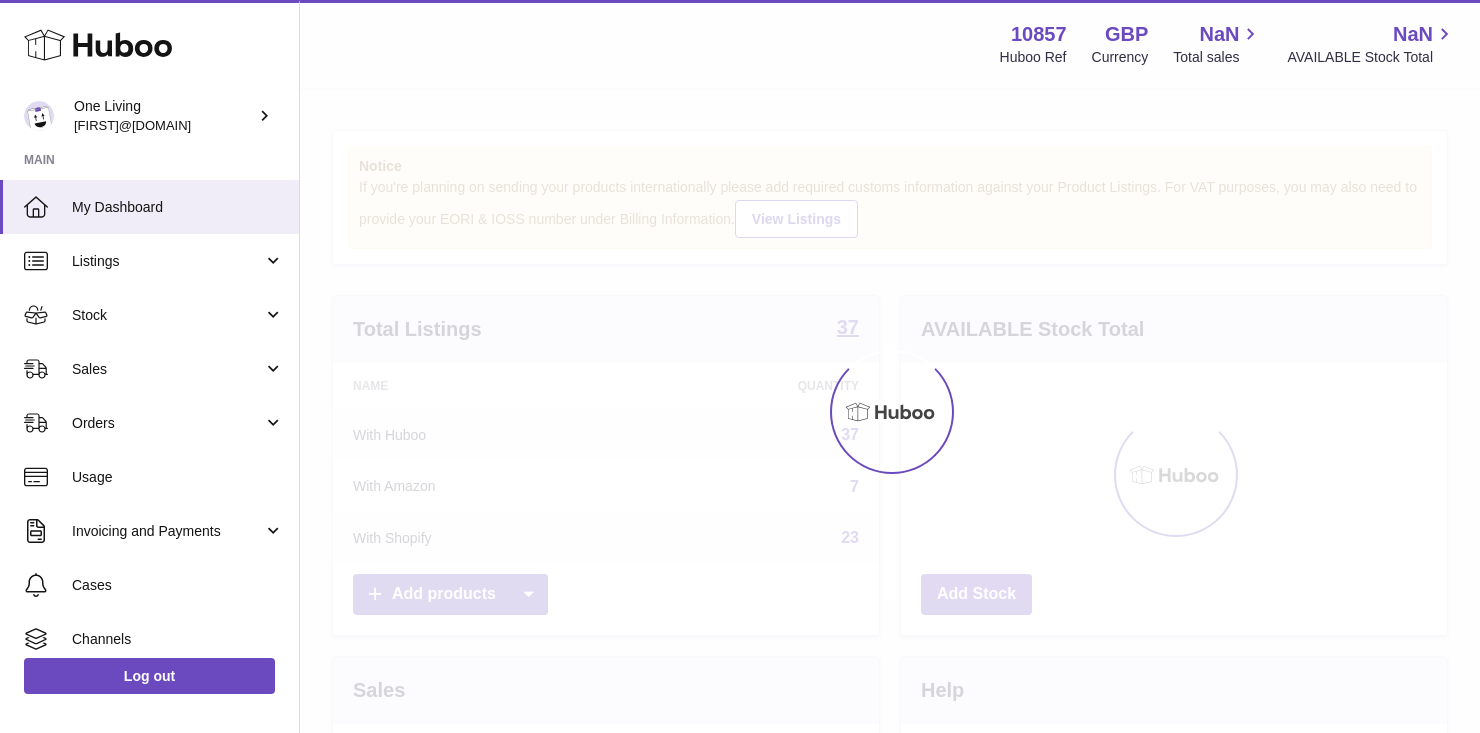 scroll, scrollTop: 0, scrollLeft: 0, axis: both 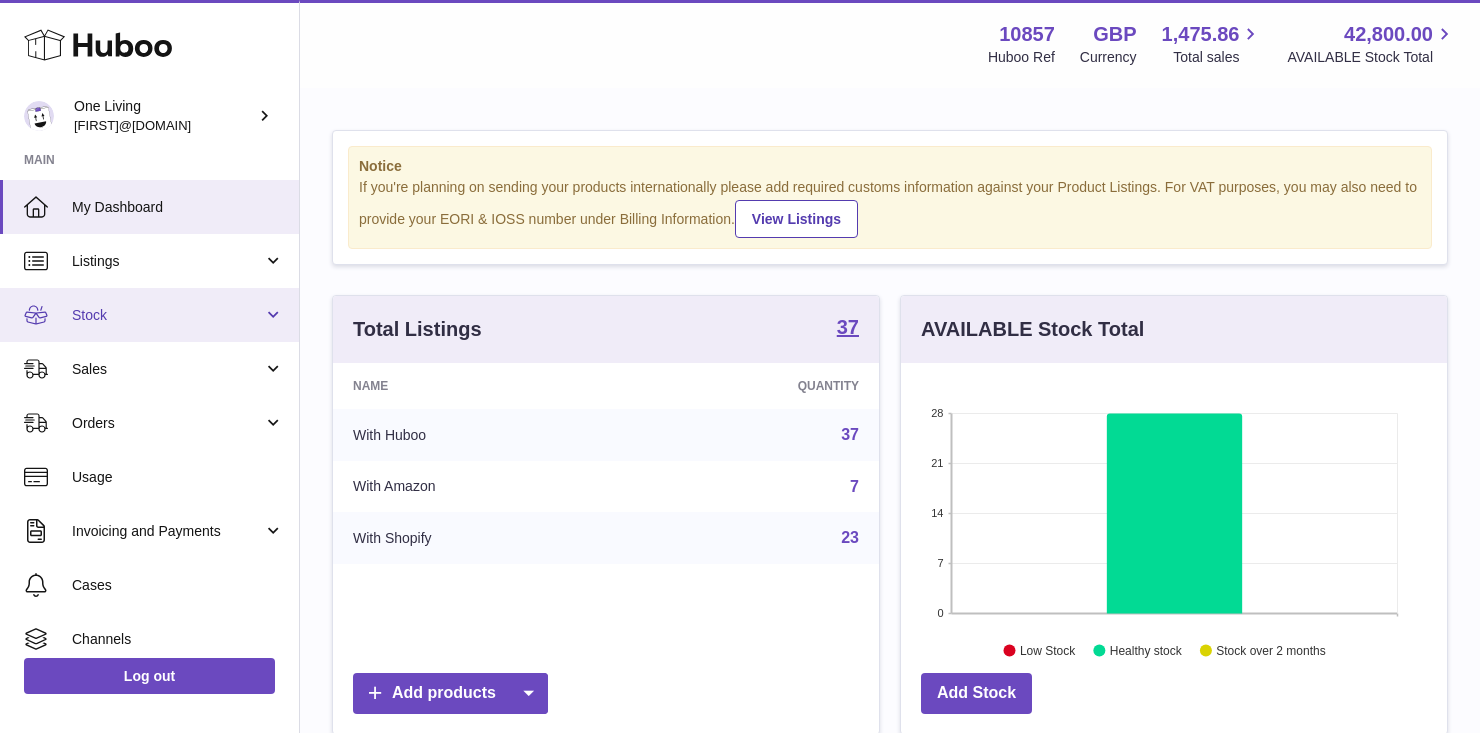 click on "Stock" at bounding box center [167, 315] 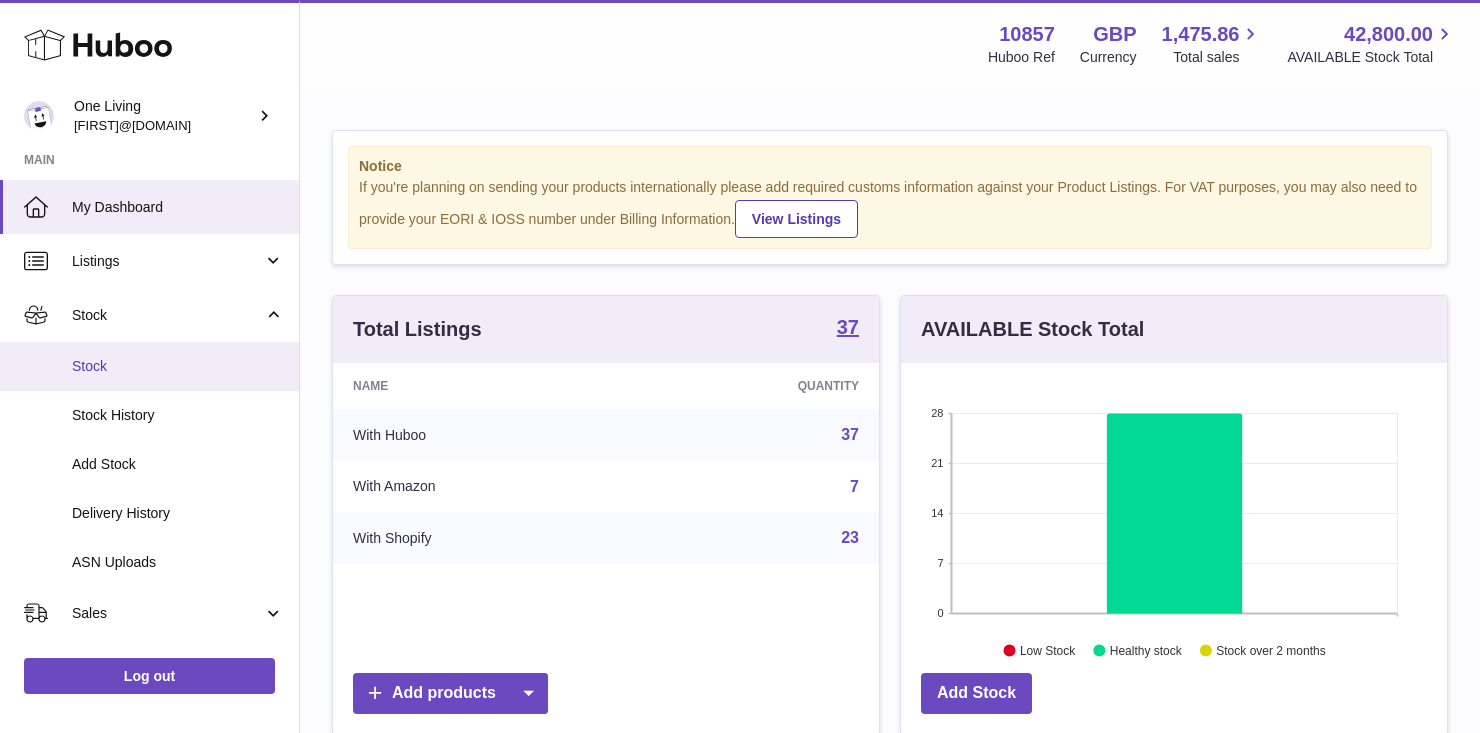 click on "Stock" at bounding box center [178, 366] 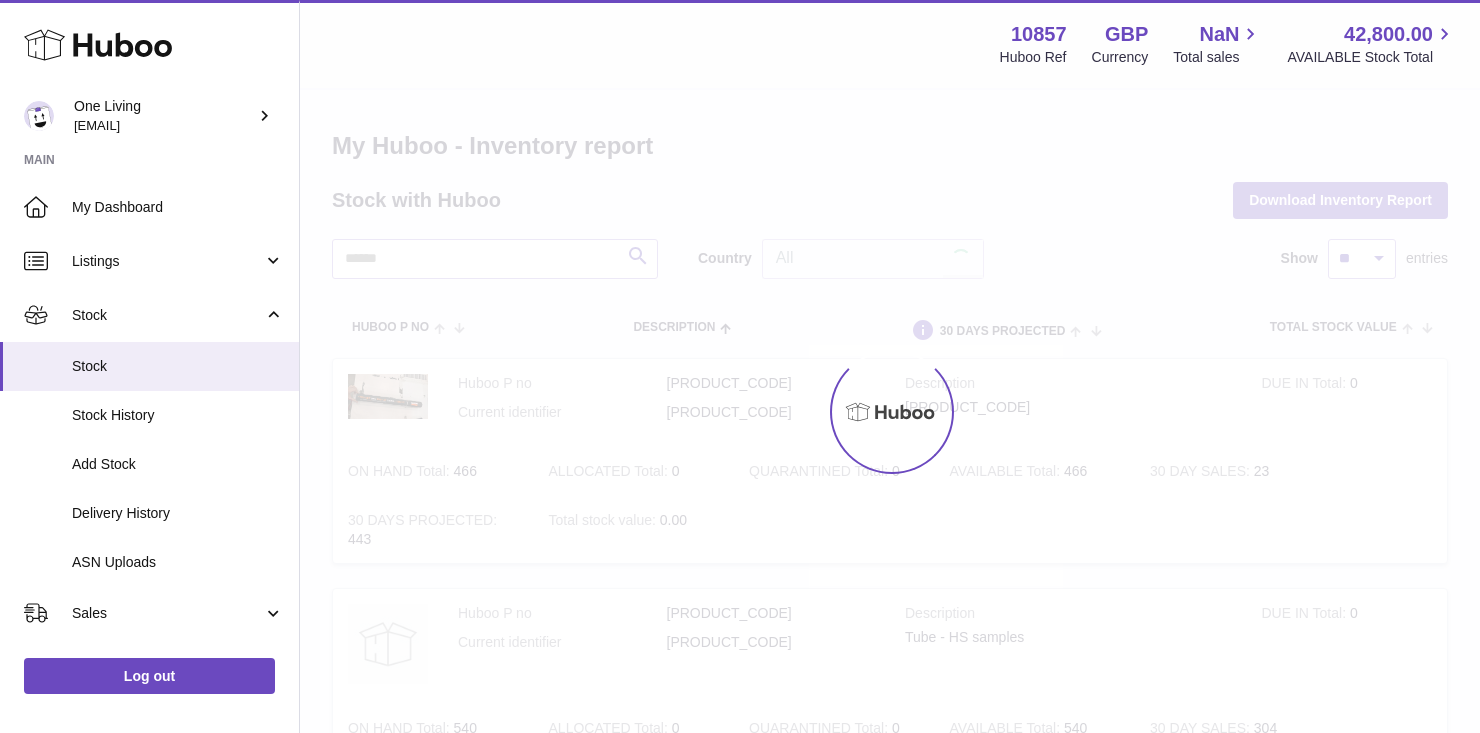 scroll, scrollTop: 0, scrollLeft: 0, axis: both 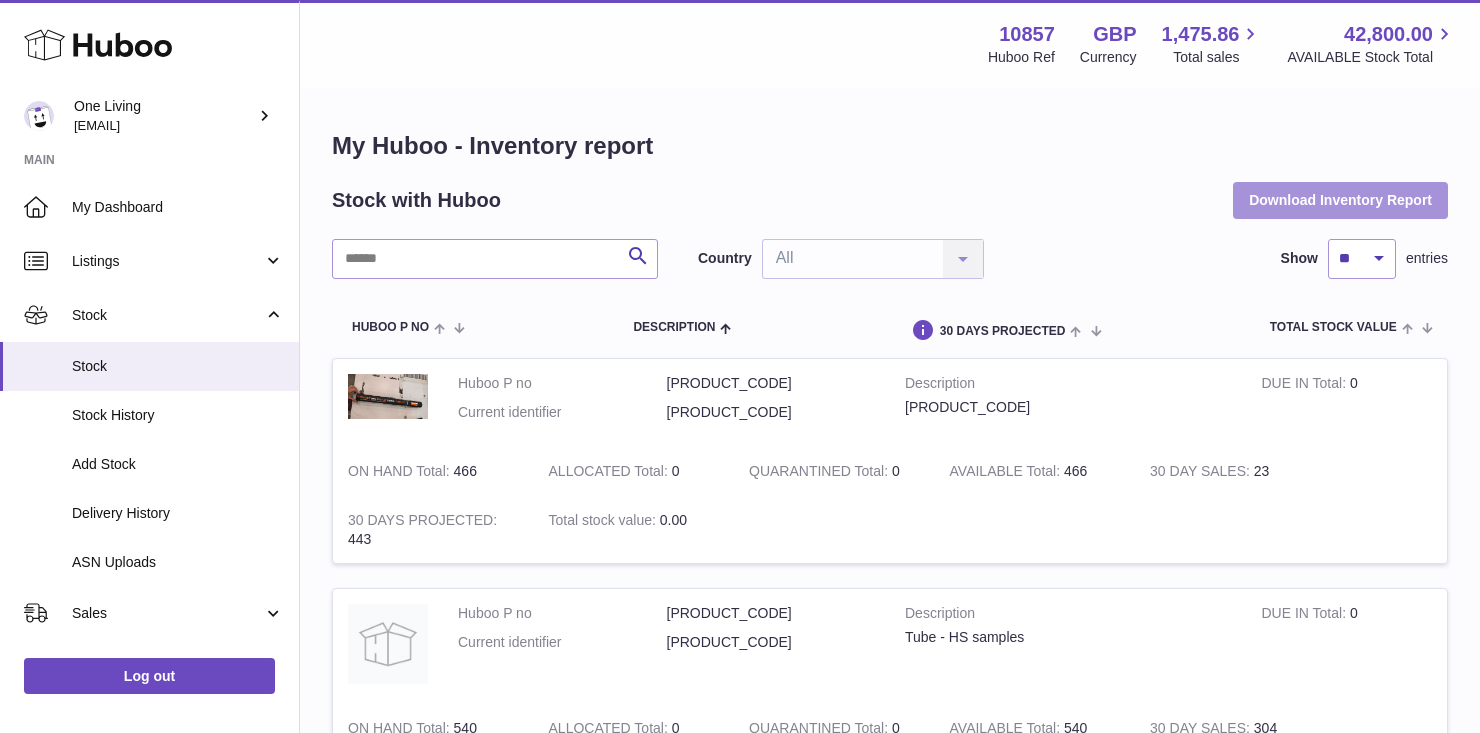 click on "Download Inventory Report" at bounding box center [1340, 200] 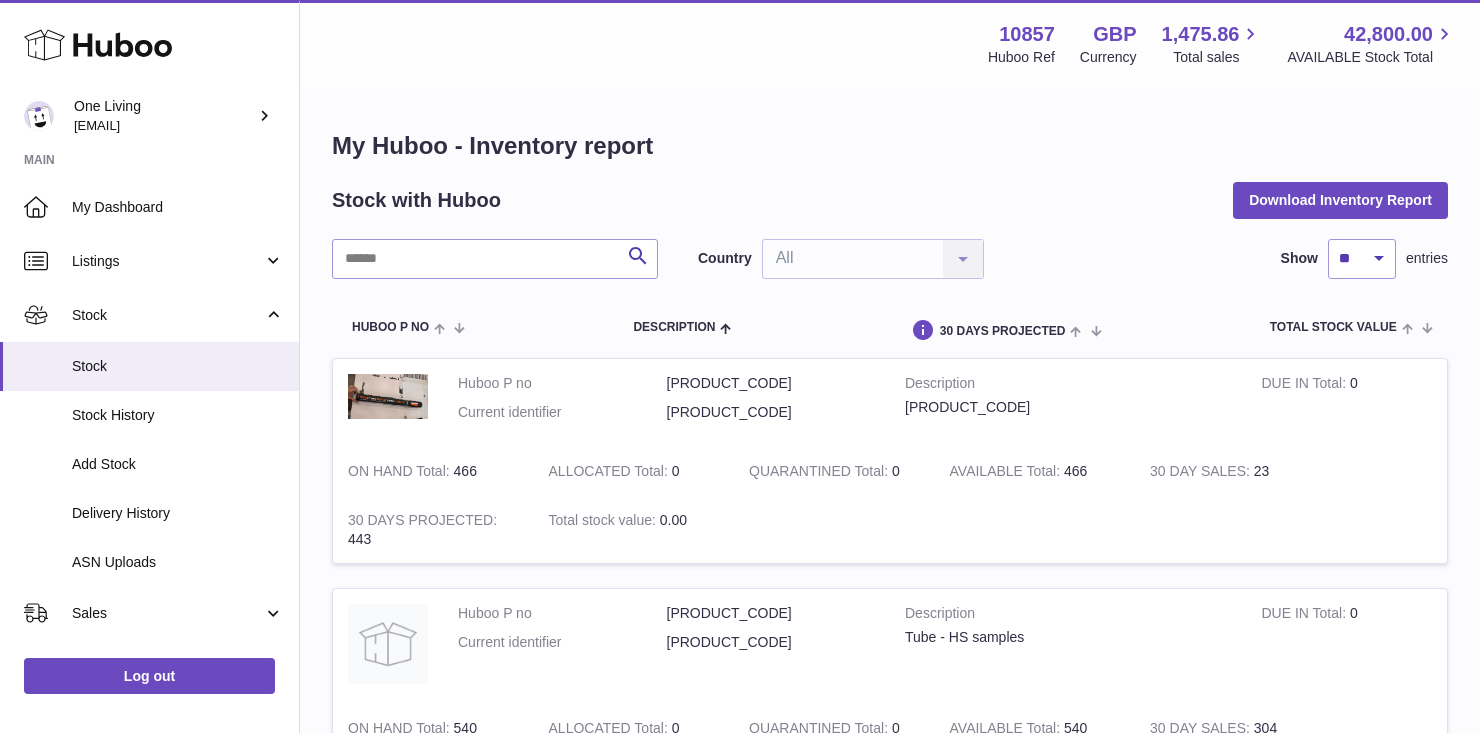 click on "My Huboo - Inventory report     Stock with Huboo
Download Inventory Report
Search
Country
All         All     No elements found. Consider changing the search query.   List is empty.
Show
** ** ** ***
entries
Huboo P no       Description
DUE IN TOTAL
ON HAND Total
ALLOCATED Total
QUARANTINED Total
AVAILABLE Total
30 DAY SALES
30 DAYS PROJECTED       Total stock value
Action
Huboo P no   P-1046024   Current identifier   Shot-Samples       Description   Health Shot Sample Pack     DUE IN Total
0
ON HAND Total
466
ALLOCATED Total
0
QUARANTINED Total" at bounding box center (890, 1543) 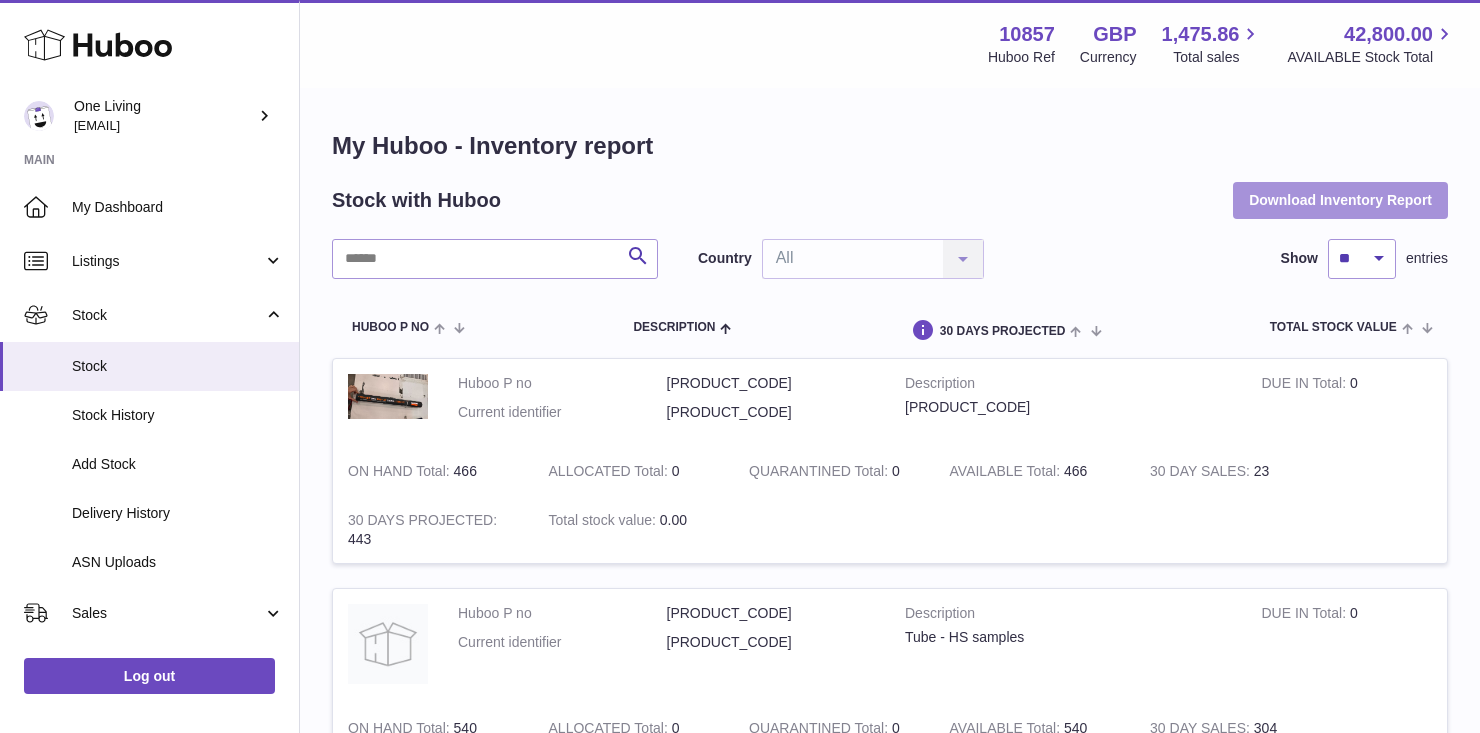 click on "Download Inventory Report" at bounding box center (1340, 200) 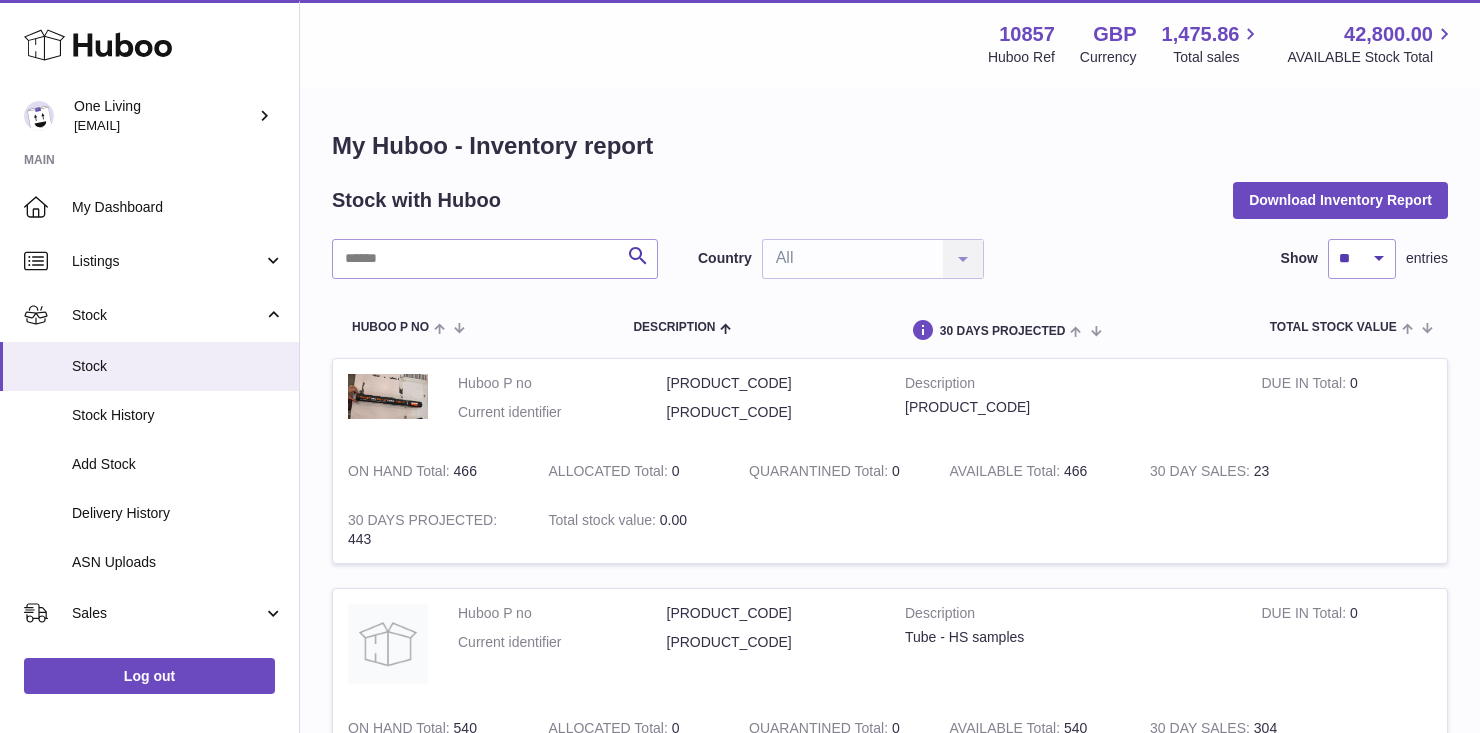 click on "My Huboo - Inventory report" at bounding box center (890, 146) 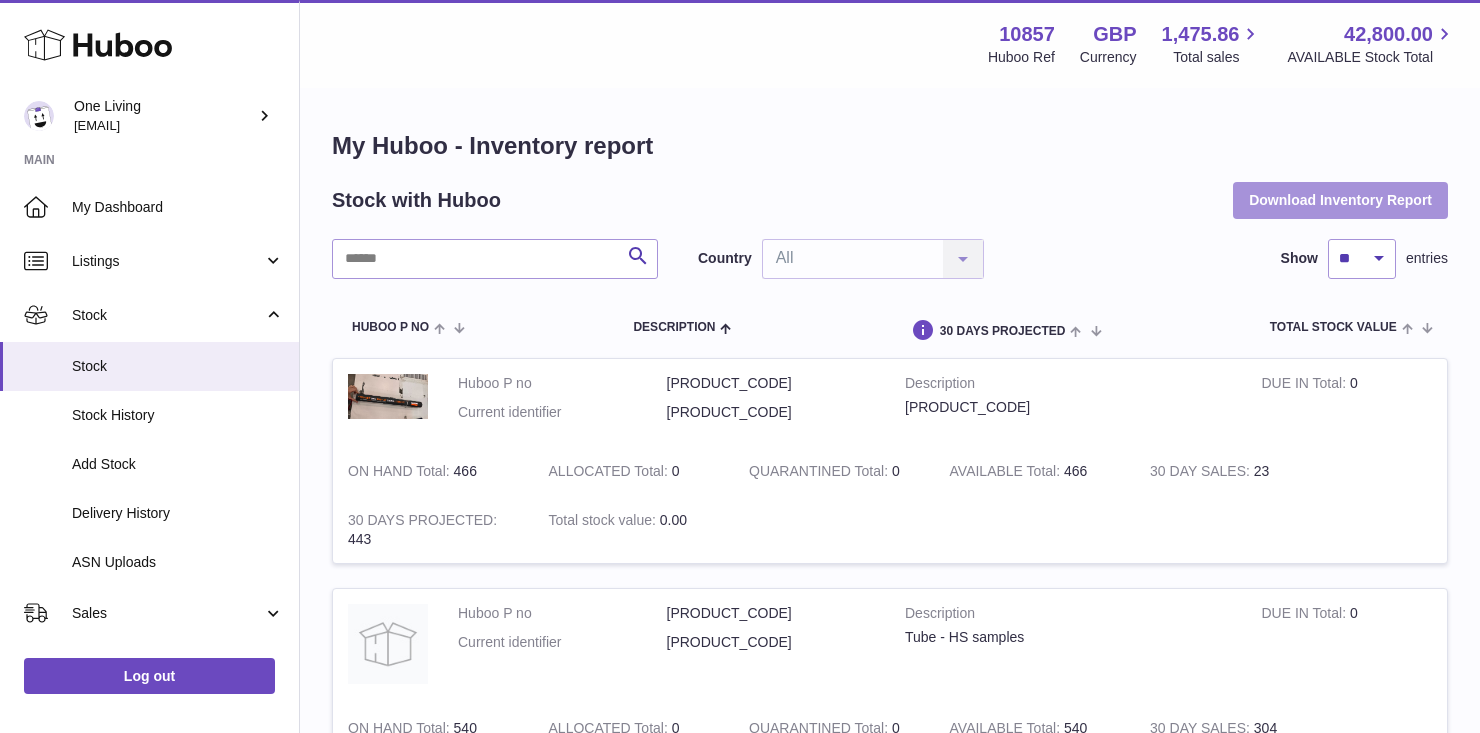 click on "Download Inventory Report" at bounding box center (1340, 200) 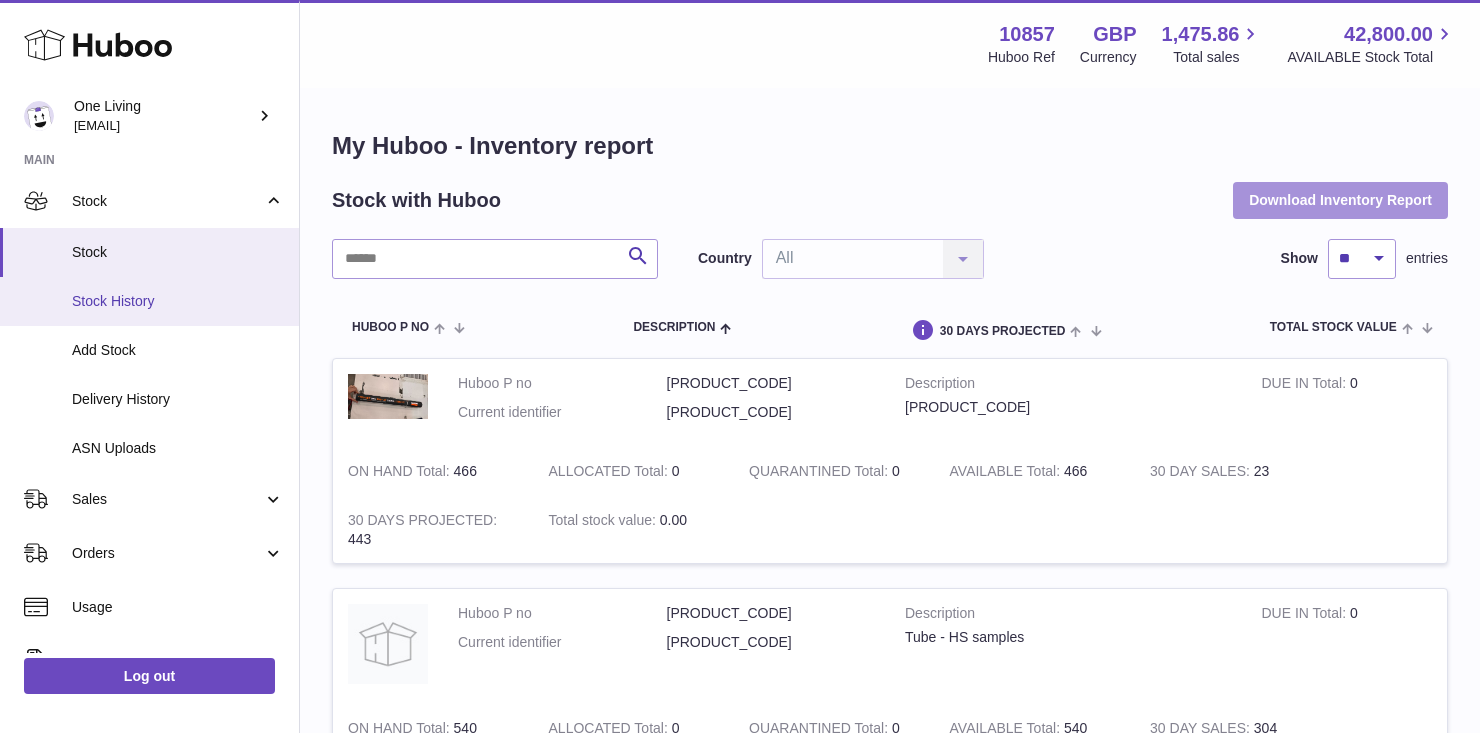 scroll, scrollTop: 116, scrollLeft: 0, axis: vertical 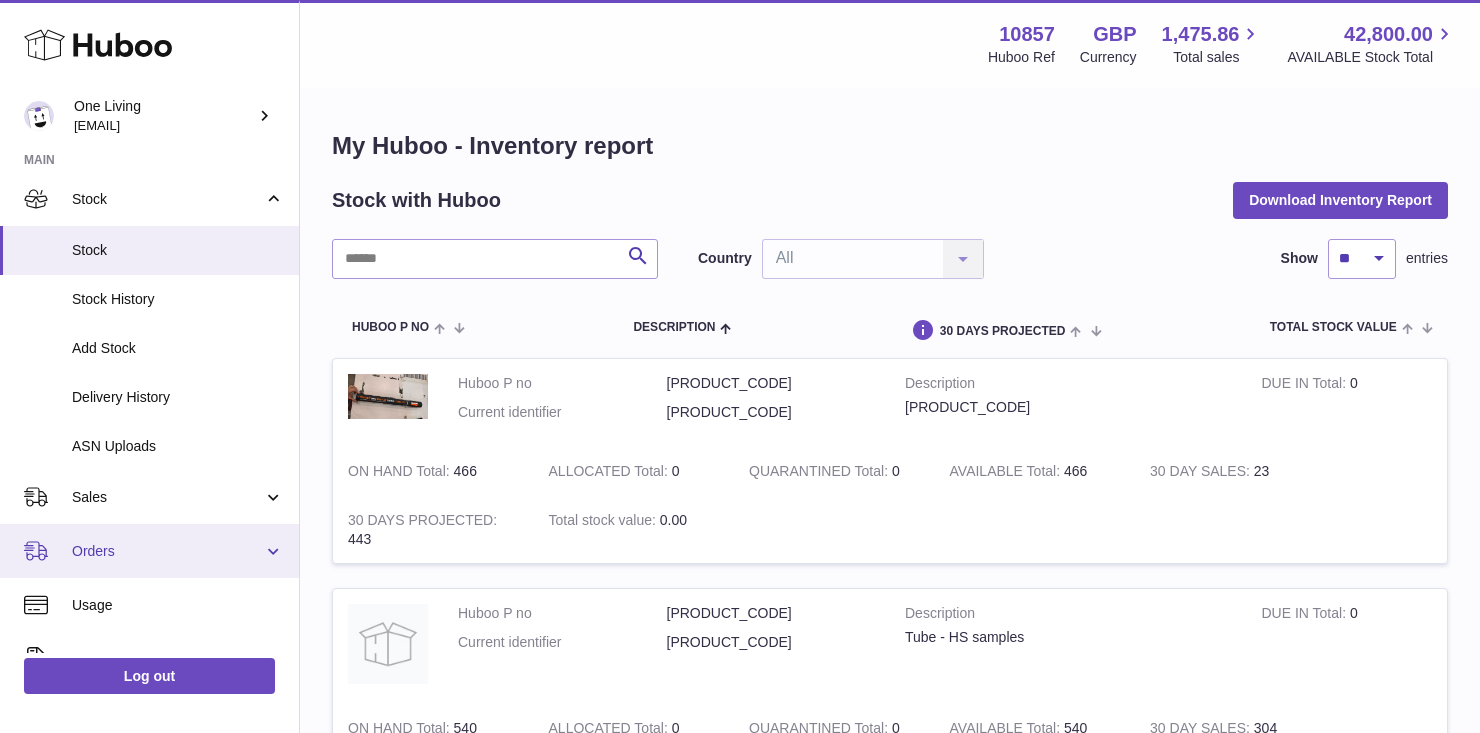 click on "Orders" at bounding box center [167, 551] 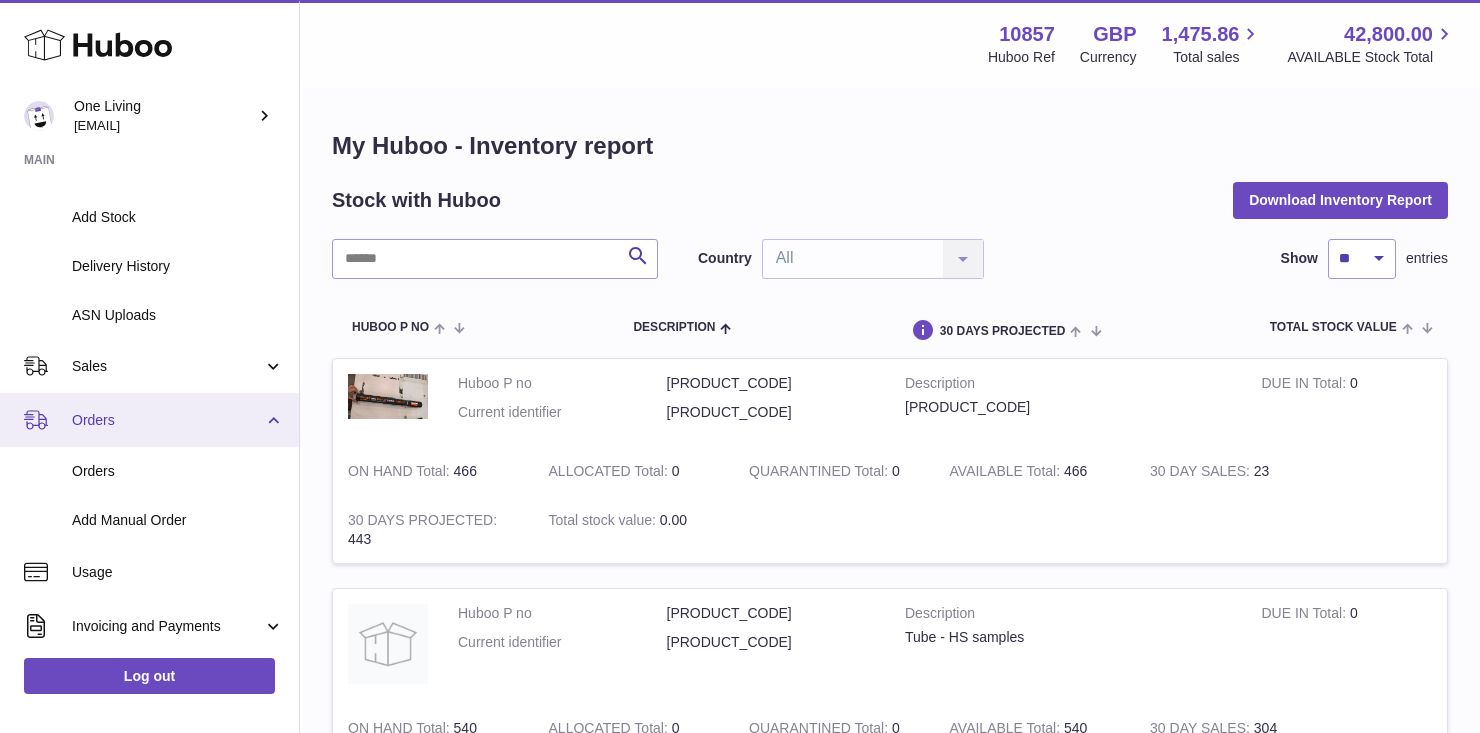 scroll, scrollTop: 260, scrollLeft: 0, axis: vertical 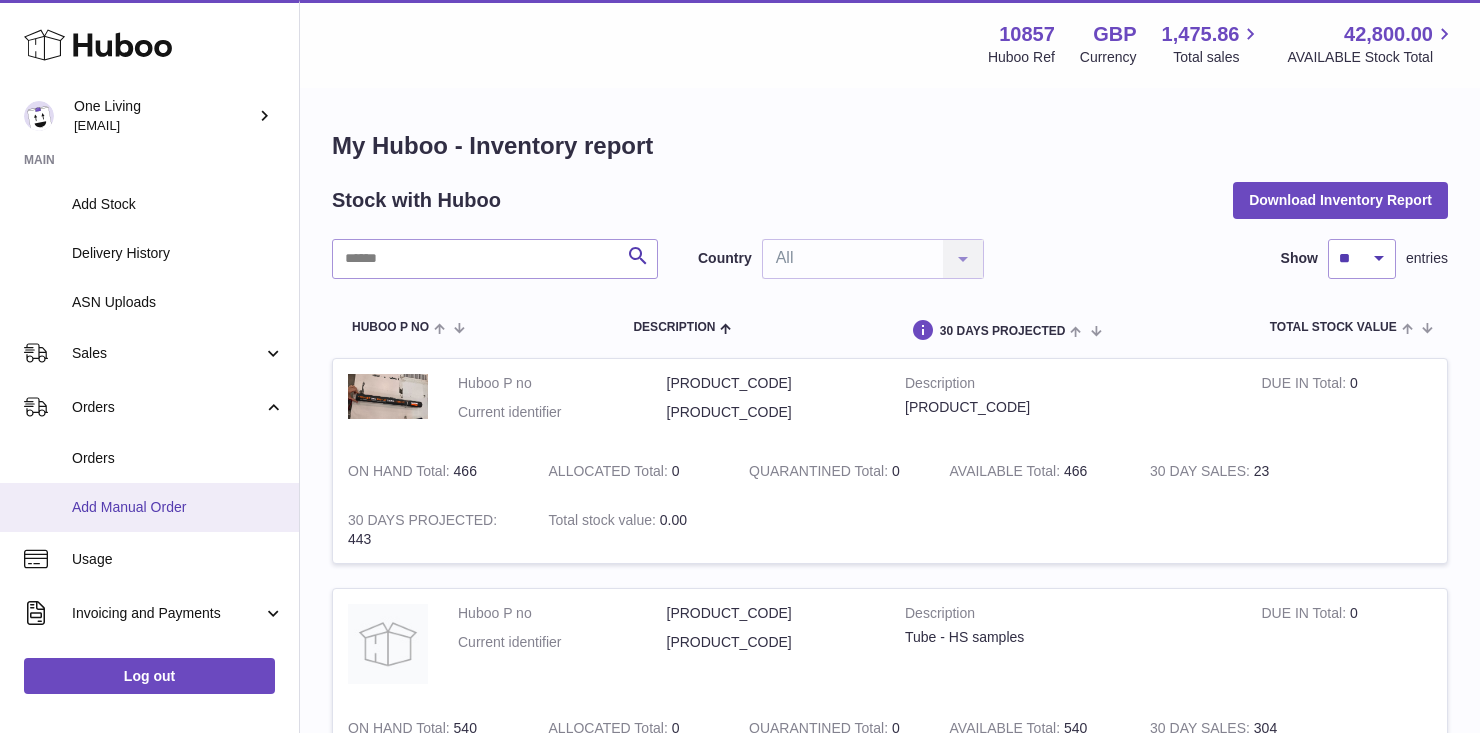 click on "Add Manual Order" at bounding box center (178, 507) 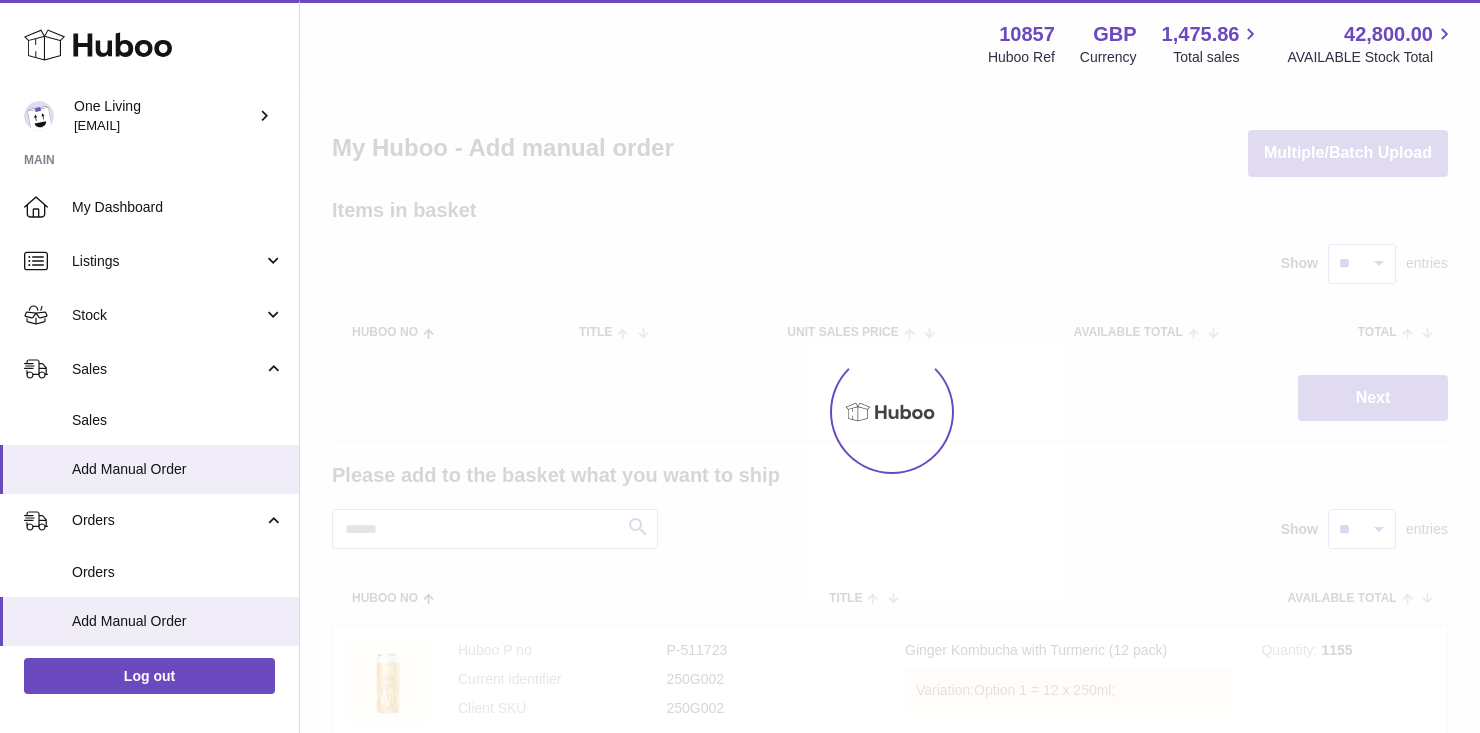 scroll, scrollTop: 0, scrollLeft: 0, axis: both 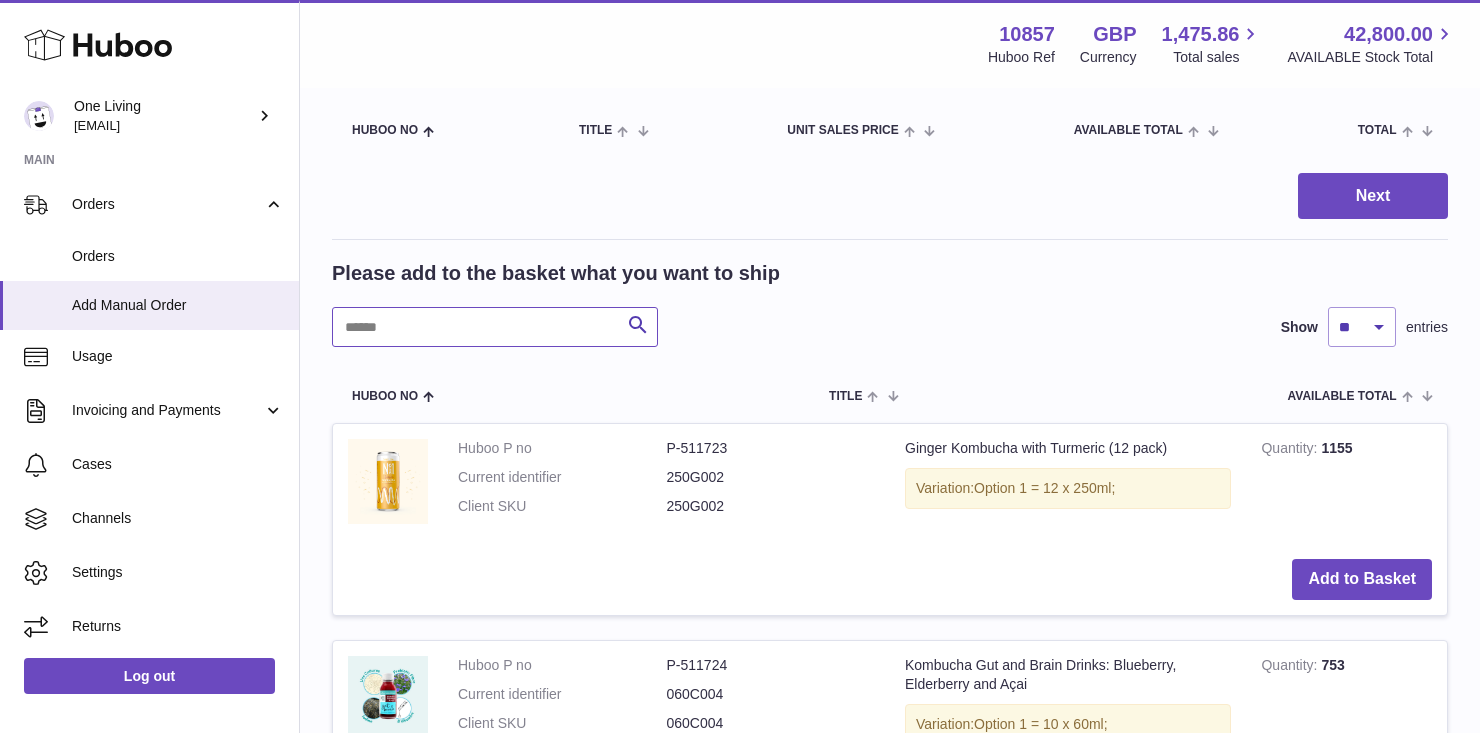 click at bounding box center [495, 327] 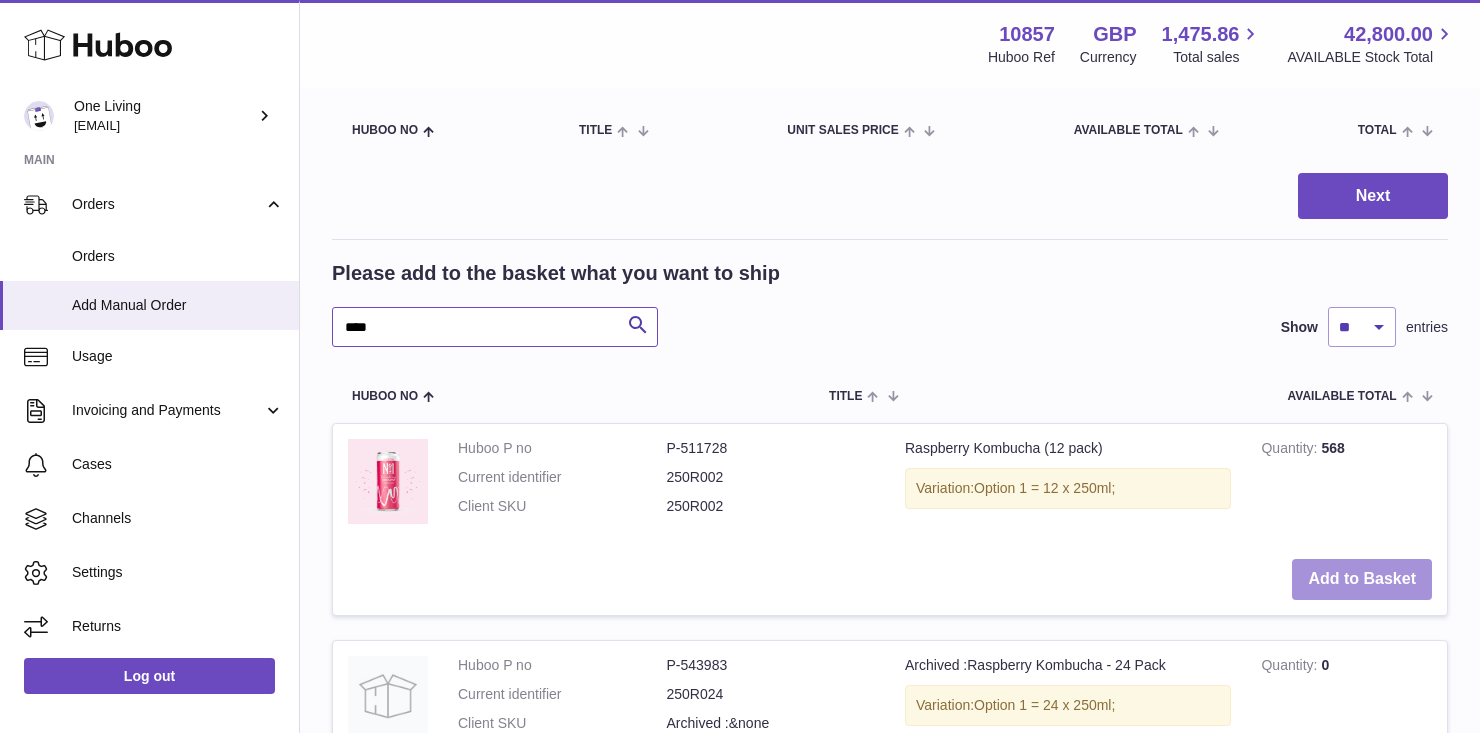 type on "****" 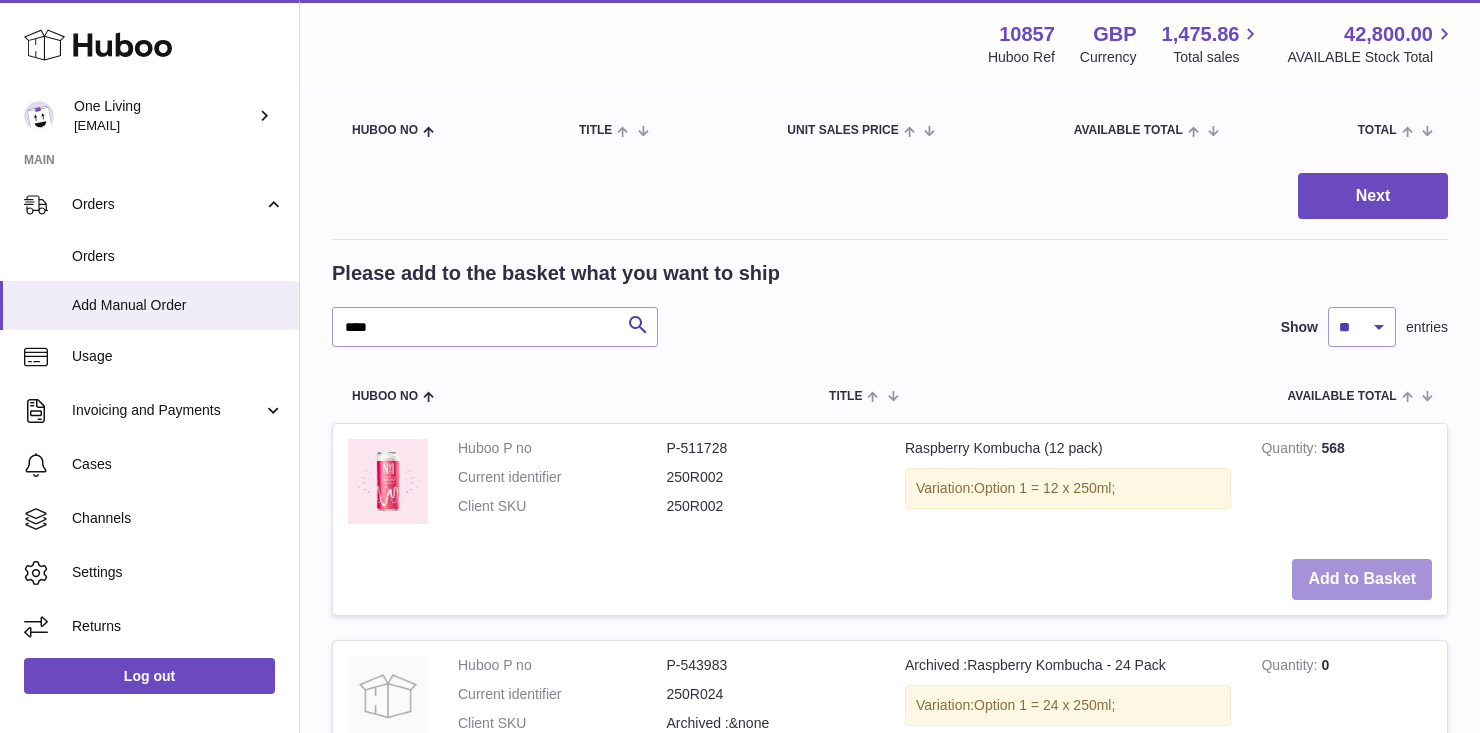 click on "Add to Basket" at bounding box center (1362, 579) 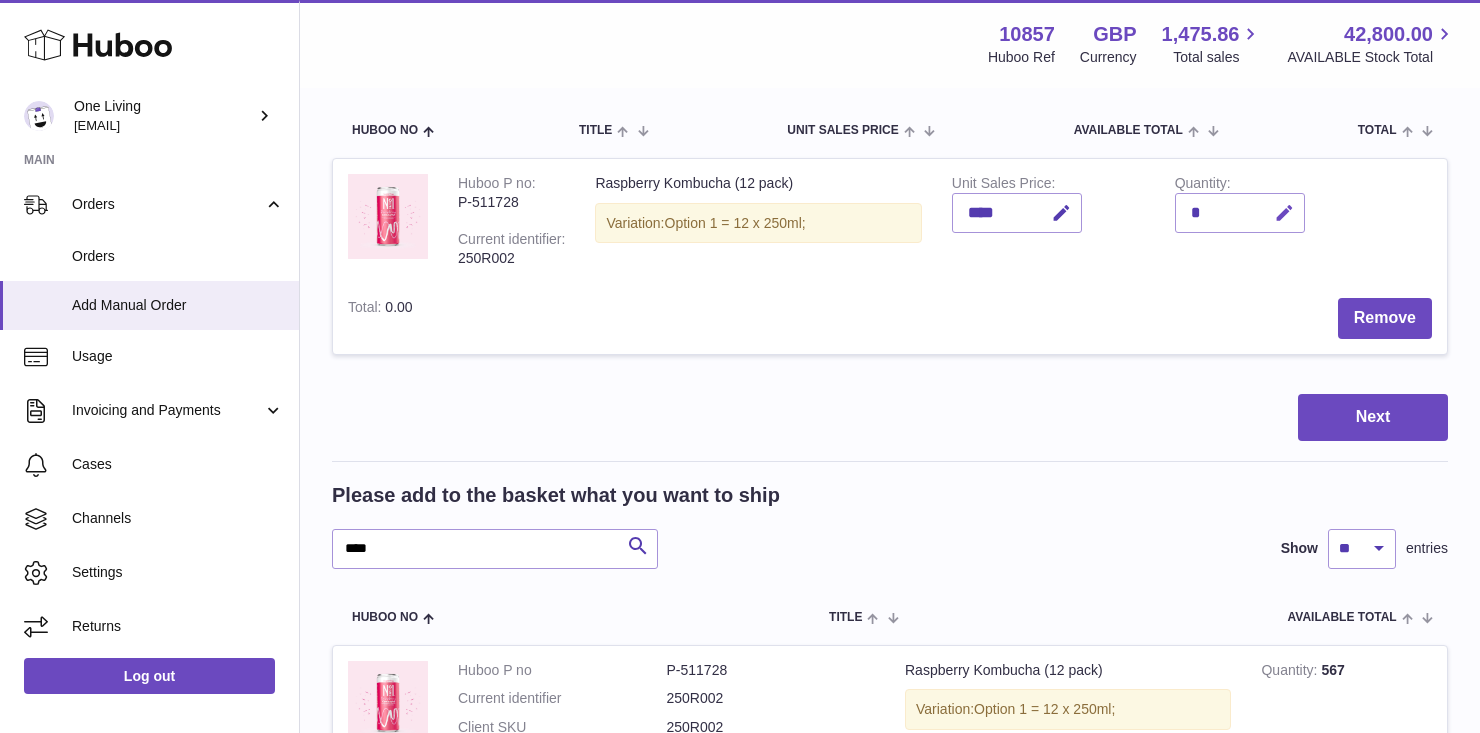 click at bounding box center (1284, 213) 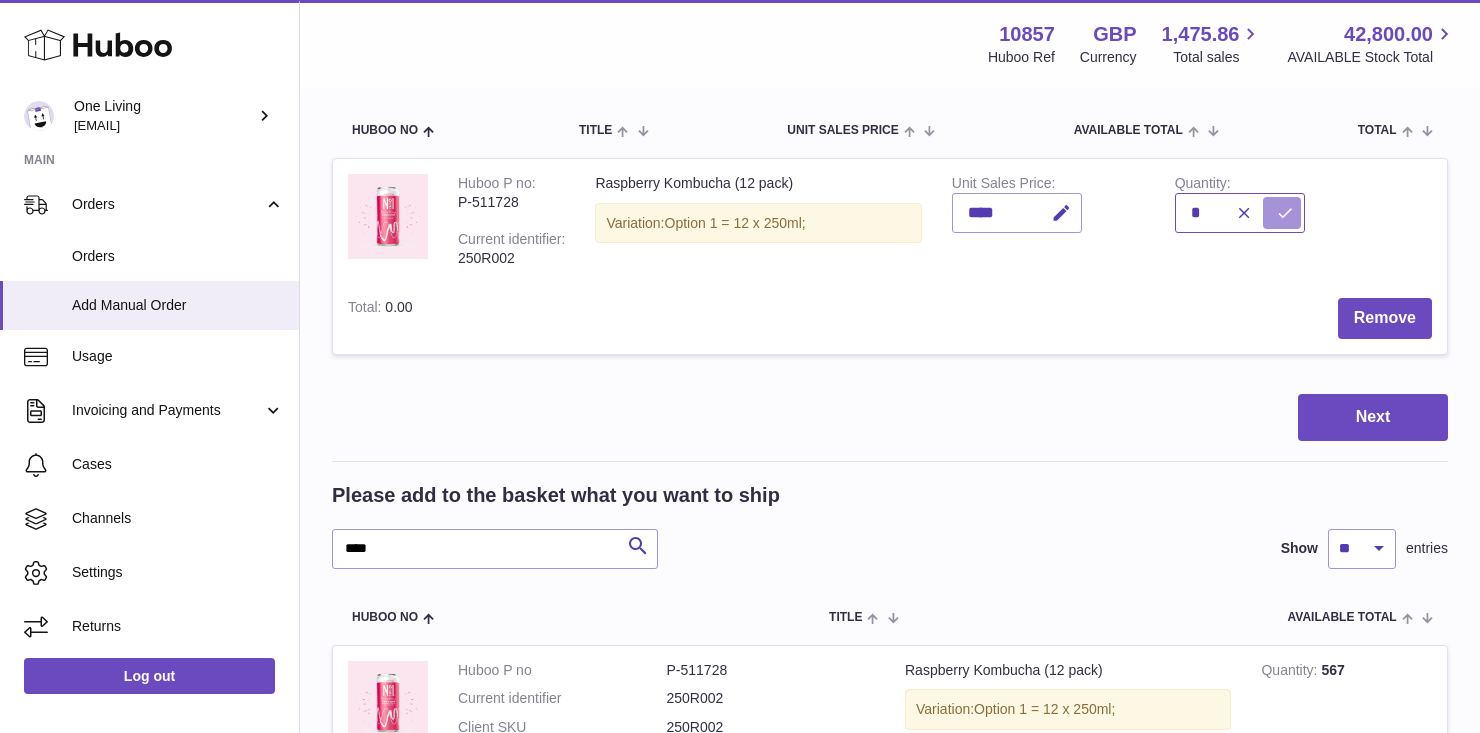 type on "*" 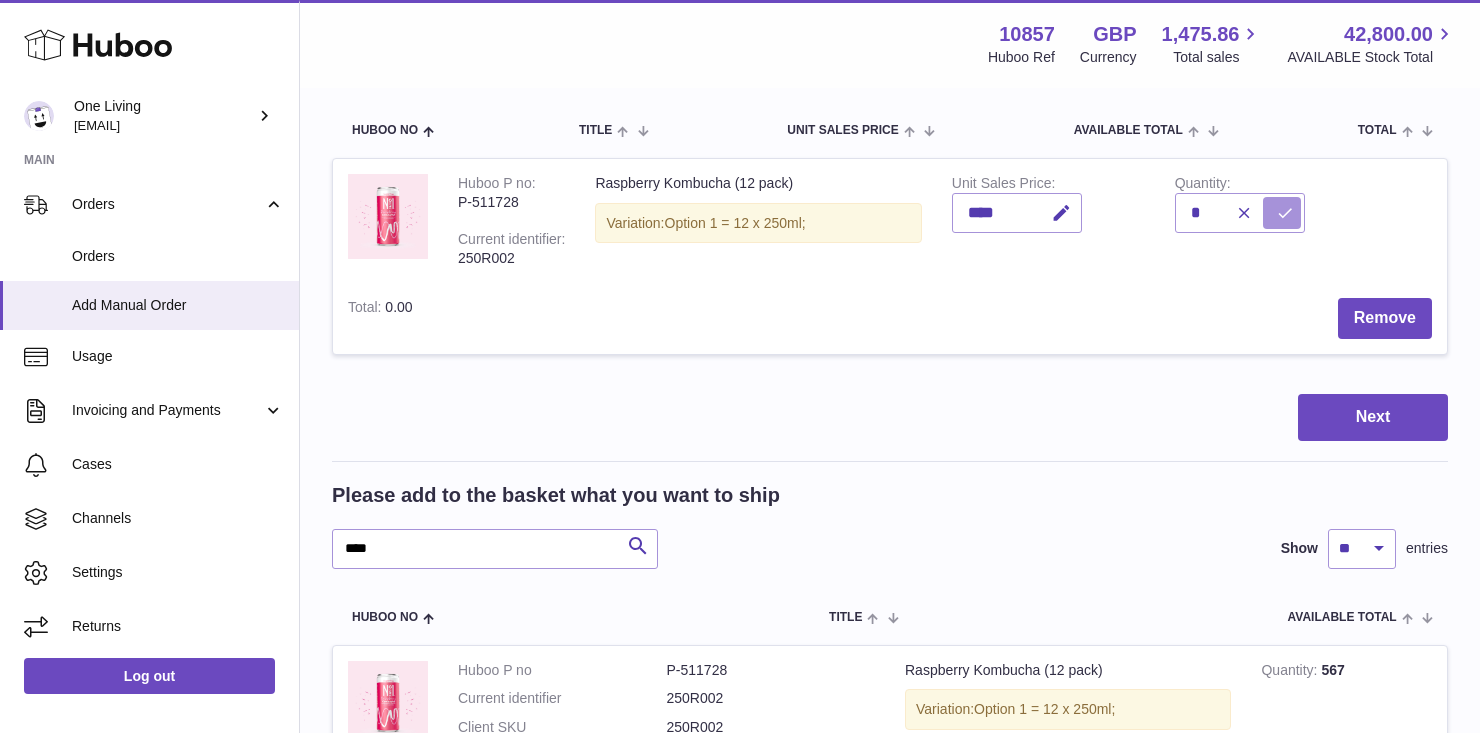 click at bounding box center (1285, 213) 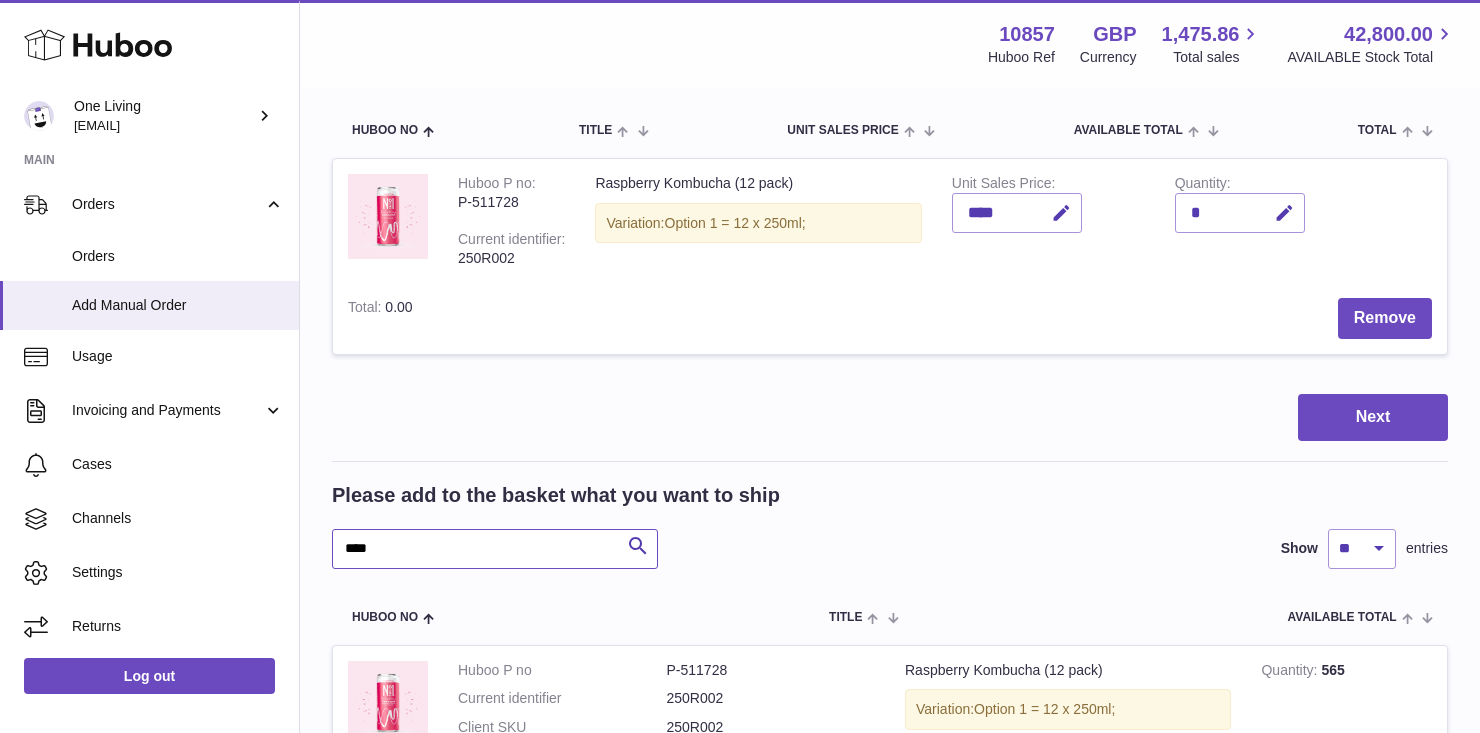 click on "****" at bounding box center [495, 549] 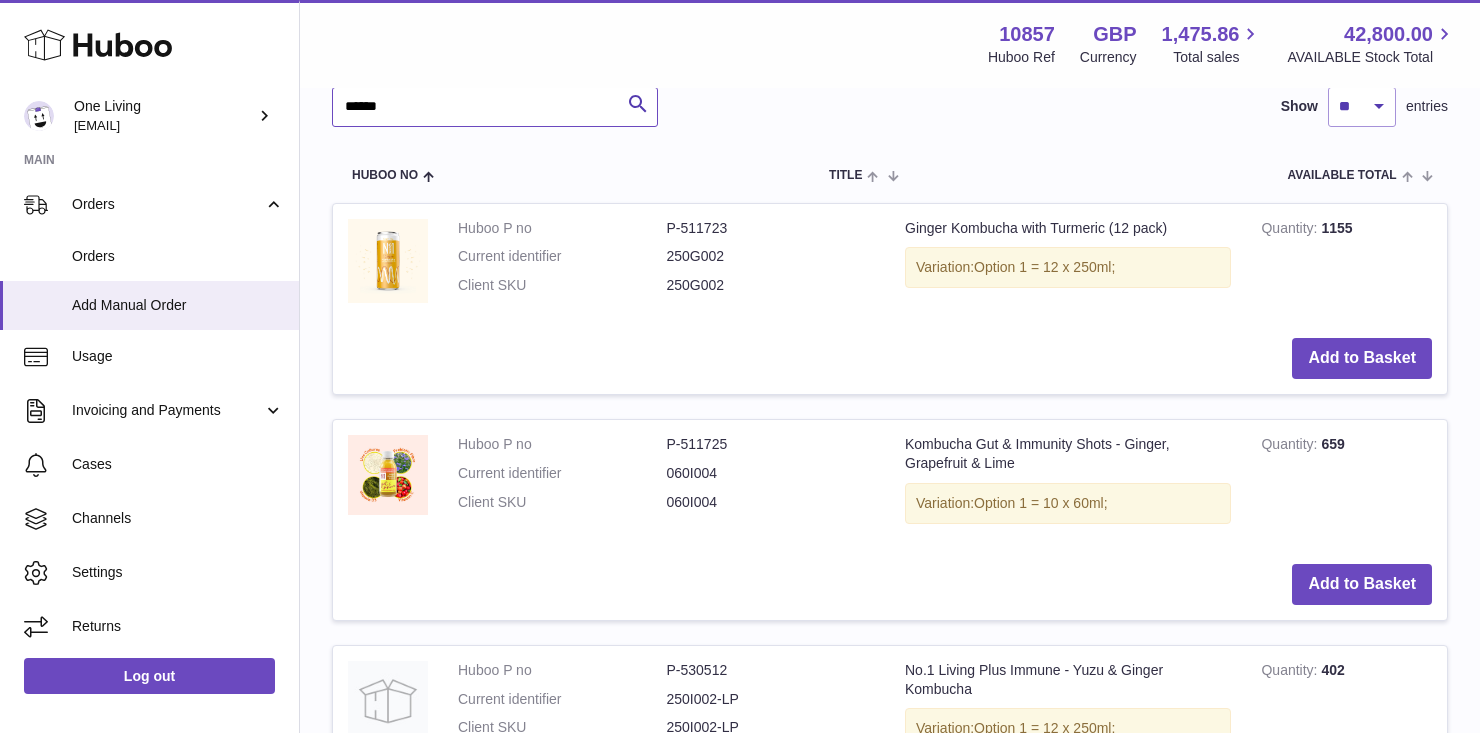 scroll, scrollTop: 633, scrollLeft: 0, axis: vertical 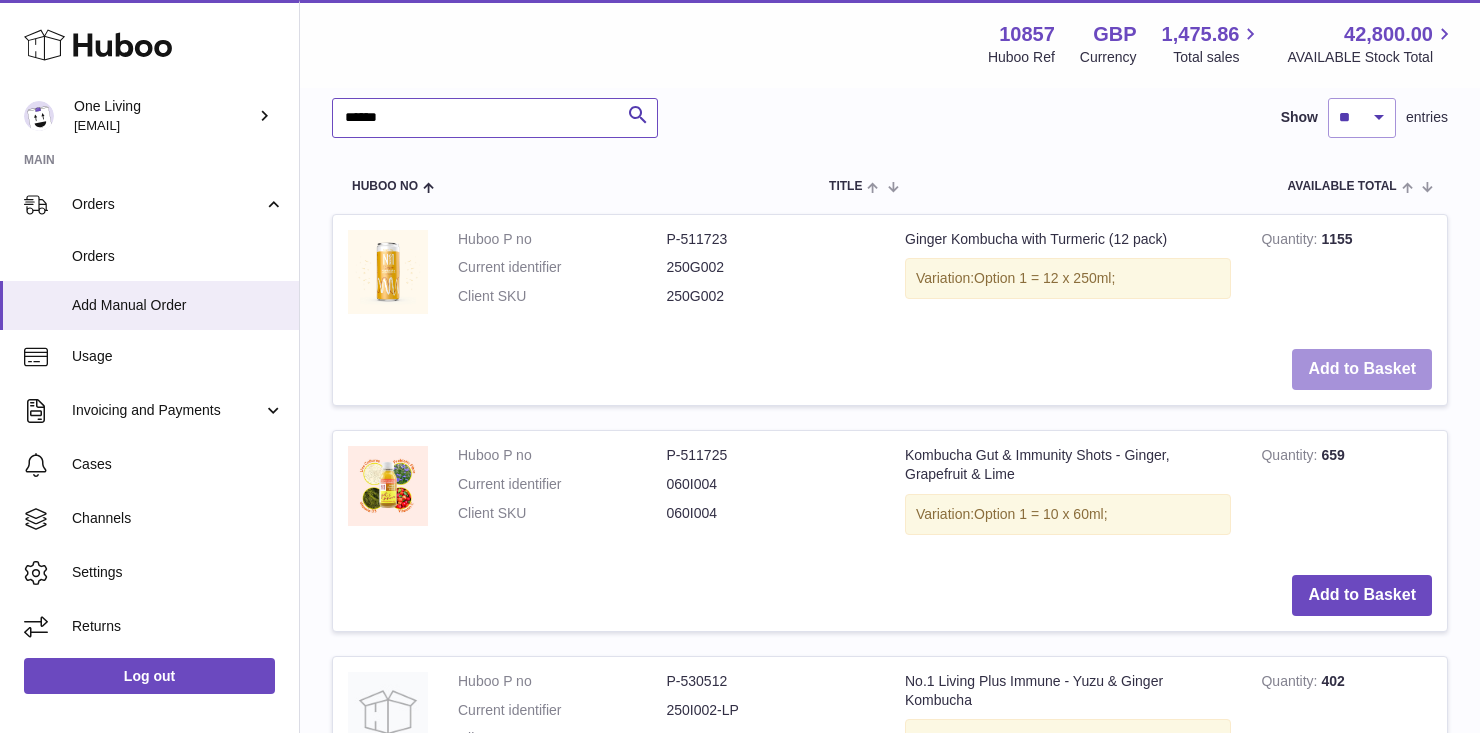 type on "******" 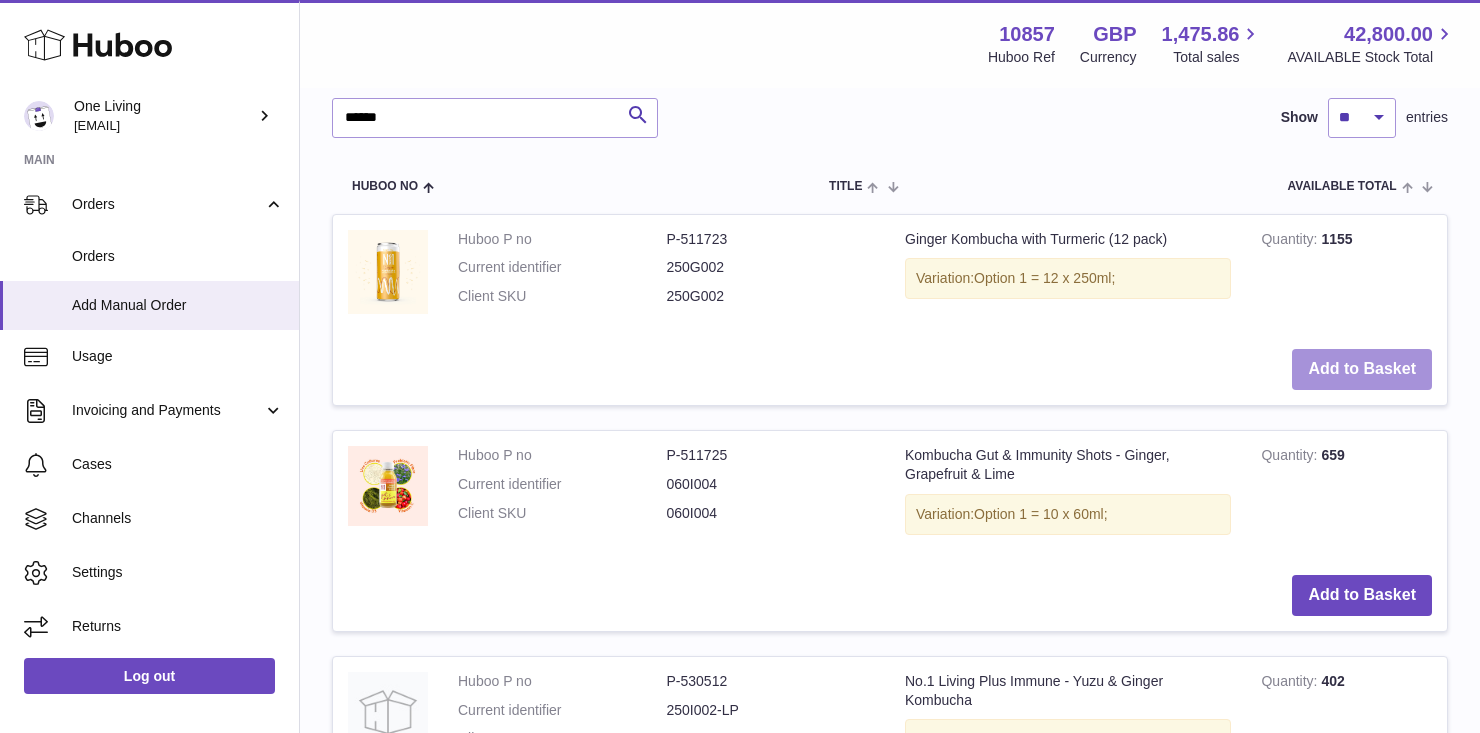 click on "Add to Basket" at bounding box center [1362, 369] 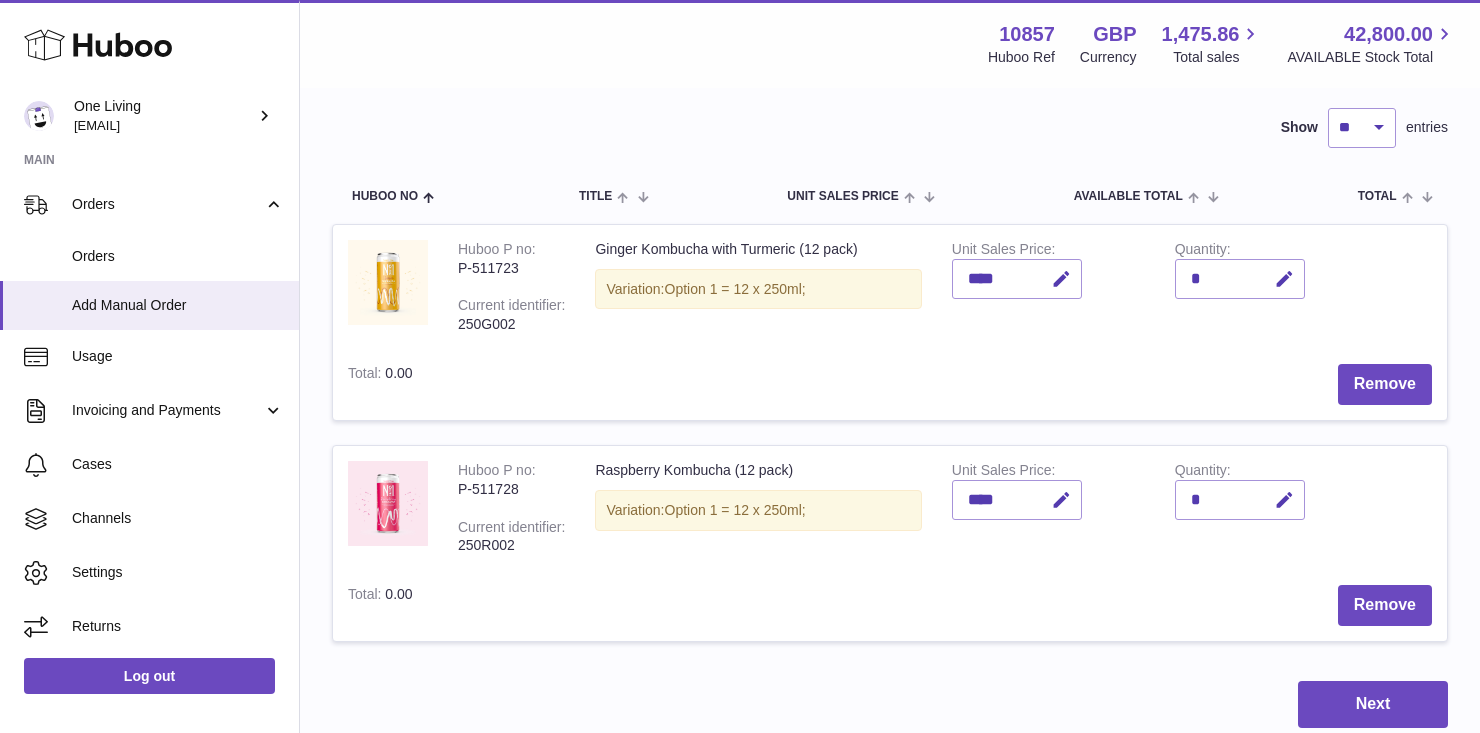 scroll, scrollTop: 134, scrollLeft: 0, axis: vertical 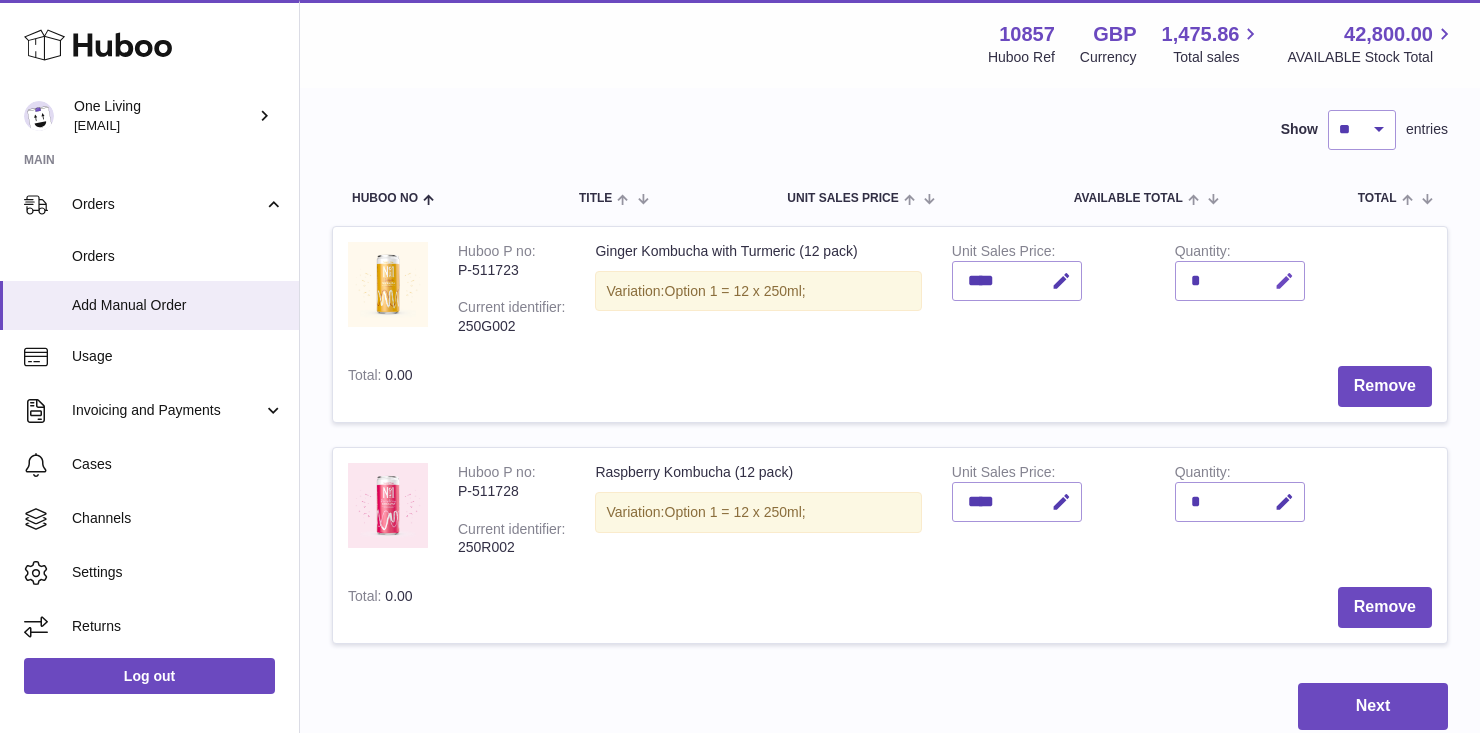 click at bounding box center [1284, 281] 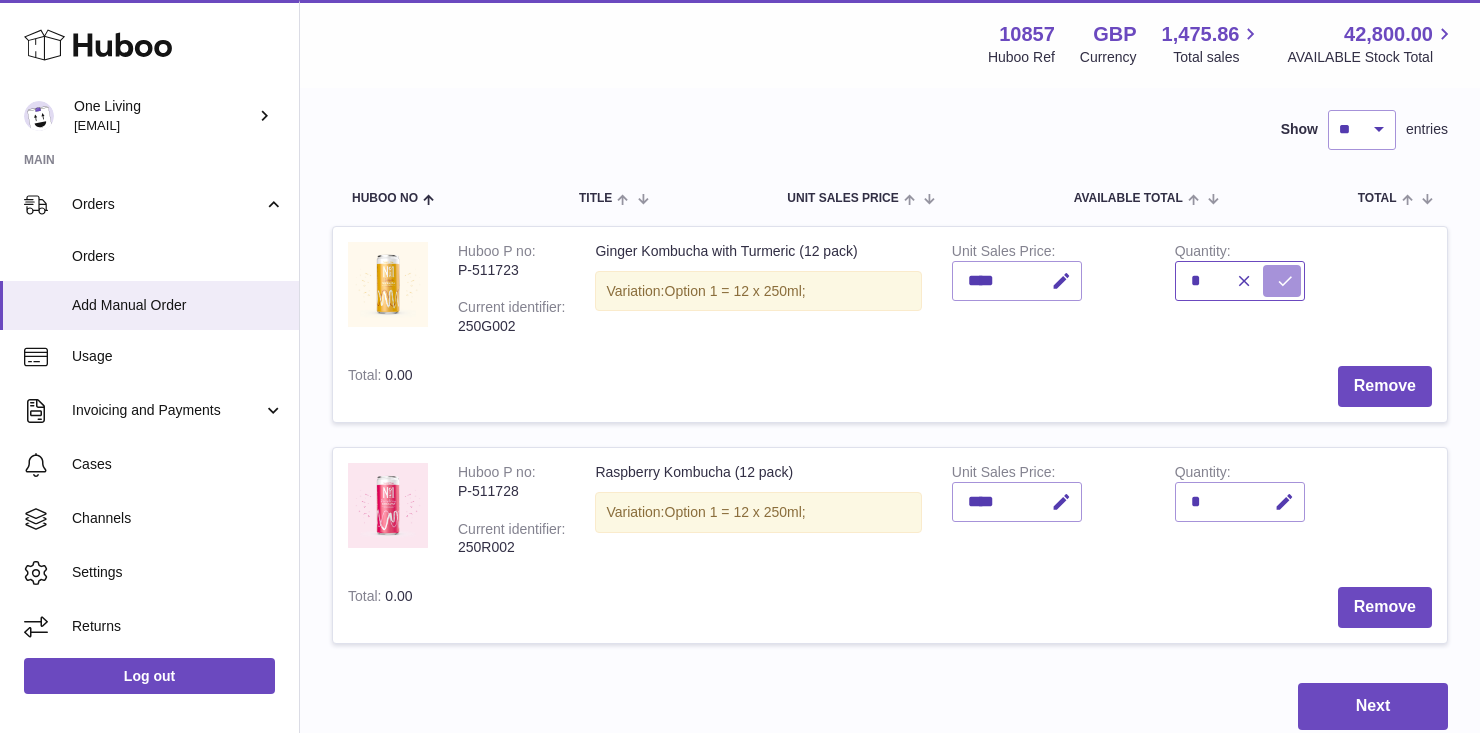 type on "*" 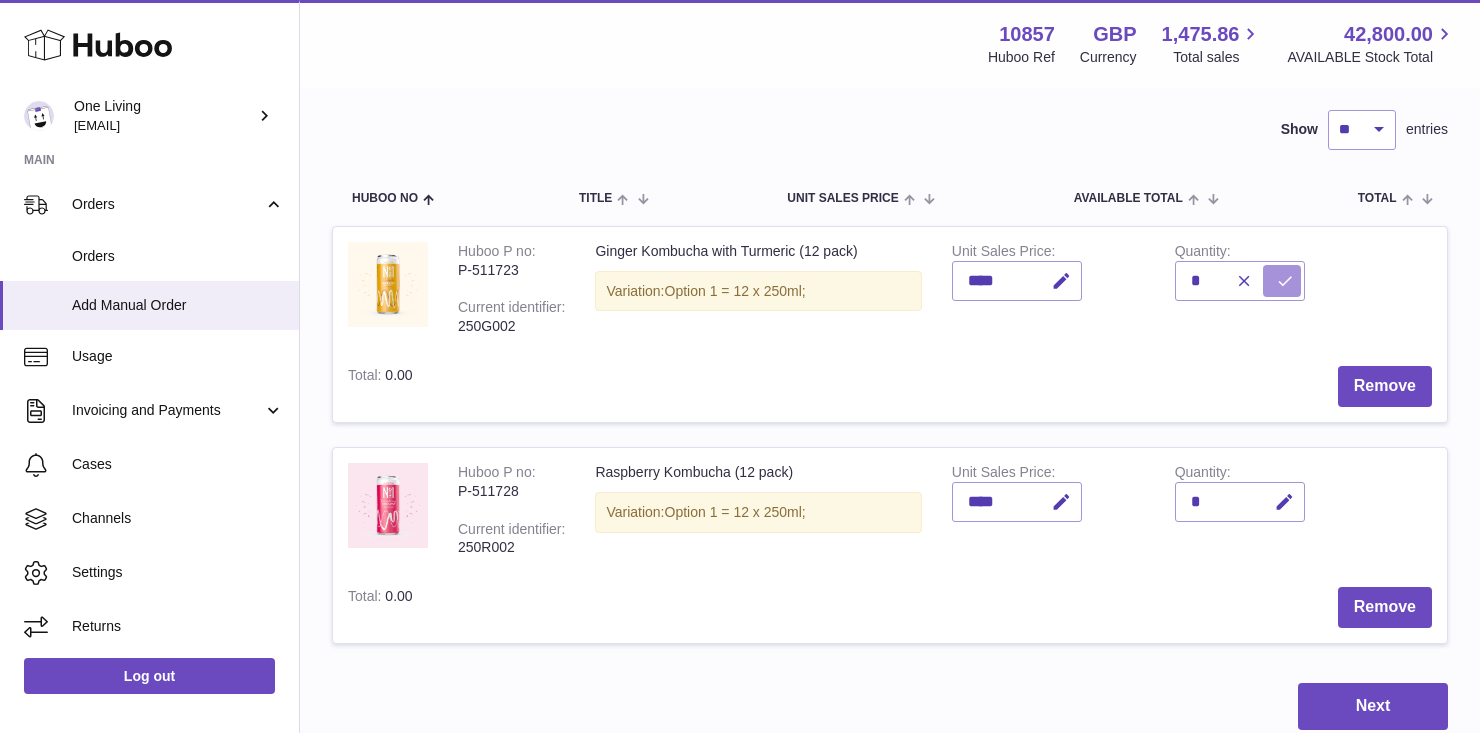 click at bounding box center (1285, 281) 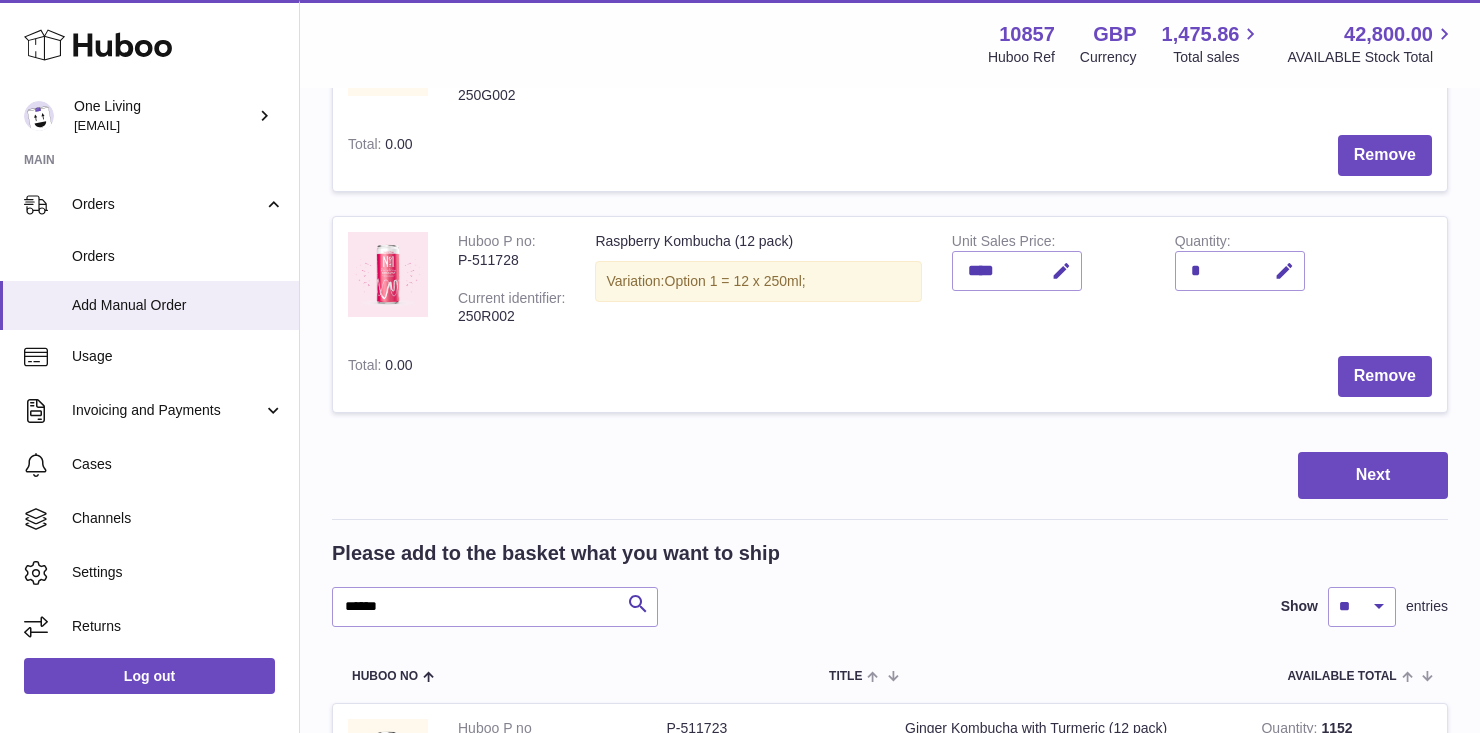 scroll, scrollTop: 496, scrollLeft: 0, axis: vertical 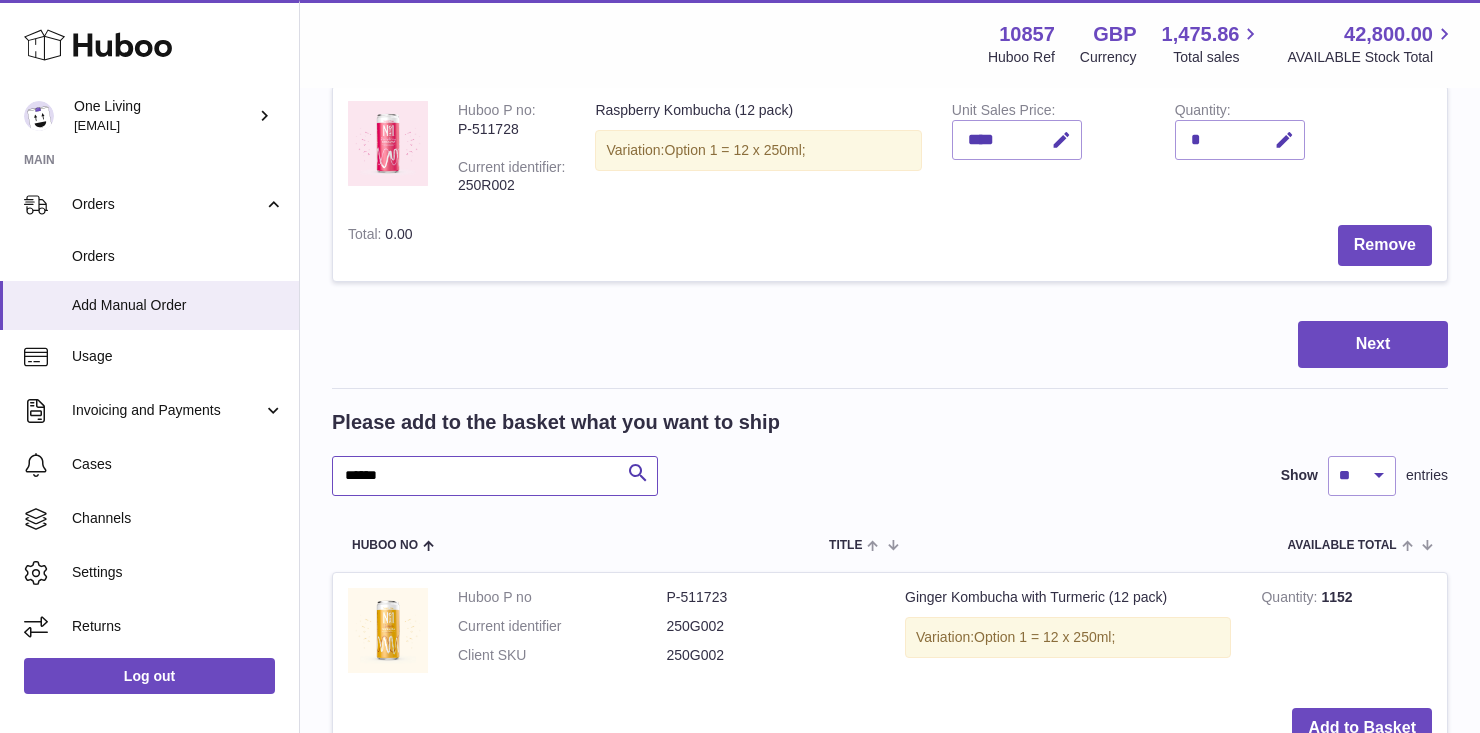 click on "******" at bounding box center [495, 476] 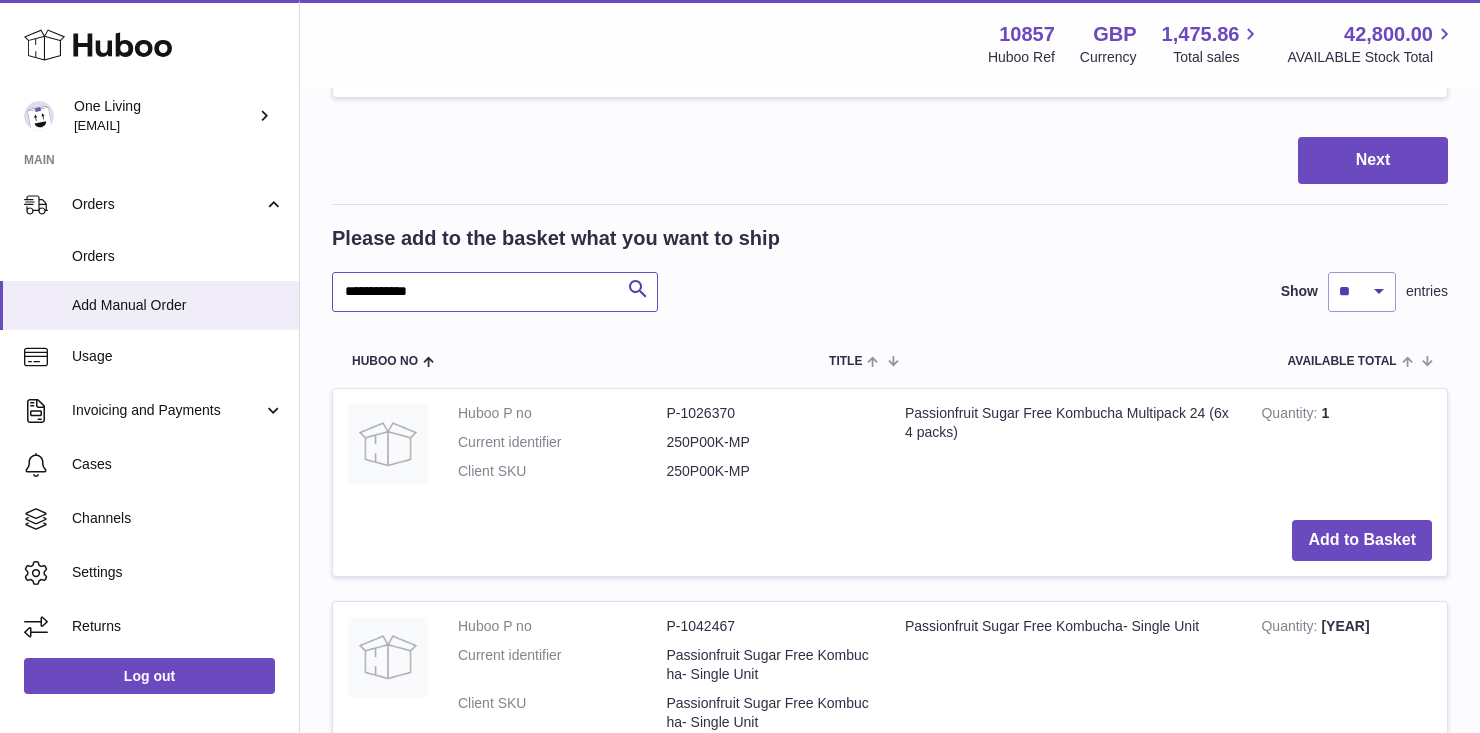 scroll, scrollTop: 718, scrollLeft: 0, axis: vertical 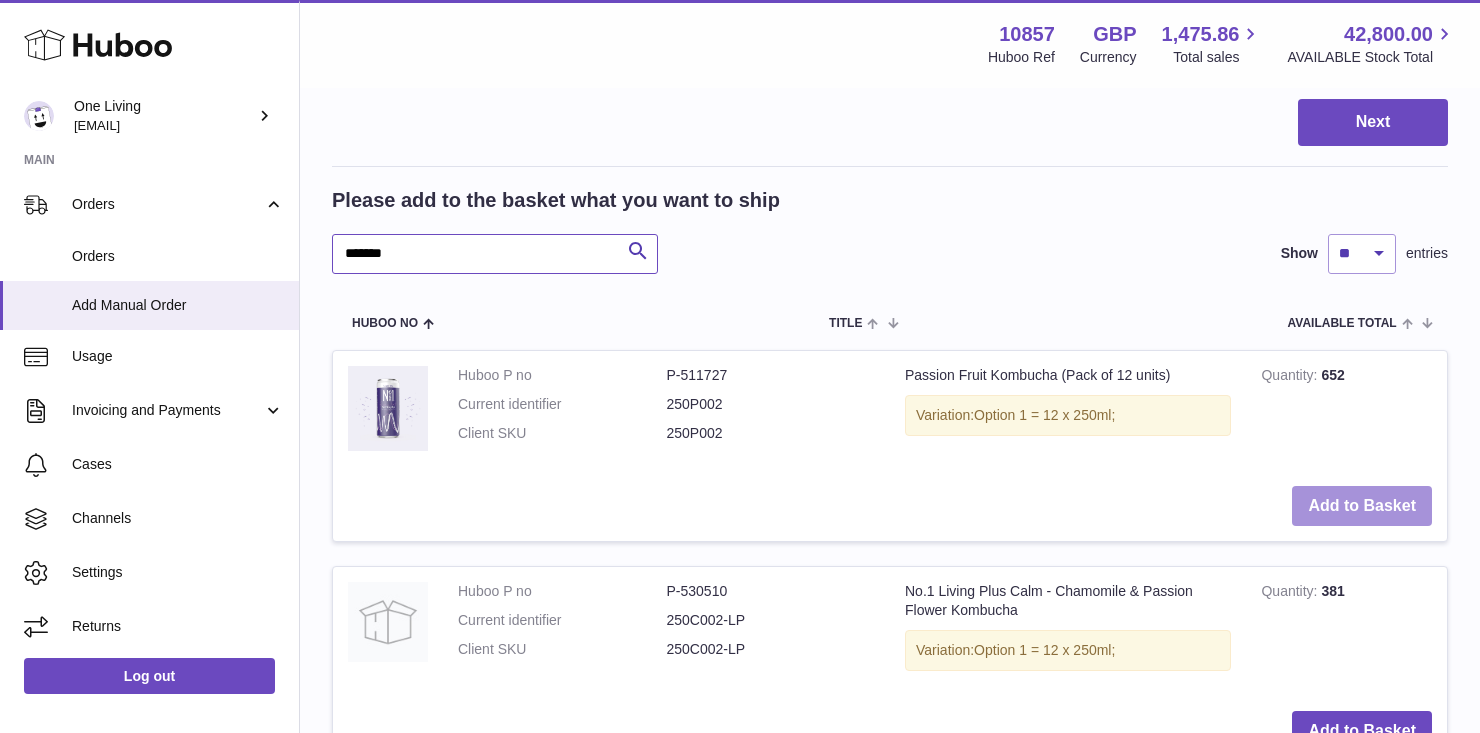 type on "*******" 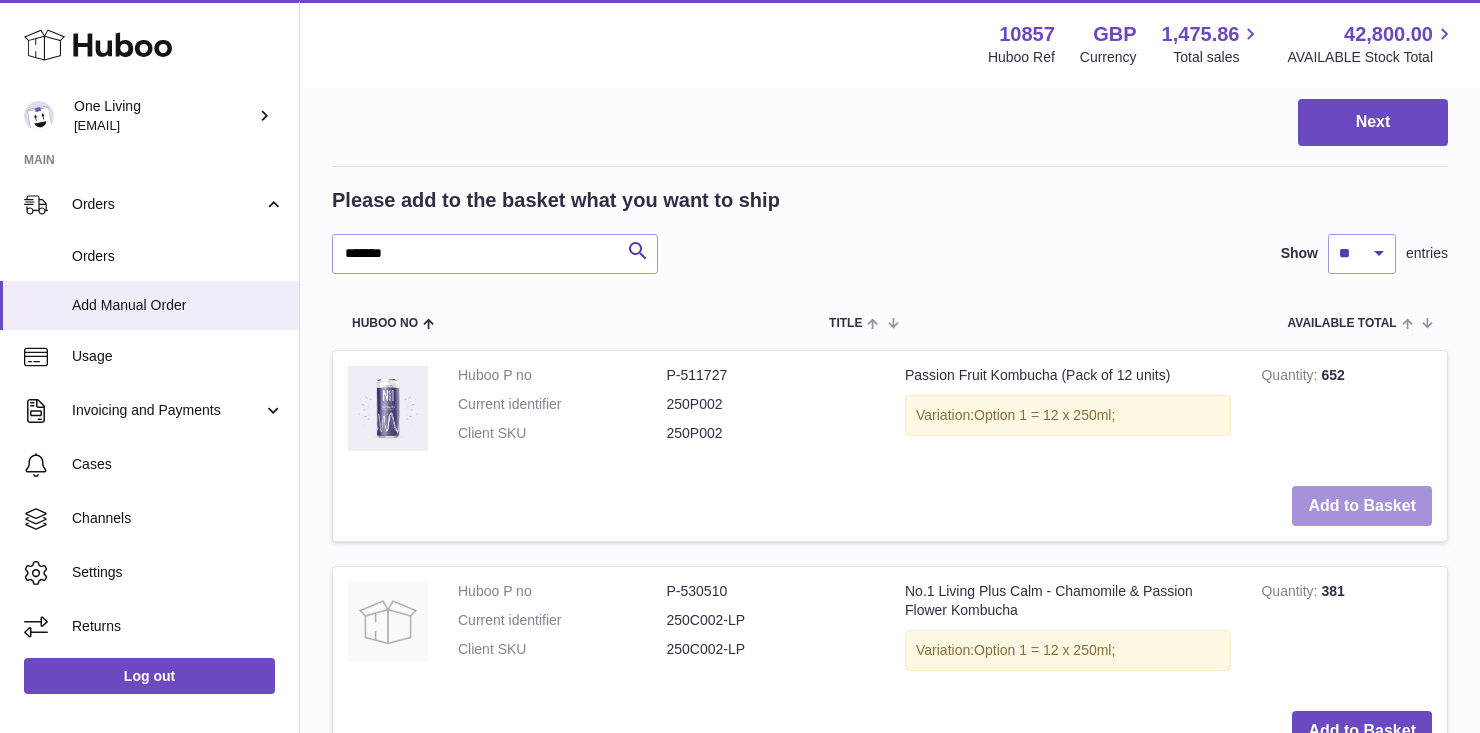 click on "Add to Basket" at bounding box center [1362, 506] 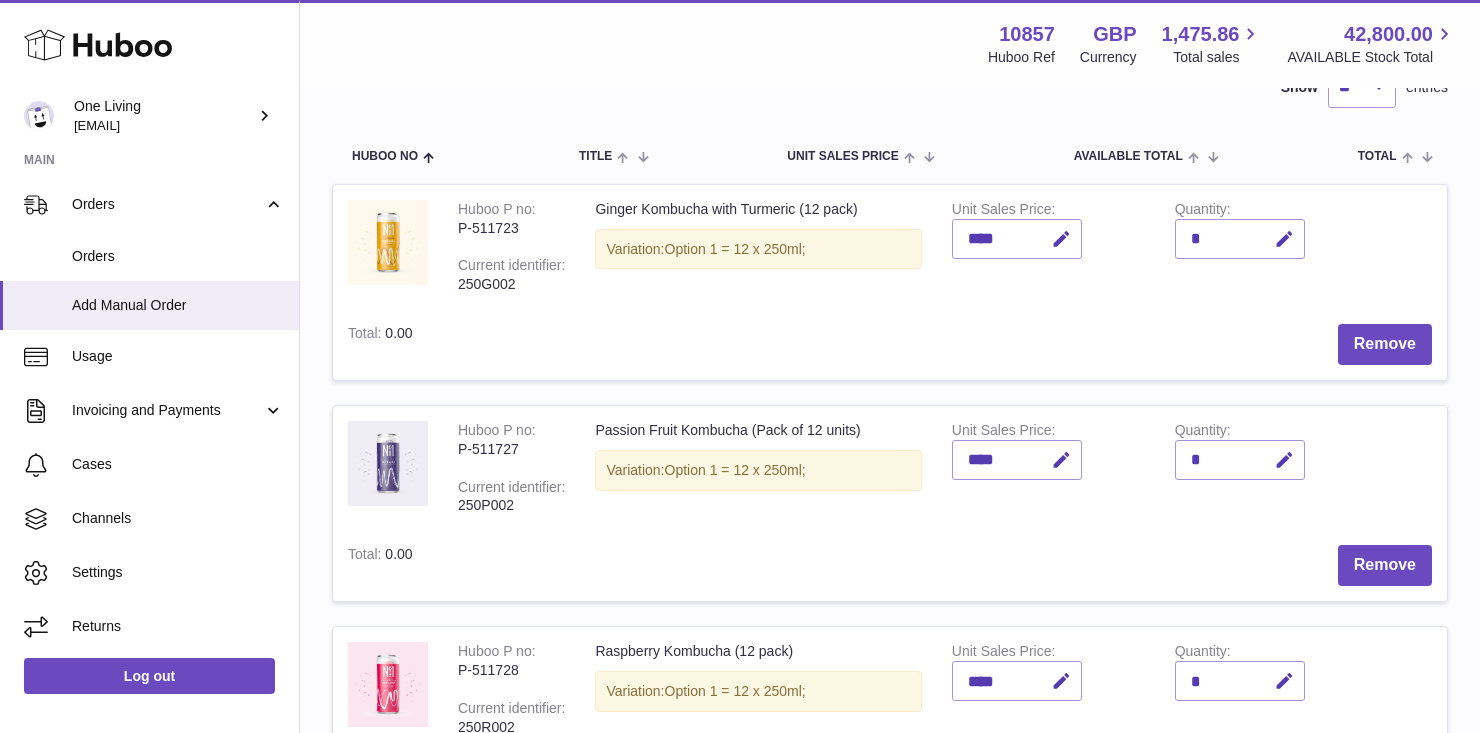 scroll, scrollTop: 201, scrollLeft: 0, axis: vertical 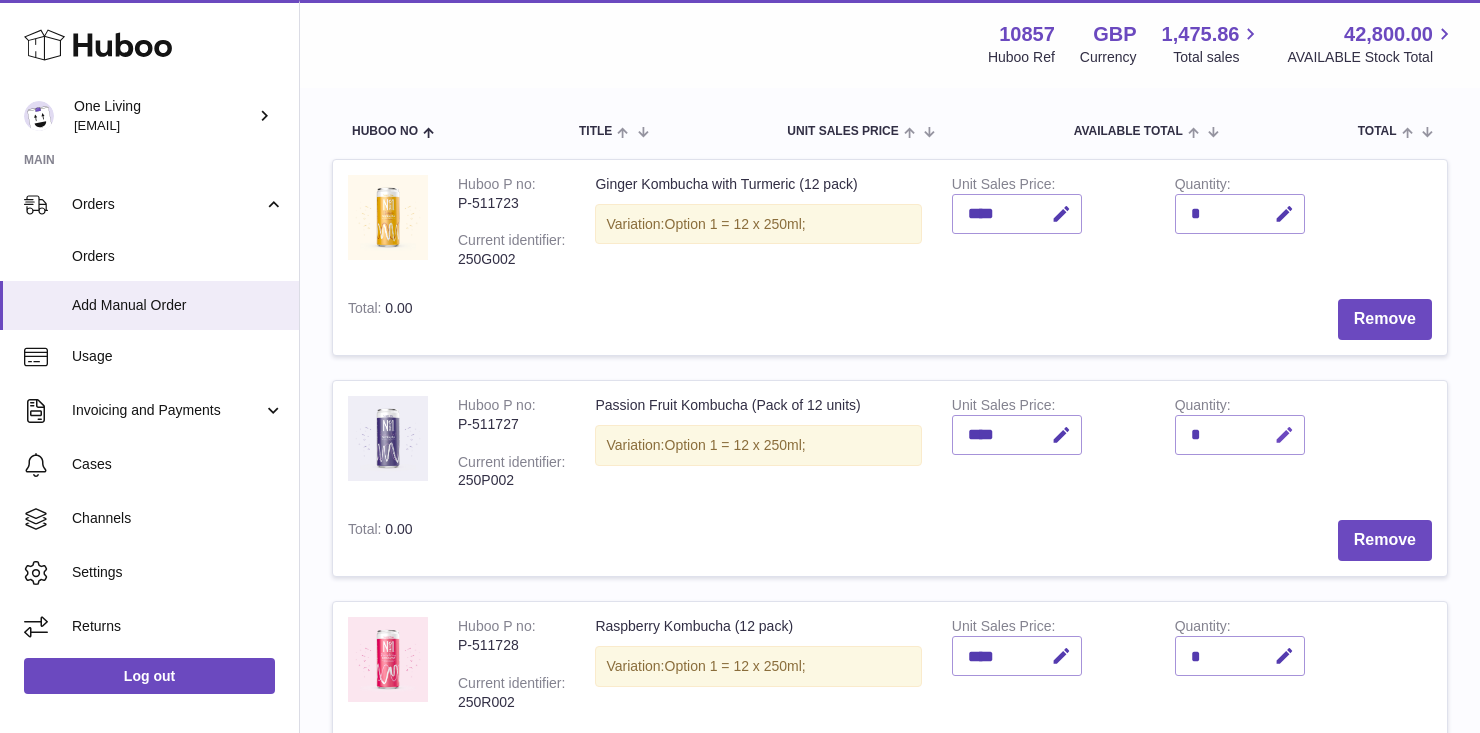 click at bounding box center [1284, 435] 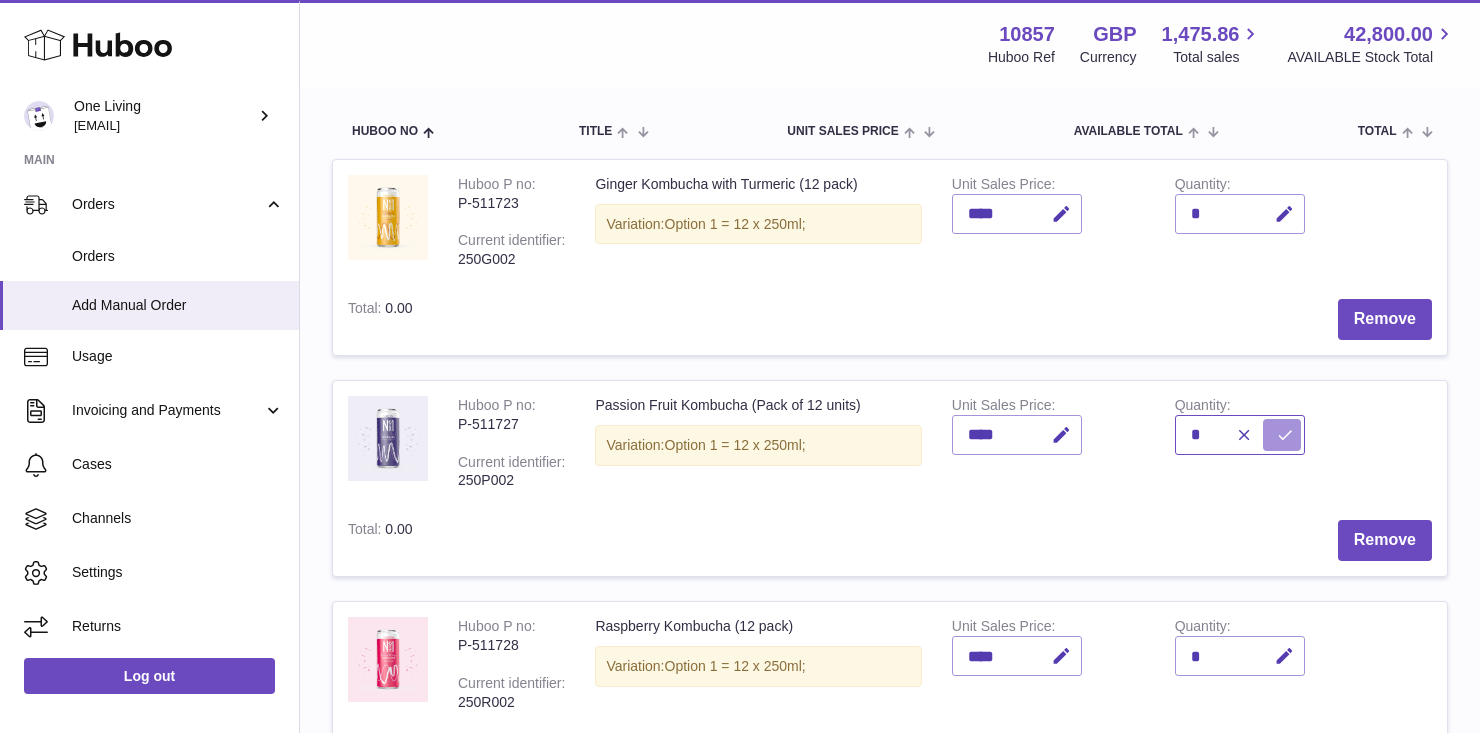 type on "*" 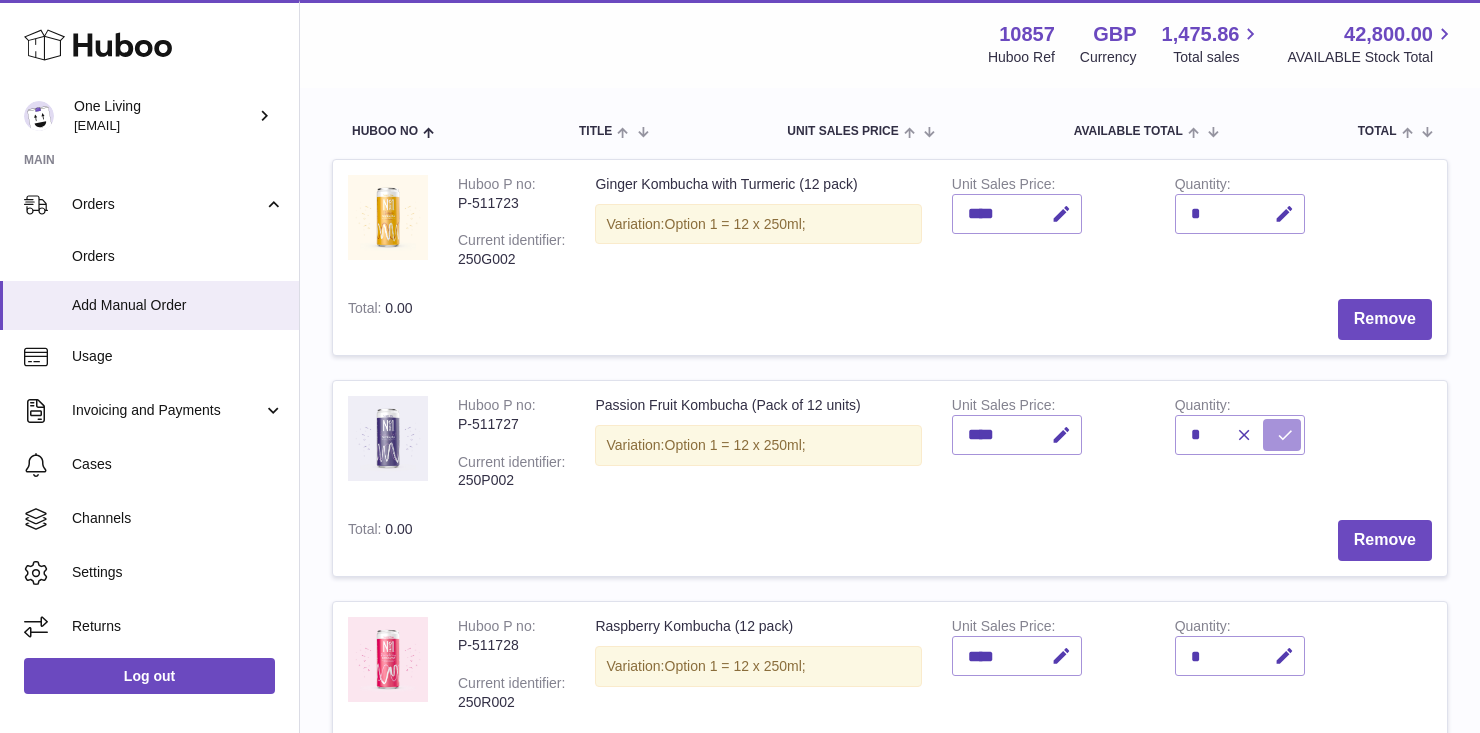 click at bounding box center [1285, 435] 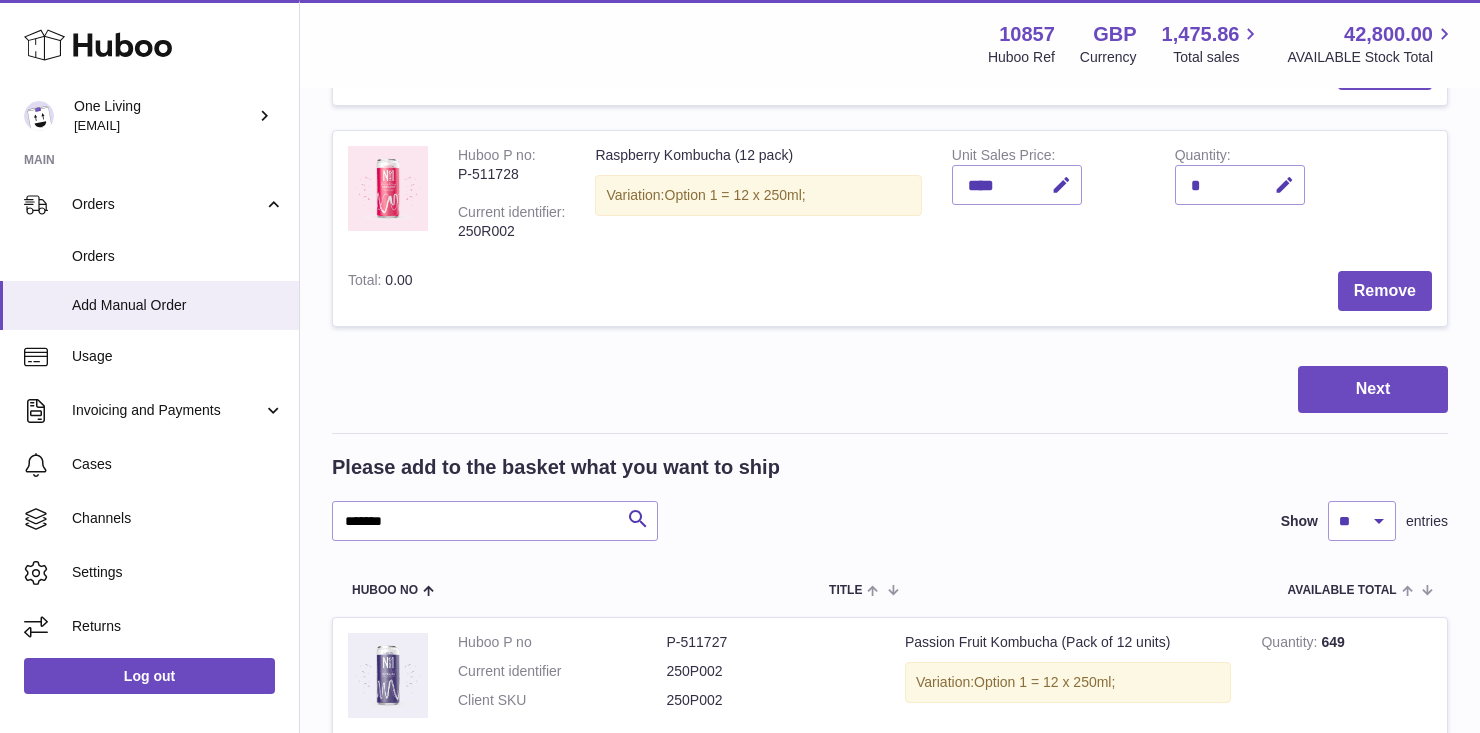 scroll, scrollTop: 741, scrollLeft: 0, axis: vertical 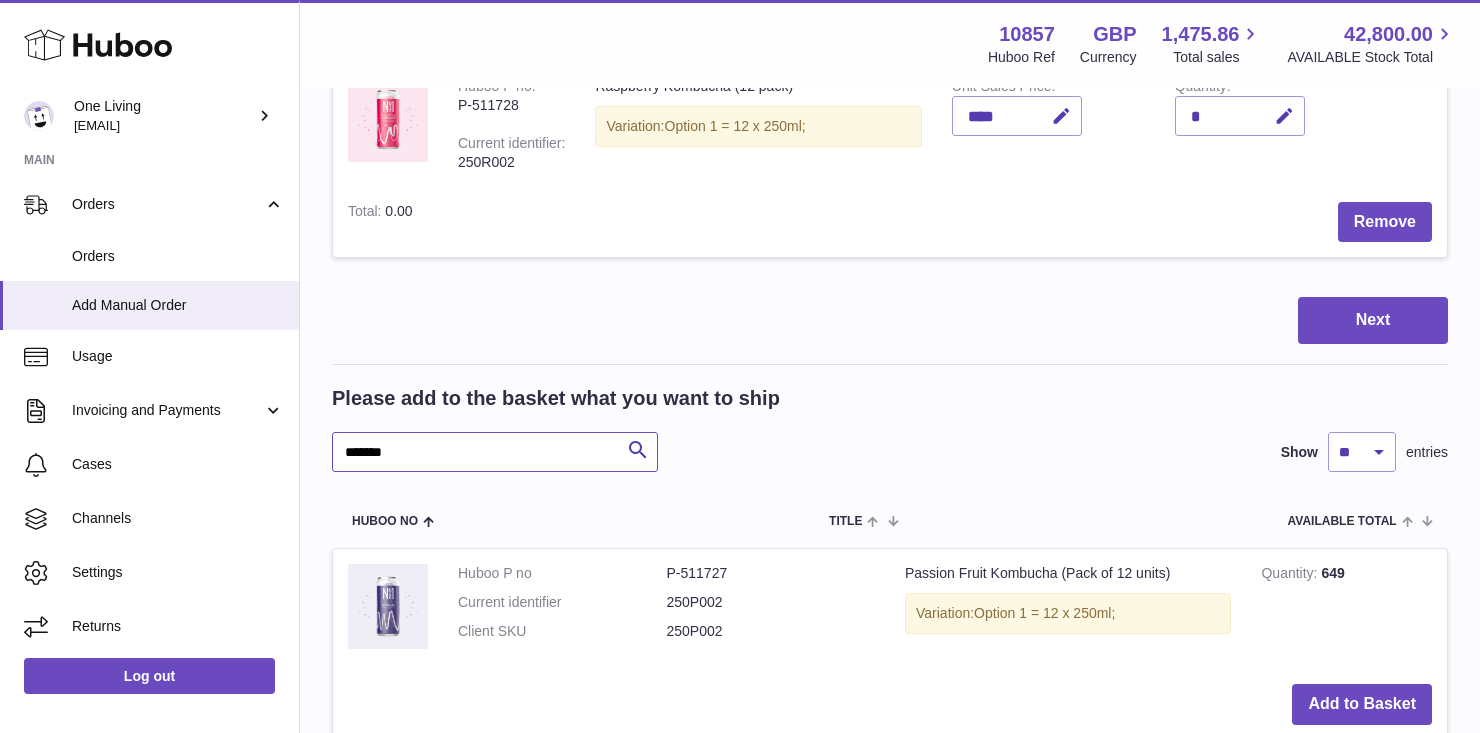 click on "*******" at bounding box center [495, 452] 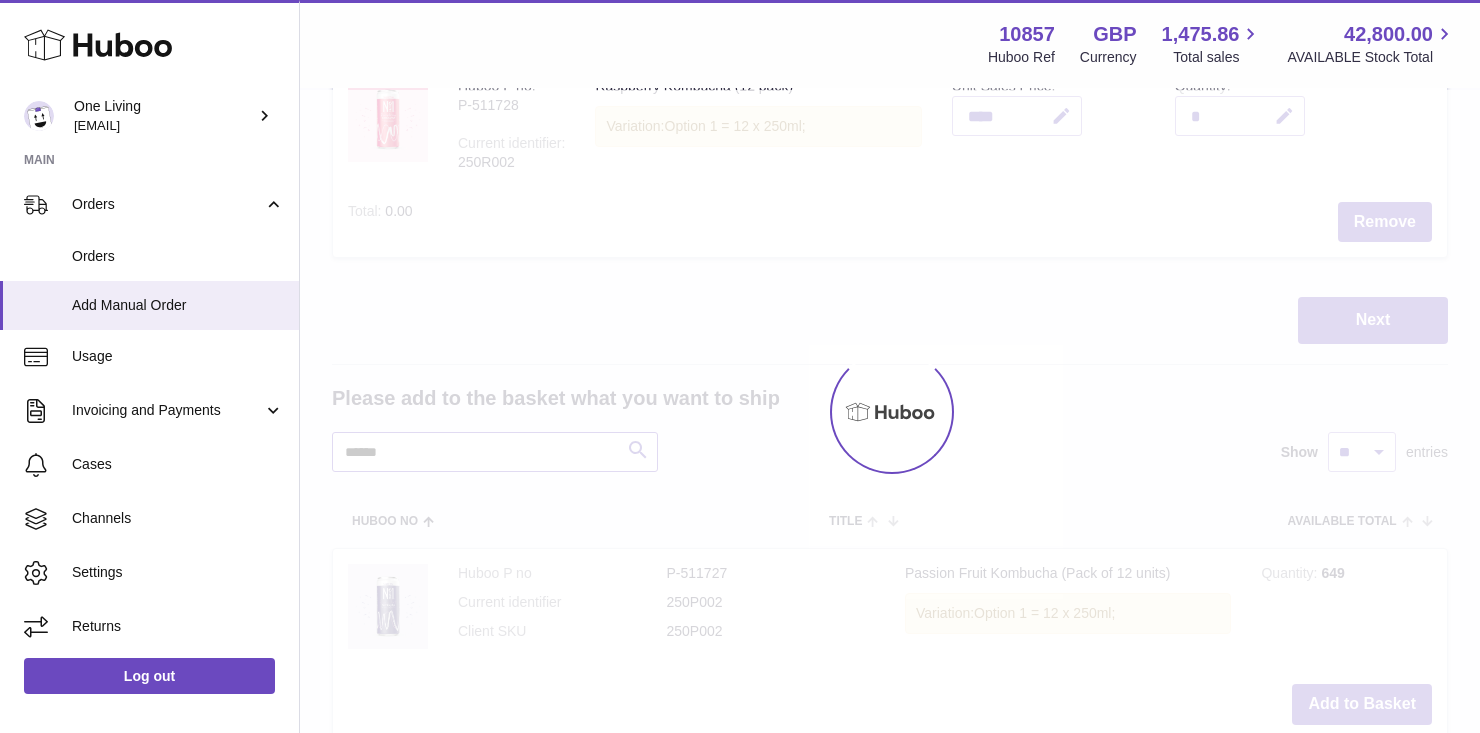 type on "******" 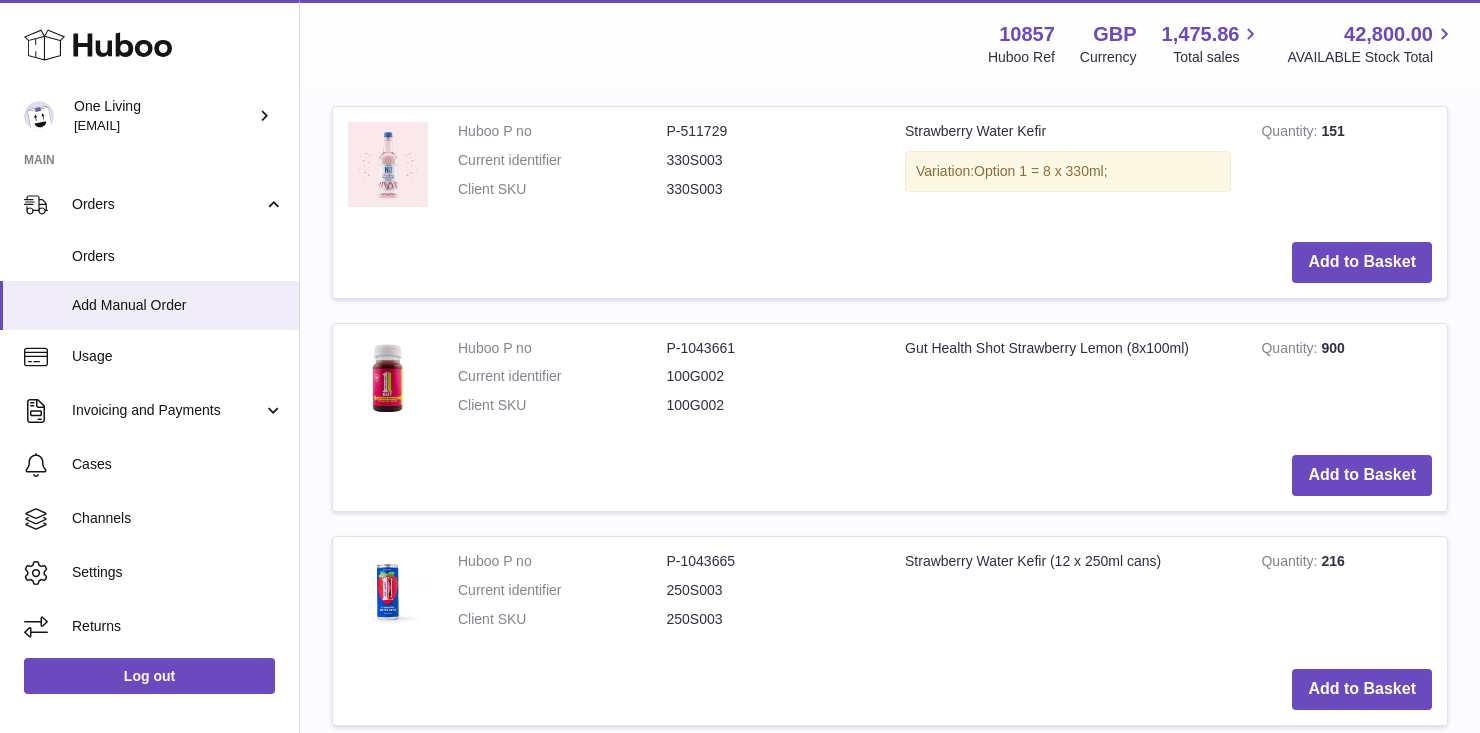 scroll, scrollTop: 1184, scrollLeft: 0, axis: vertical 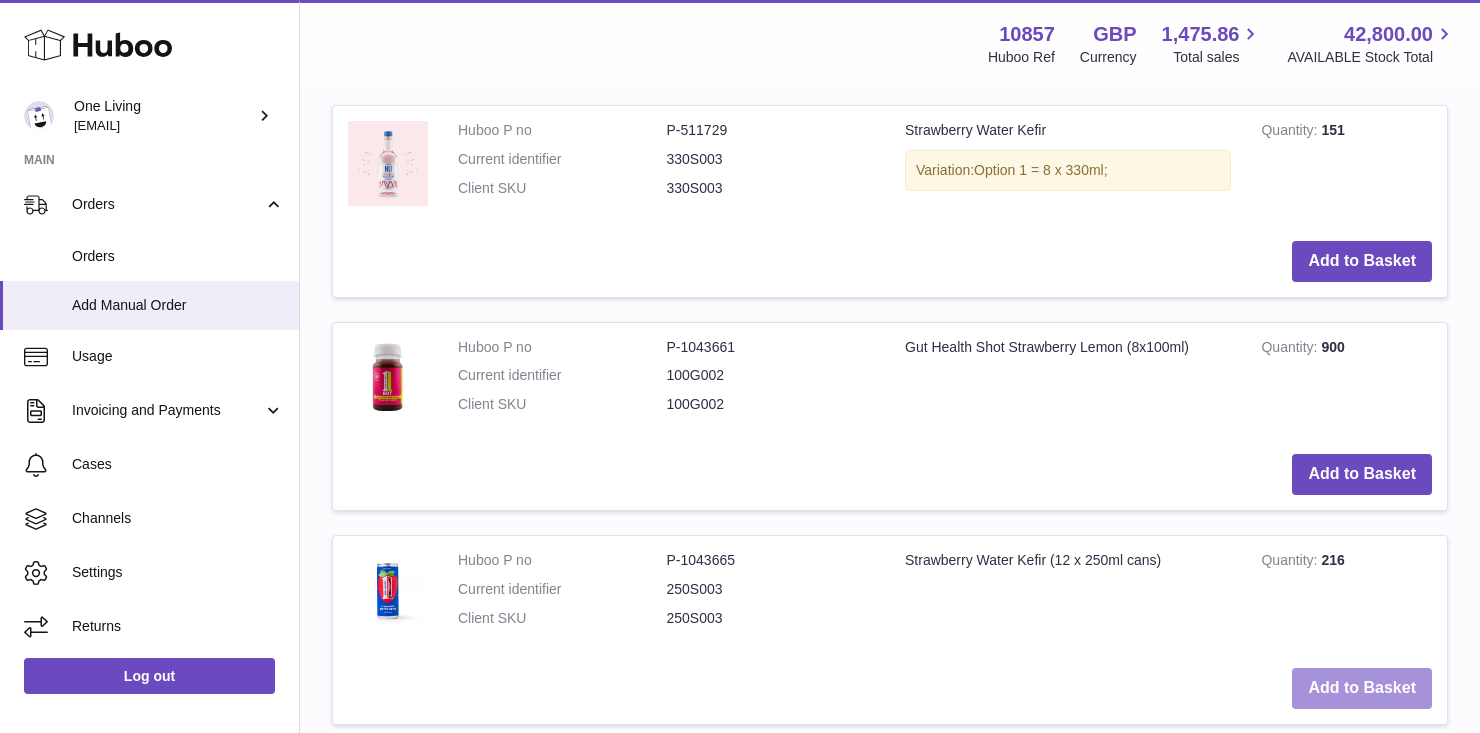 click on "Add to Basket" at bounding box center [1362, 688] 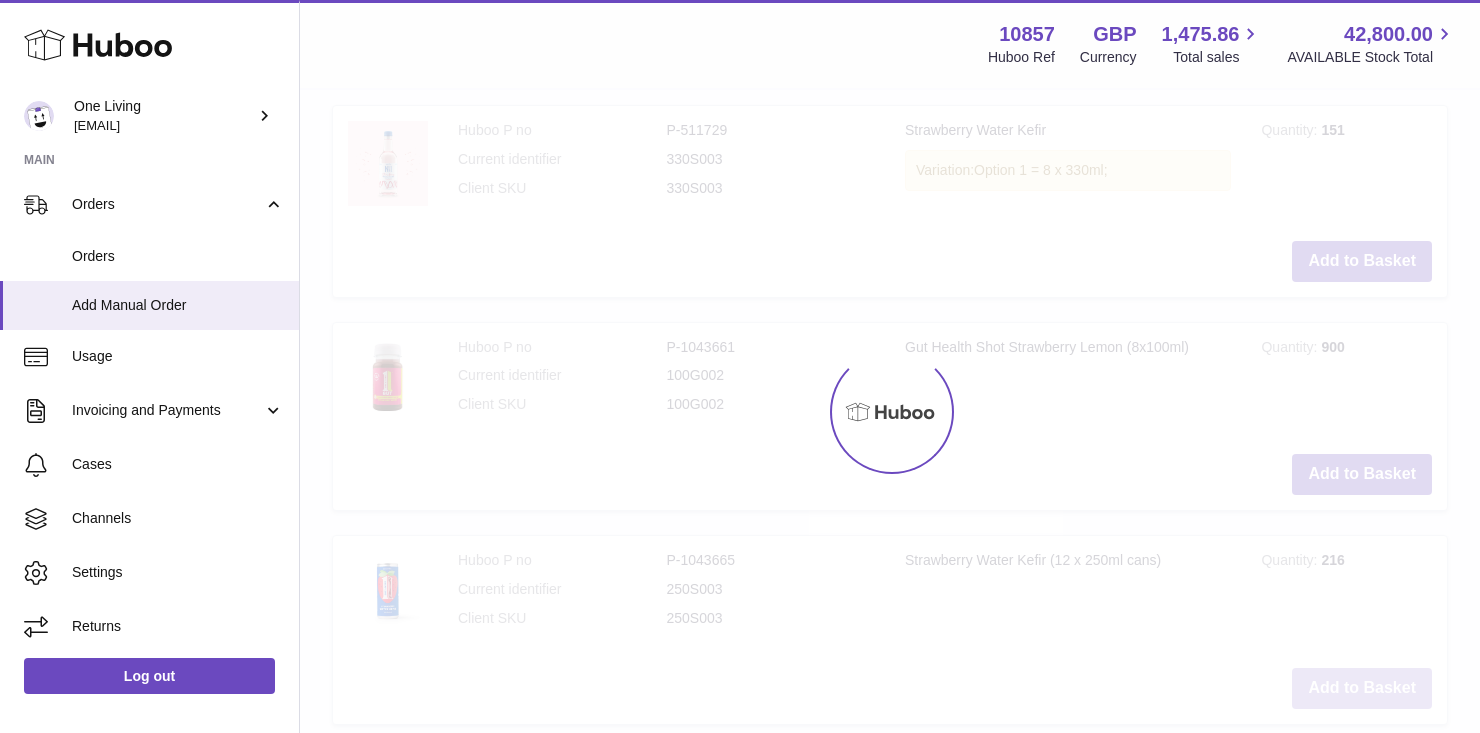 scroll, scrollTop: 1405, scrollLeft: 0, axis: vertical 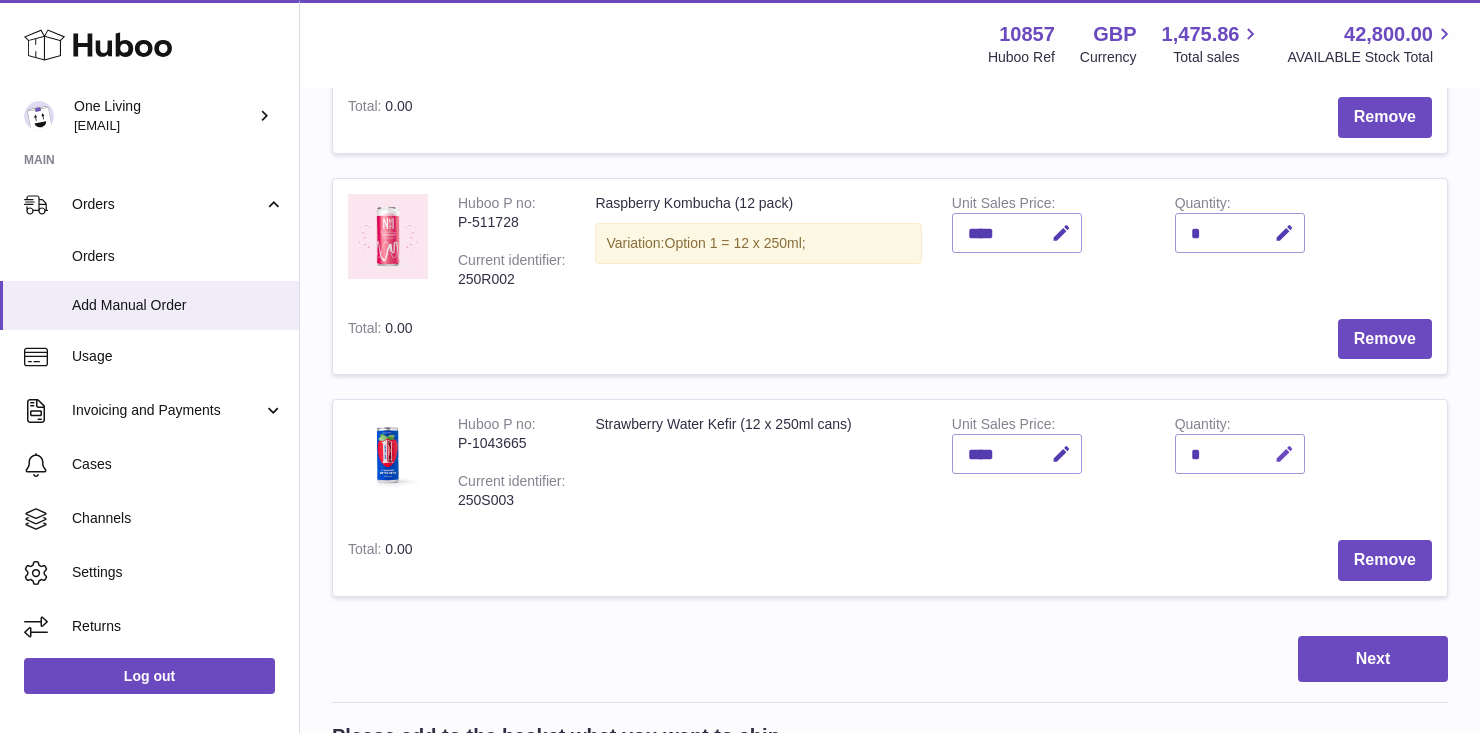click at bounding box center (1284, 454) 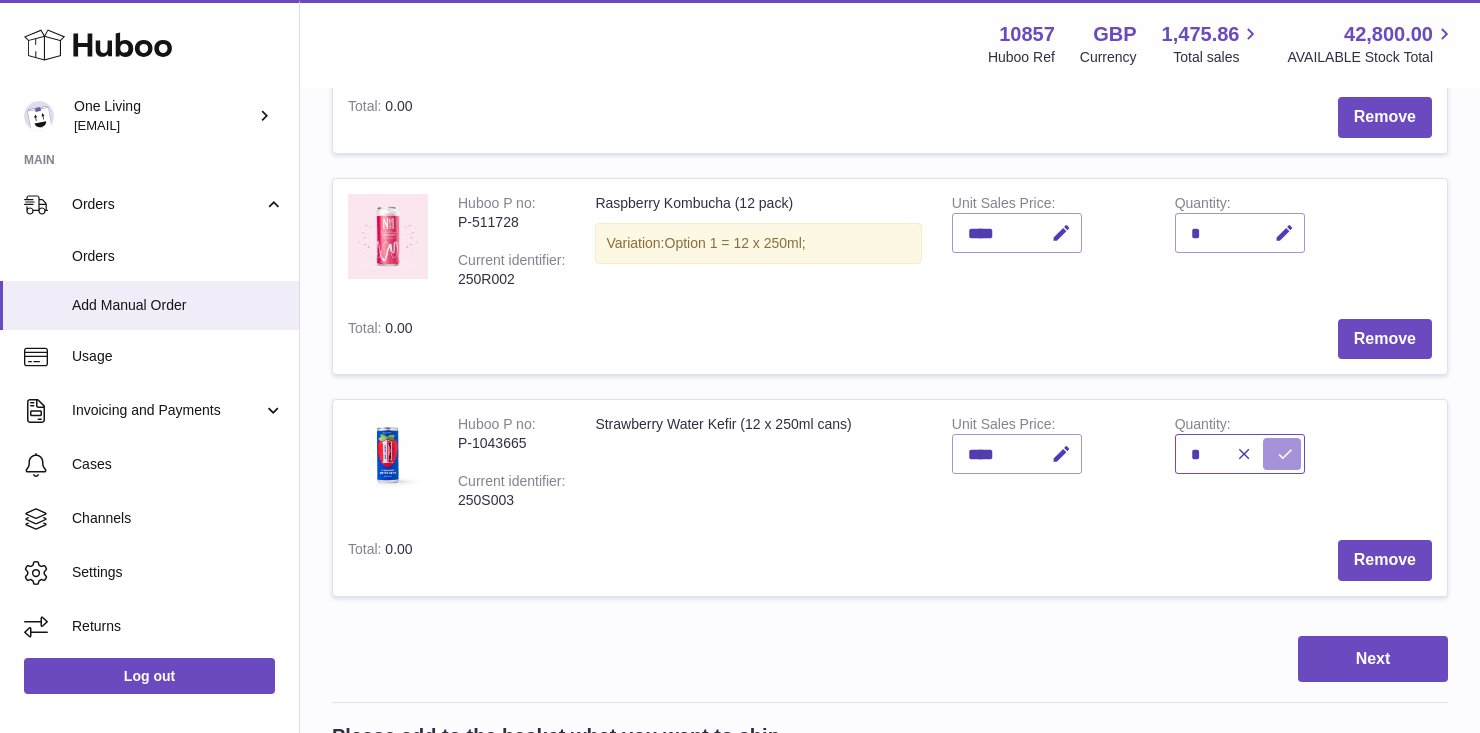 type on "*" 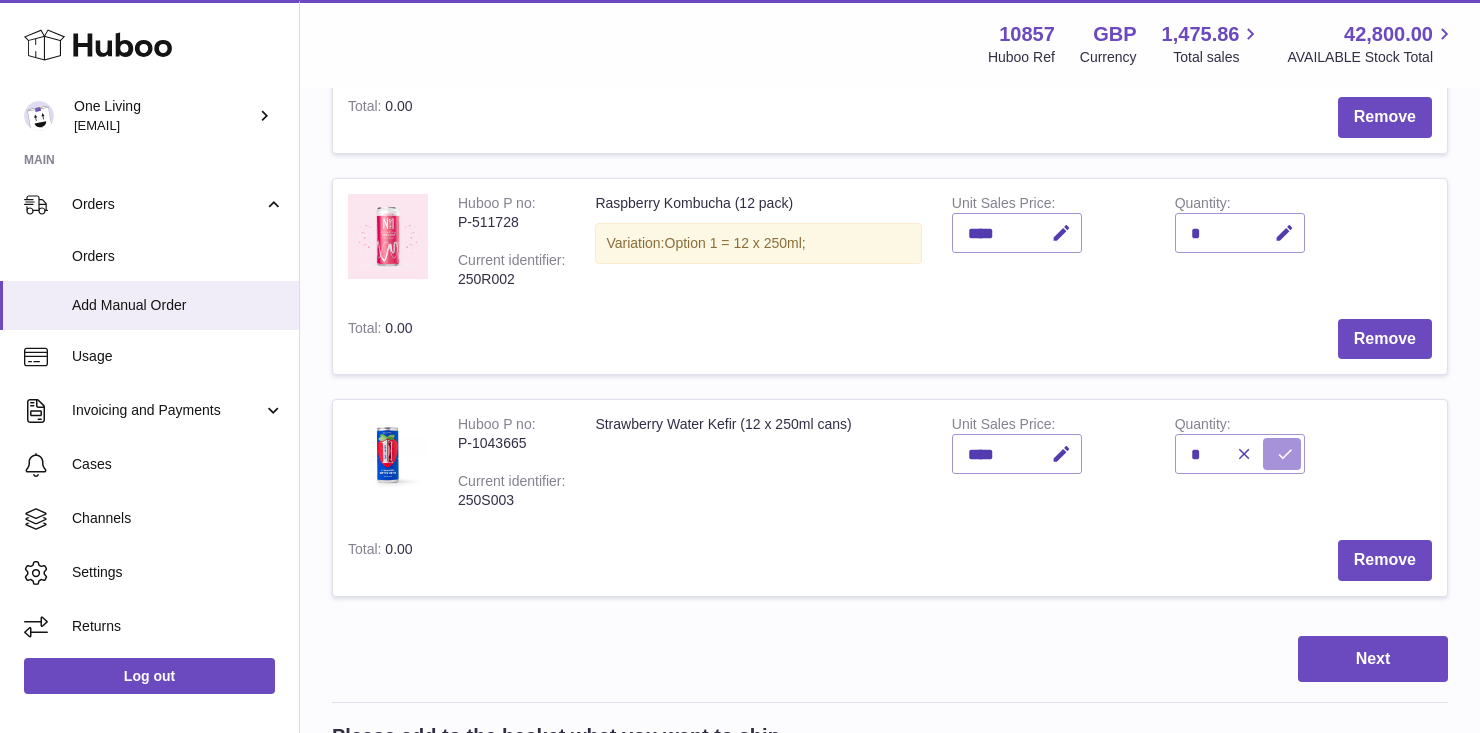 click at bounding box center [1285, 454] 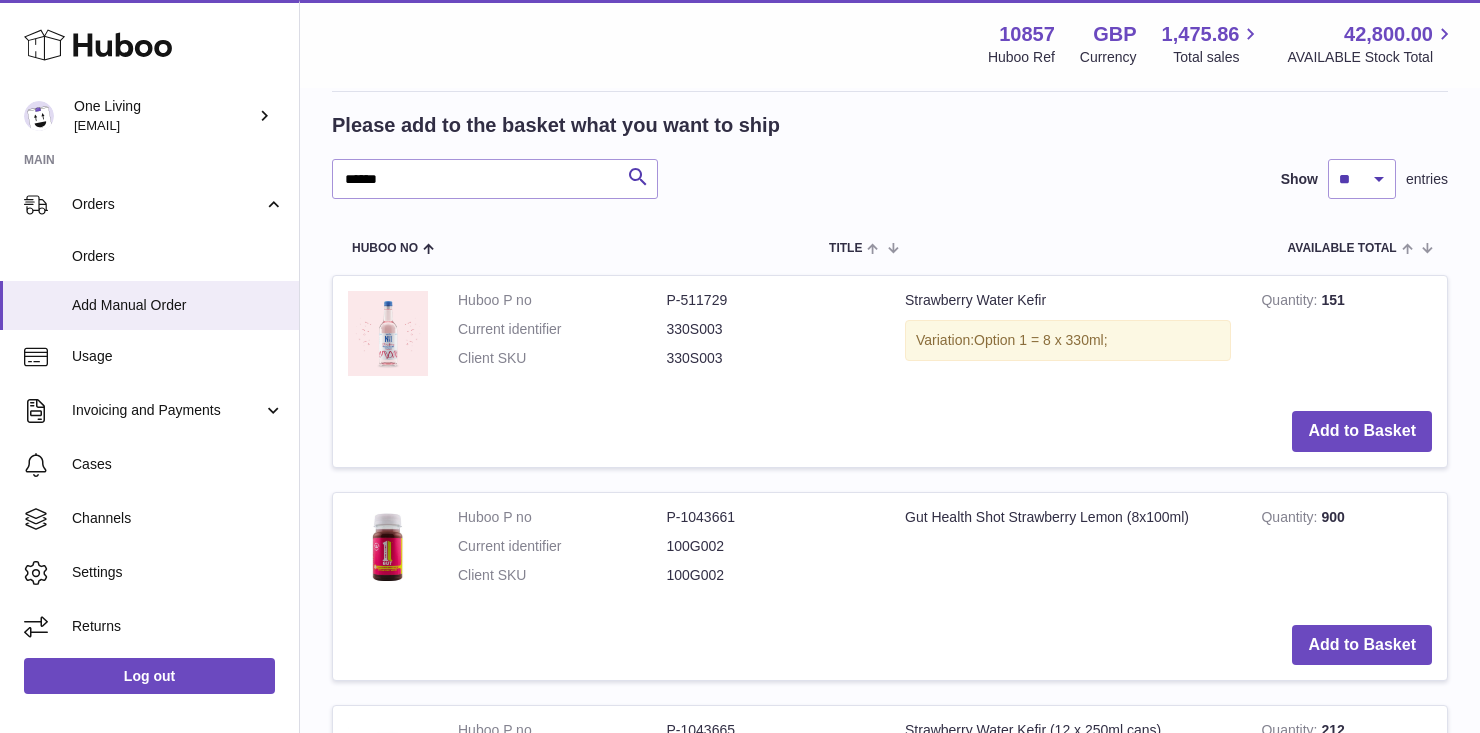 scroll, scrollTop: 1236, scrollLeft: 0, axis: vertical 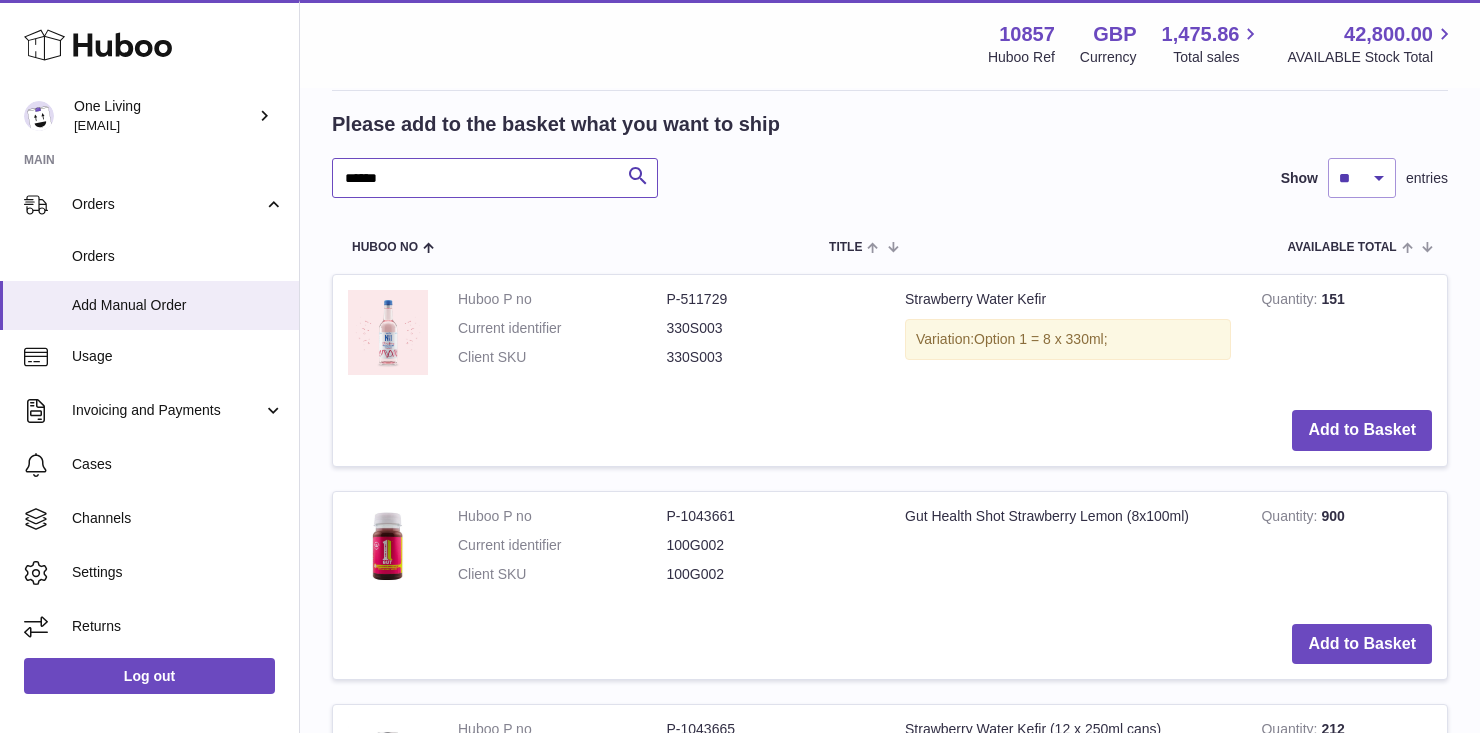 click on "******" at bounding box center [495, 178] 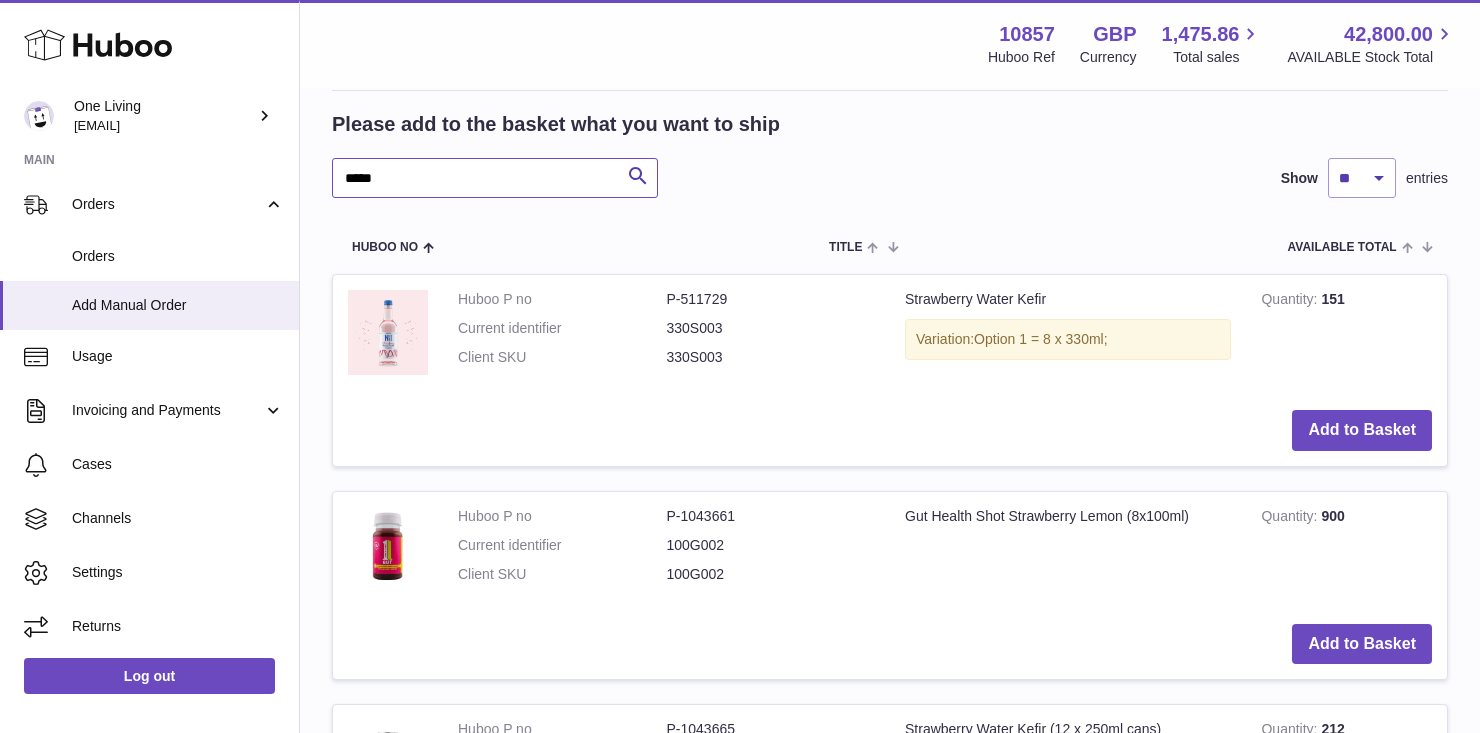 type on "*****" 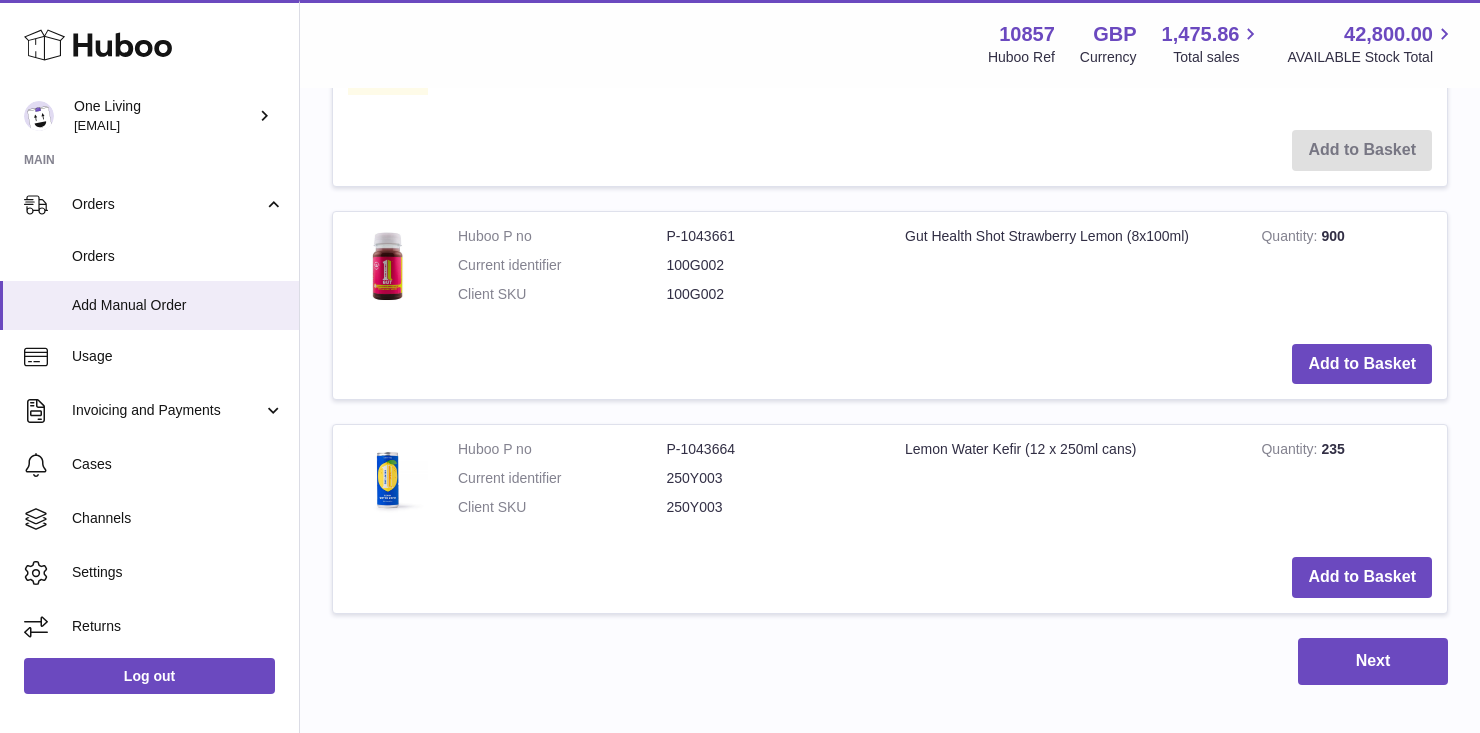 scroll, scrollTop: 1625, scrollLeft: 0, axis: vertical 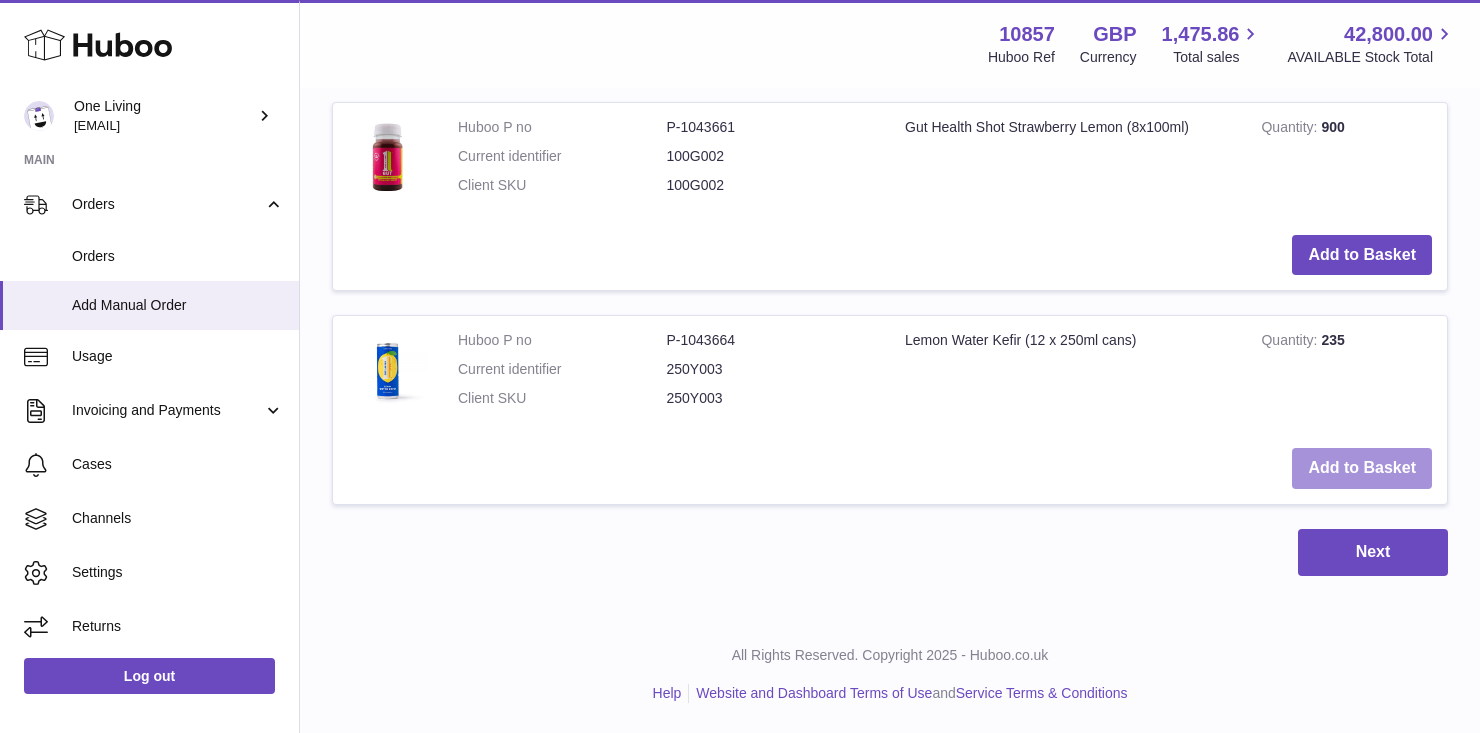click on "Add to Basket" at bounding box center [1362, 468] 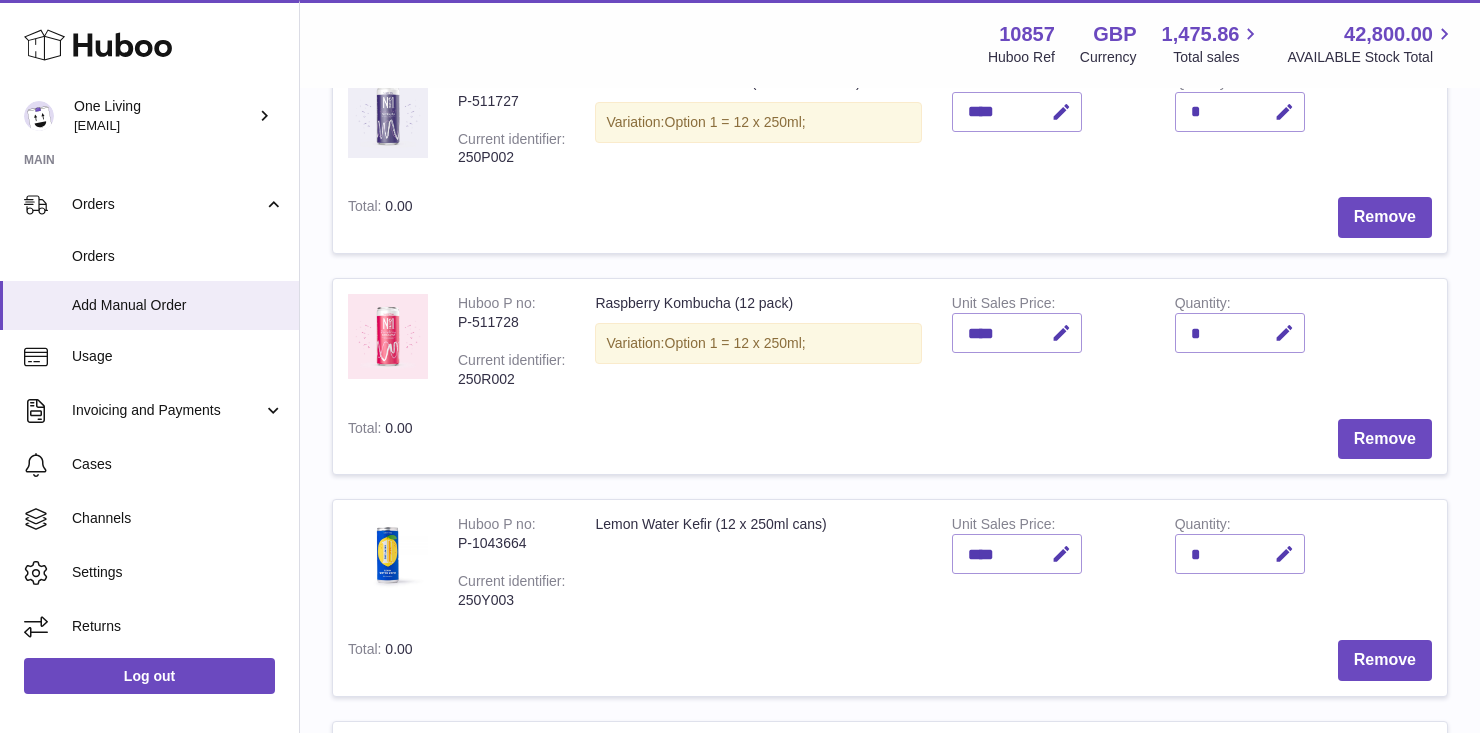scroll, scrollTop: 639, scrollLeft: 0, axis: vertical 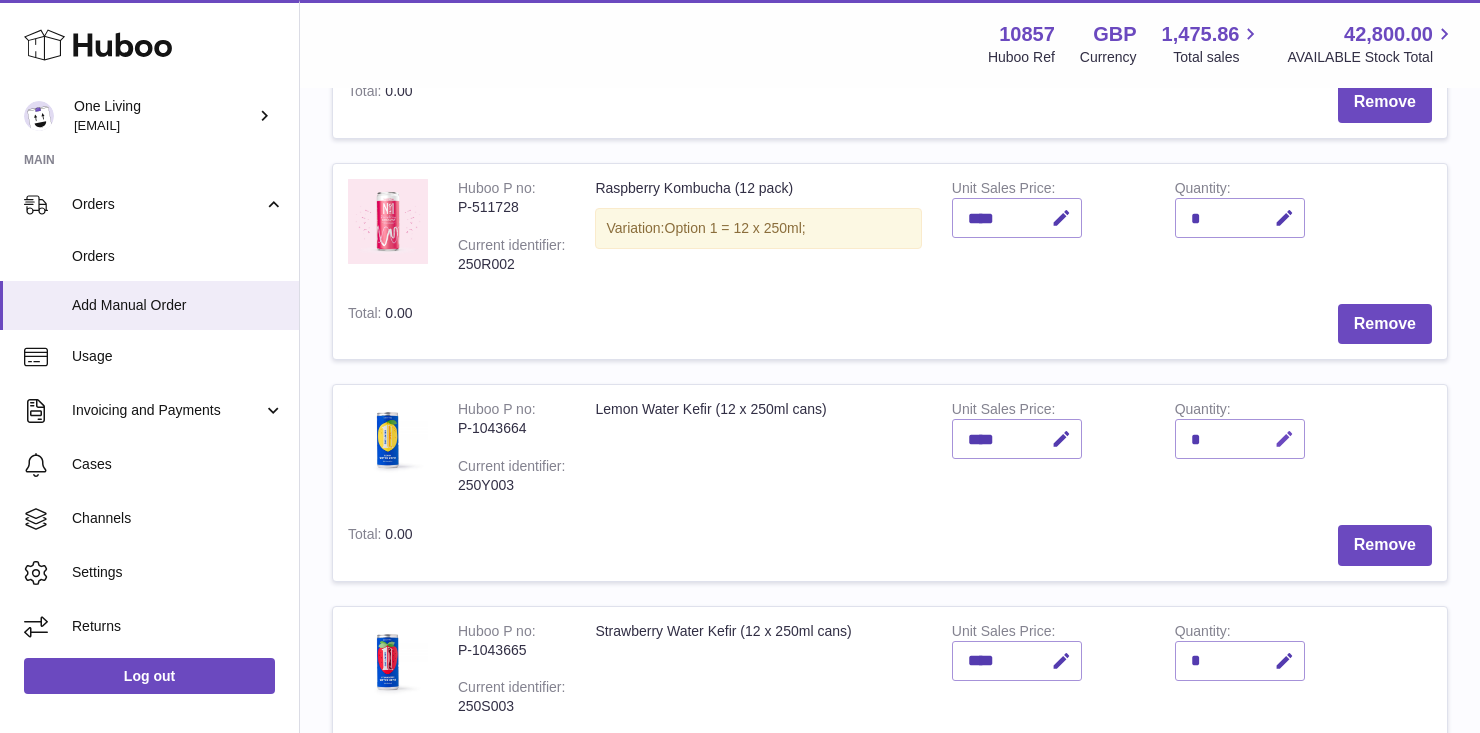 click at bounding box center [1284, 439] 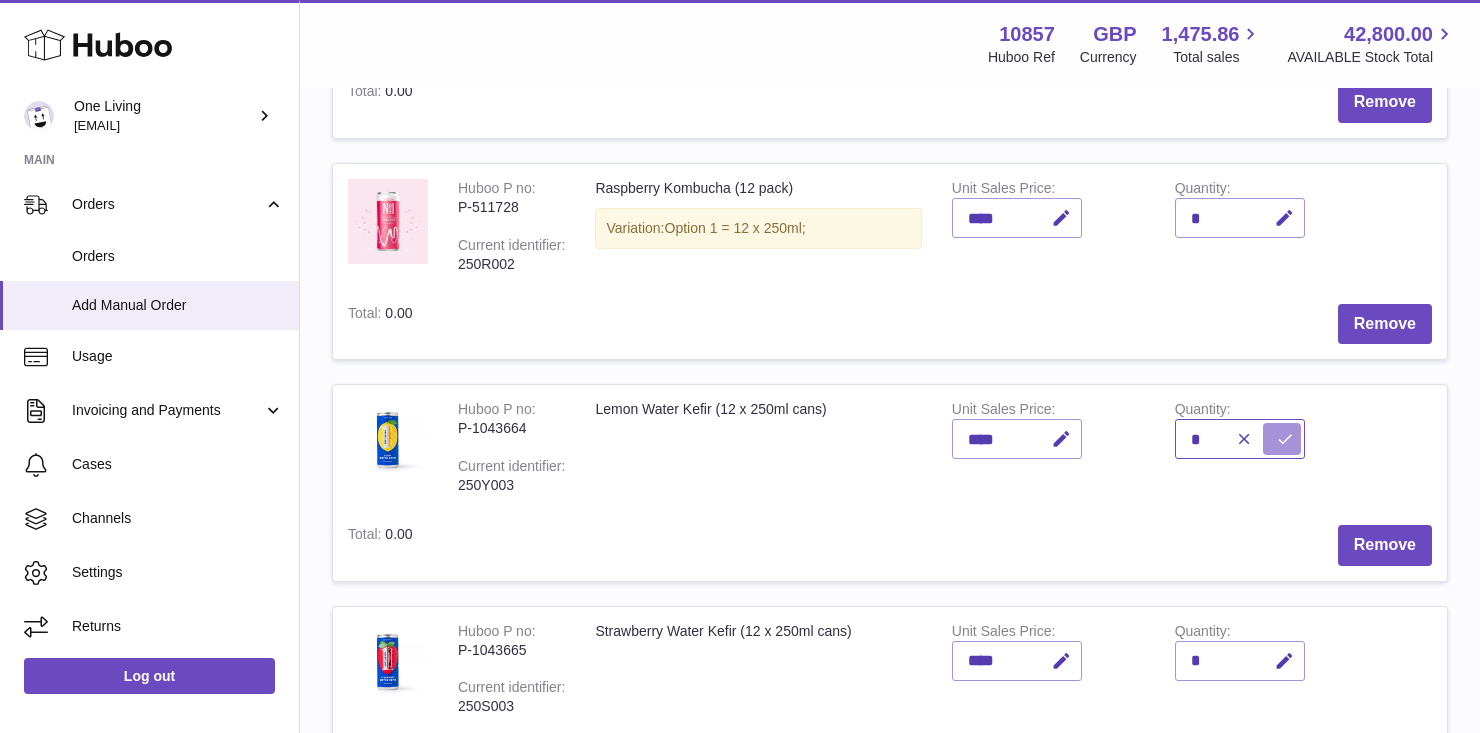 type on "*" 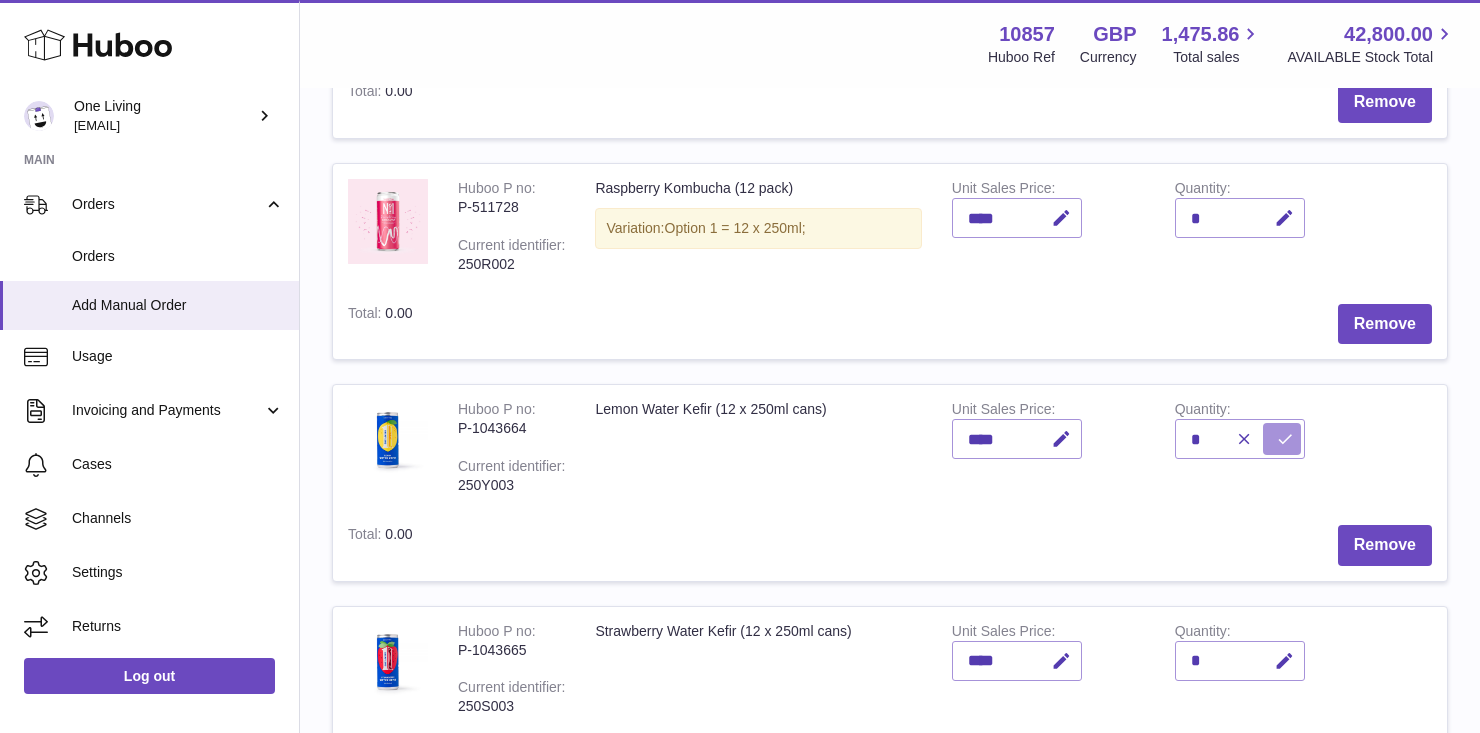 click at bounding box center [1285, 439] 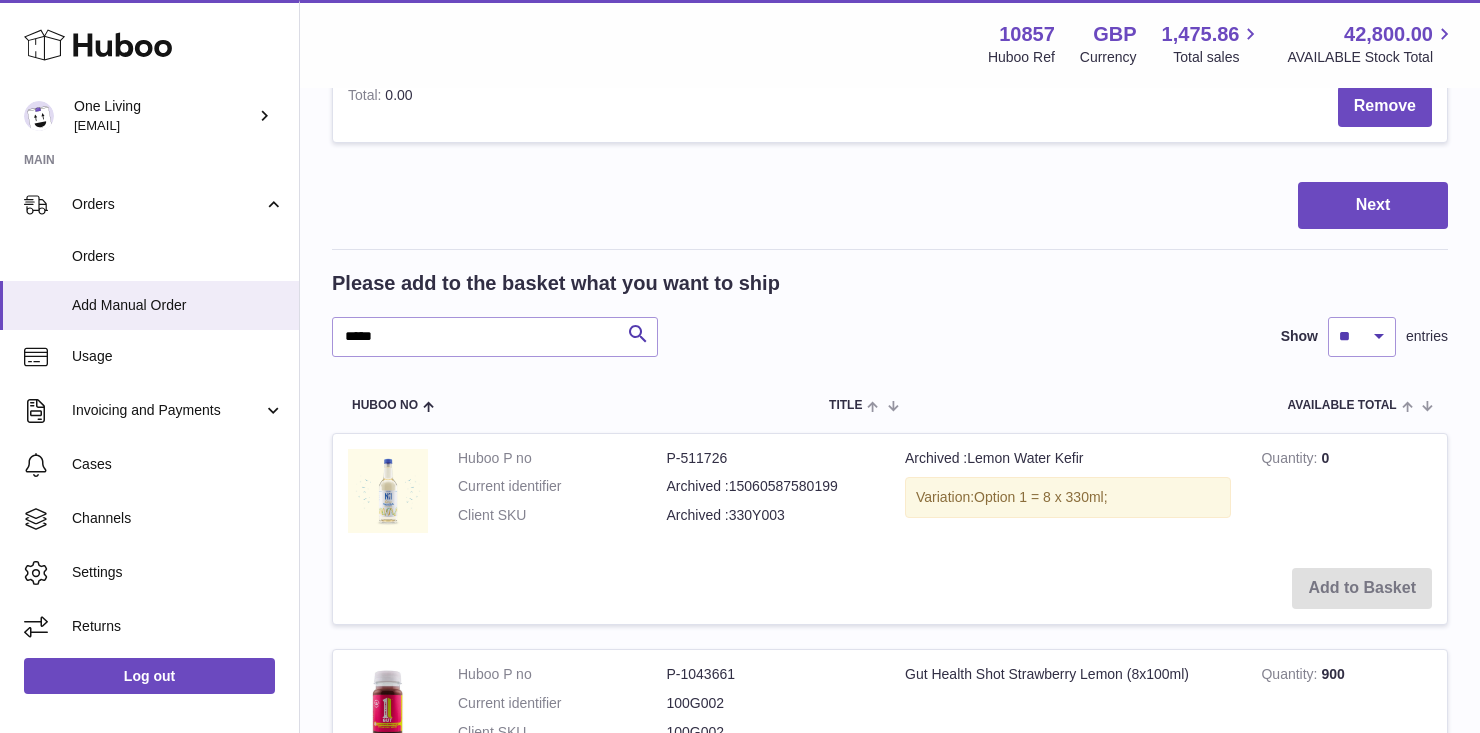 scroll, scrollTop: 1444, scrollLeft: 0, axis: vertical 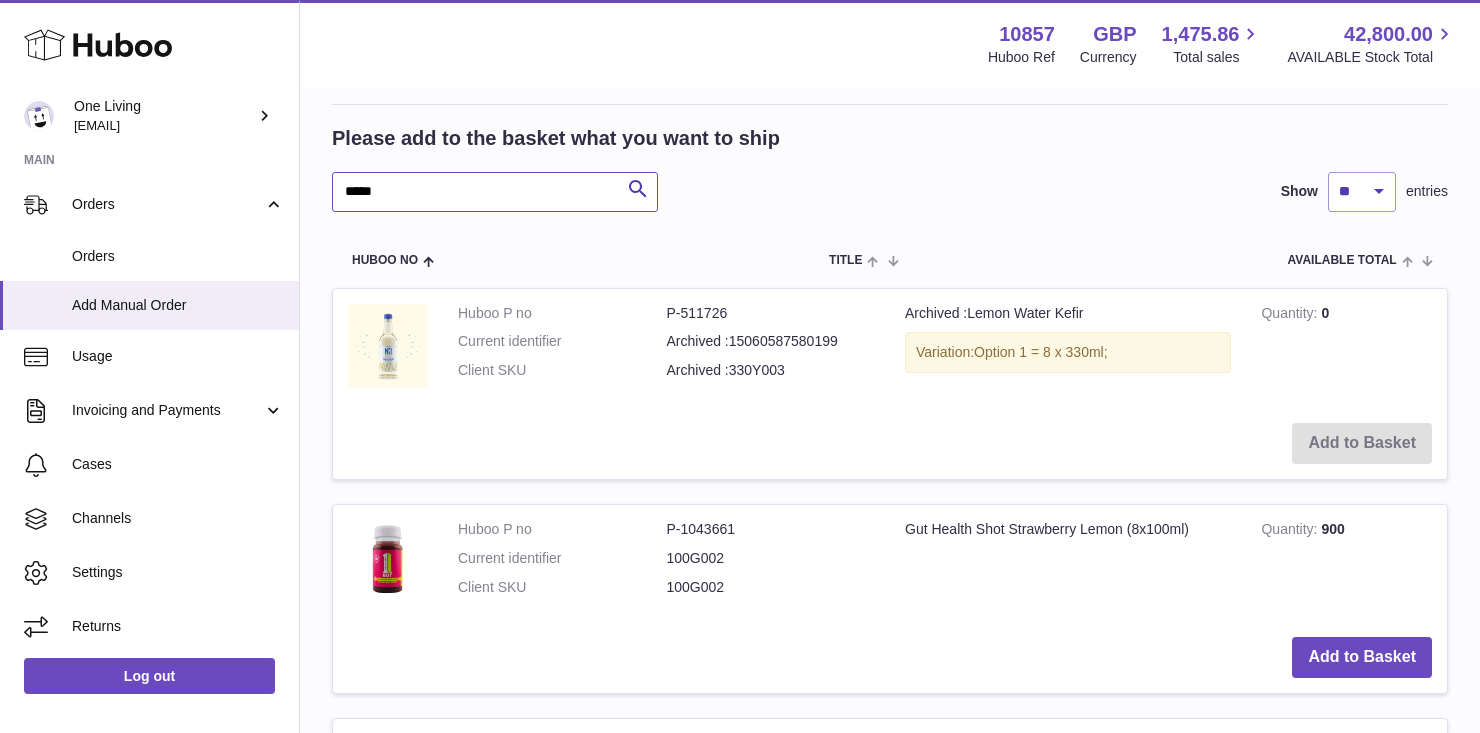 click on "*****" at bounding box center [495, 192] 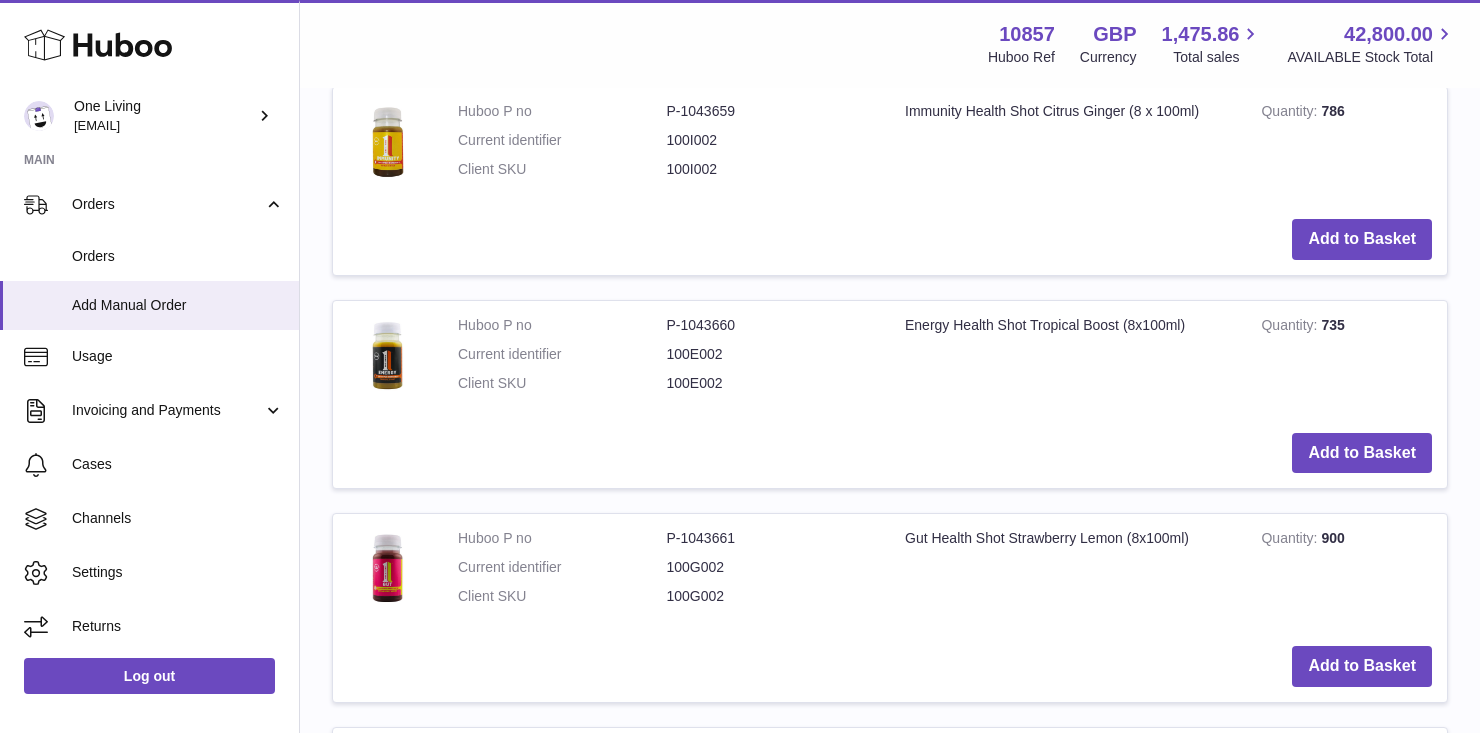 scroll, scrollTop: 2532, scrollLeft: 0, axis: vertical 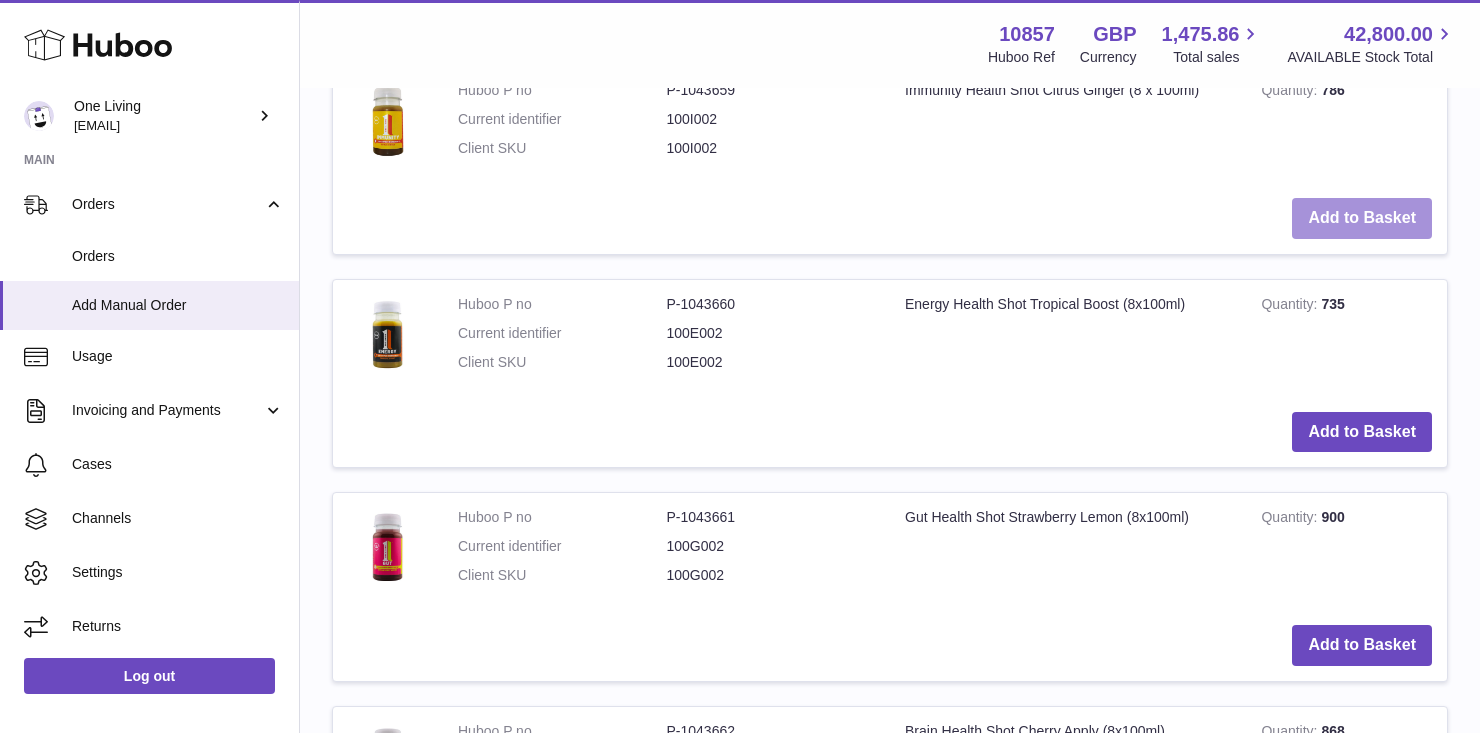 type on "****" 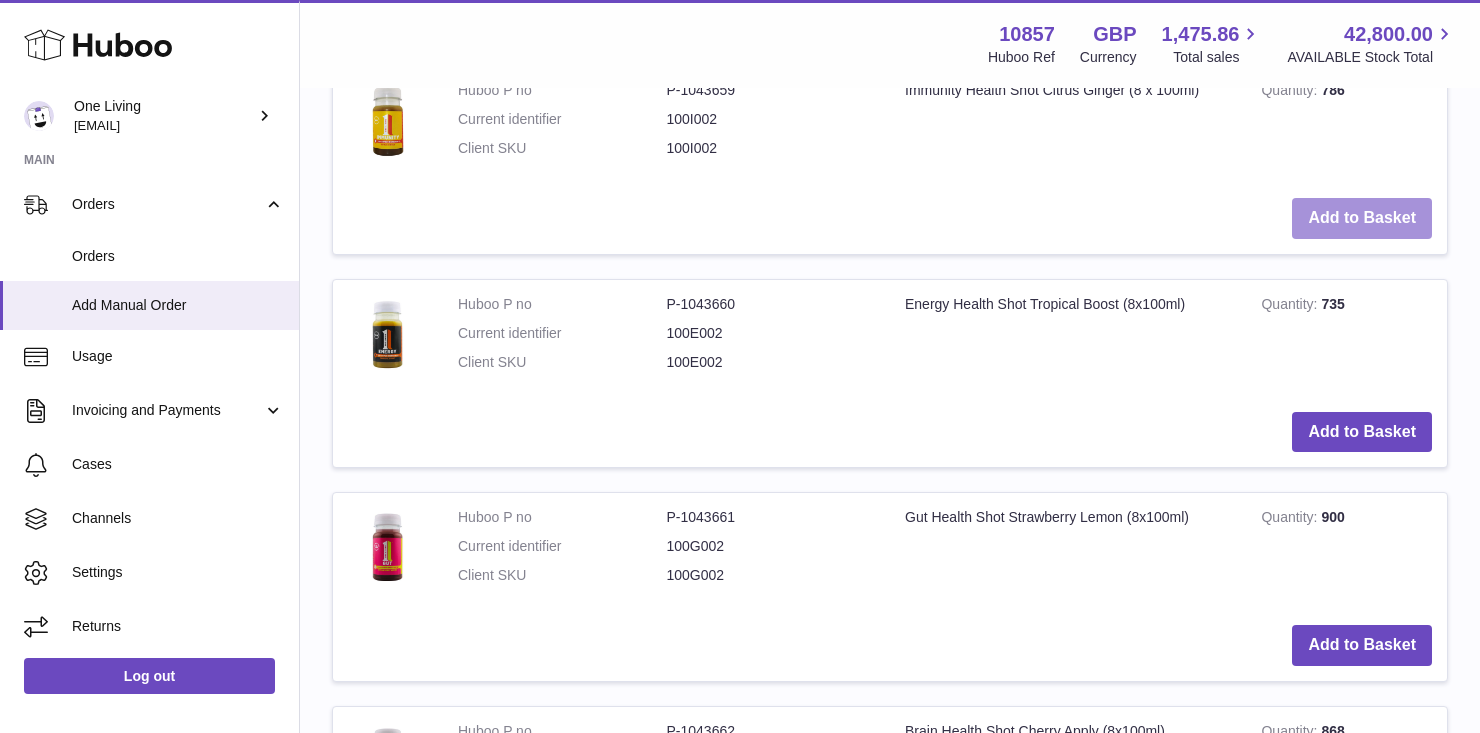 click on "Add to Basket" at bounding box center (1362, 218) 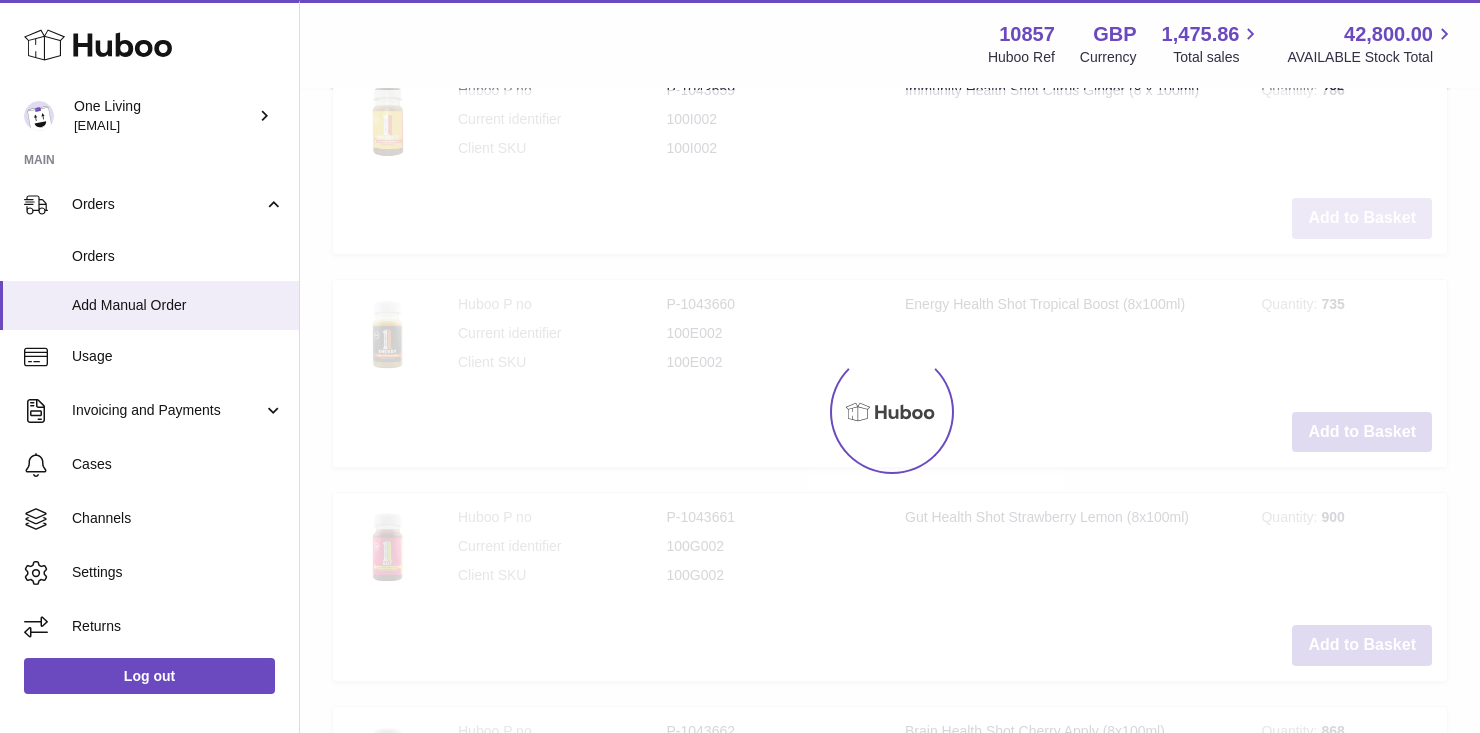 scroll, scrollTop: 2753, scrollLeft: 0, axis: vertical 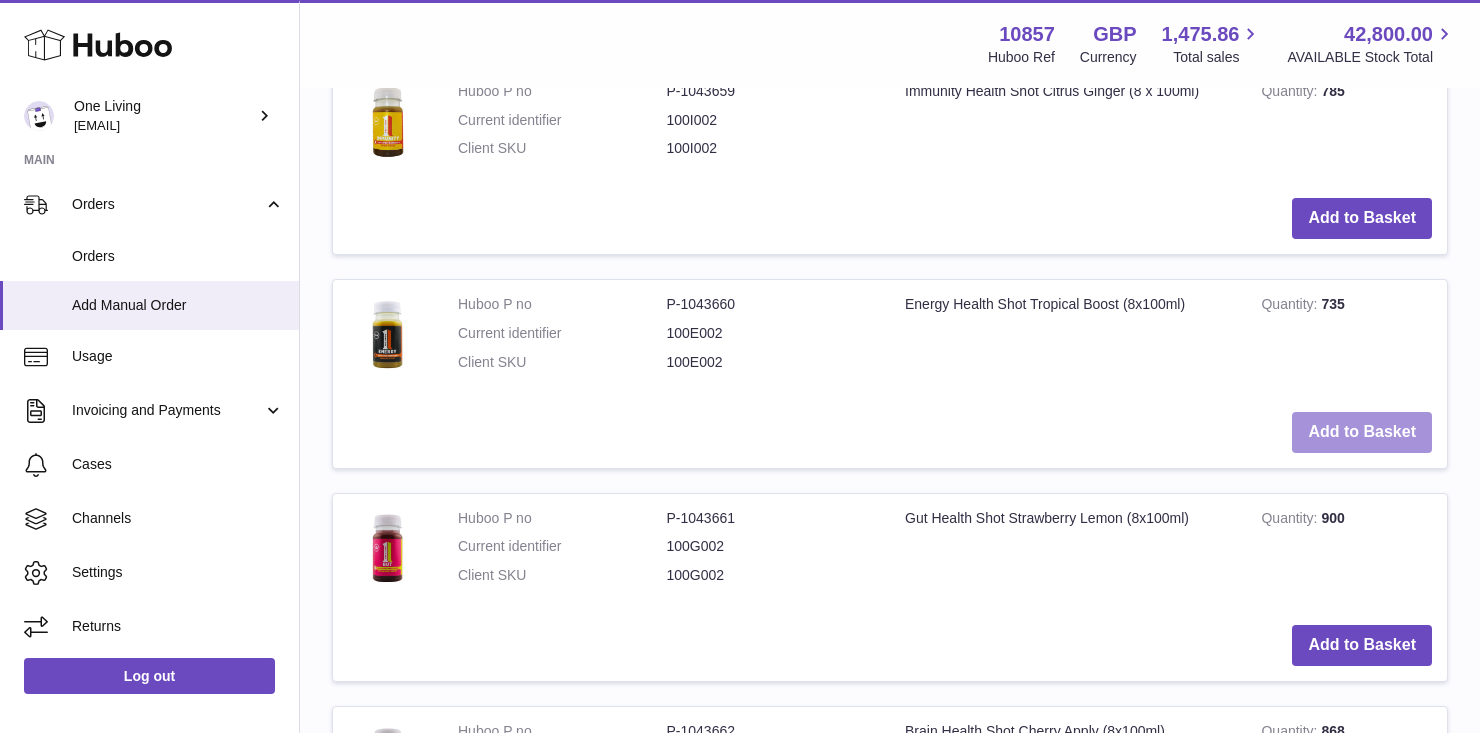 click on "Add to Basket" at bounding box center (1362, 432) 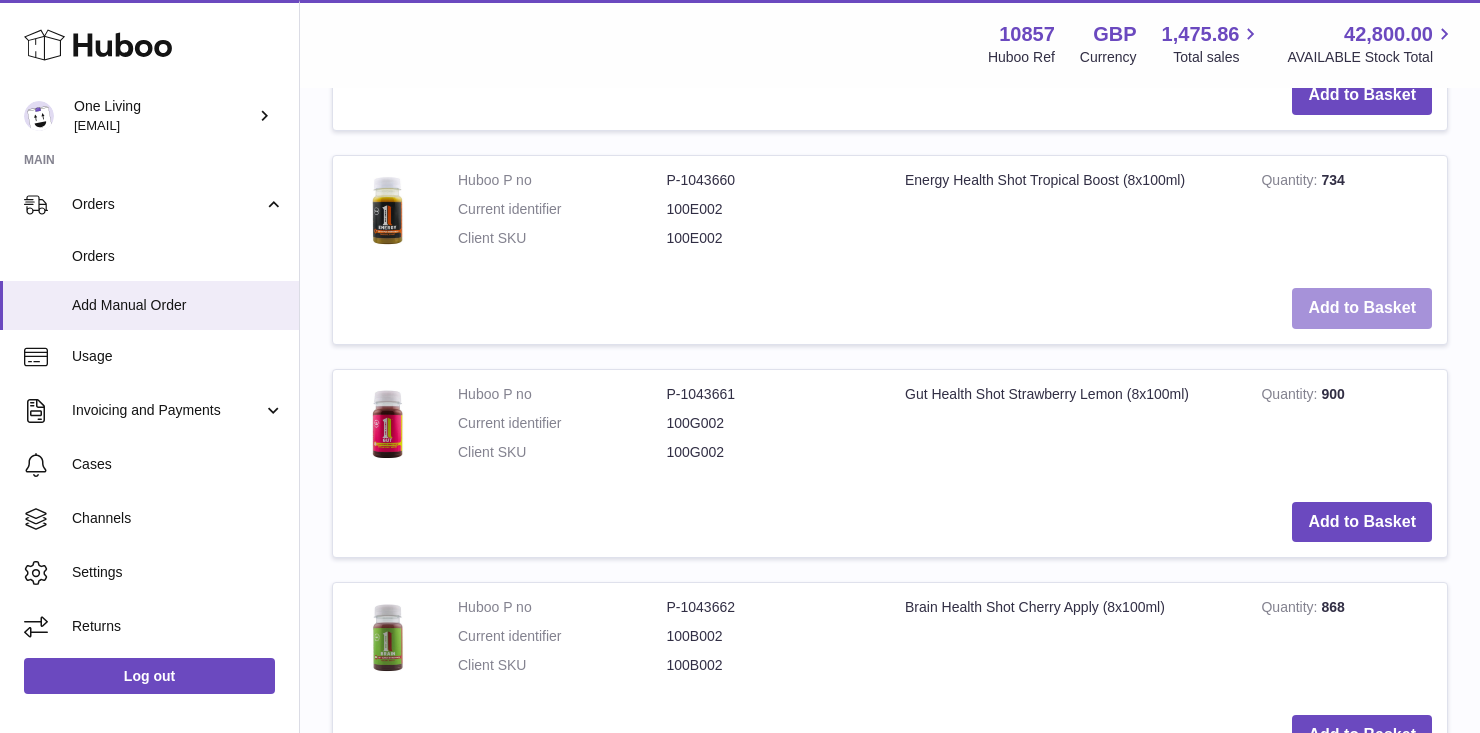 scroll, scrollTop: 3102, scrollLeft: 0, axis: vertical 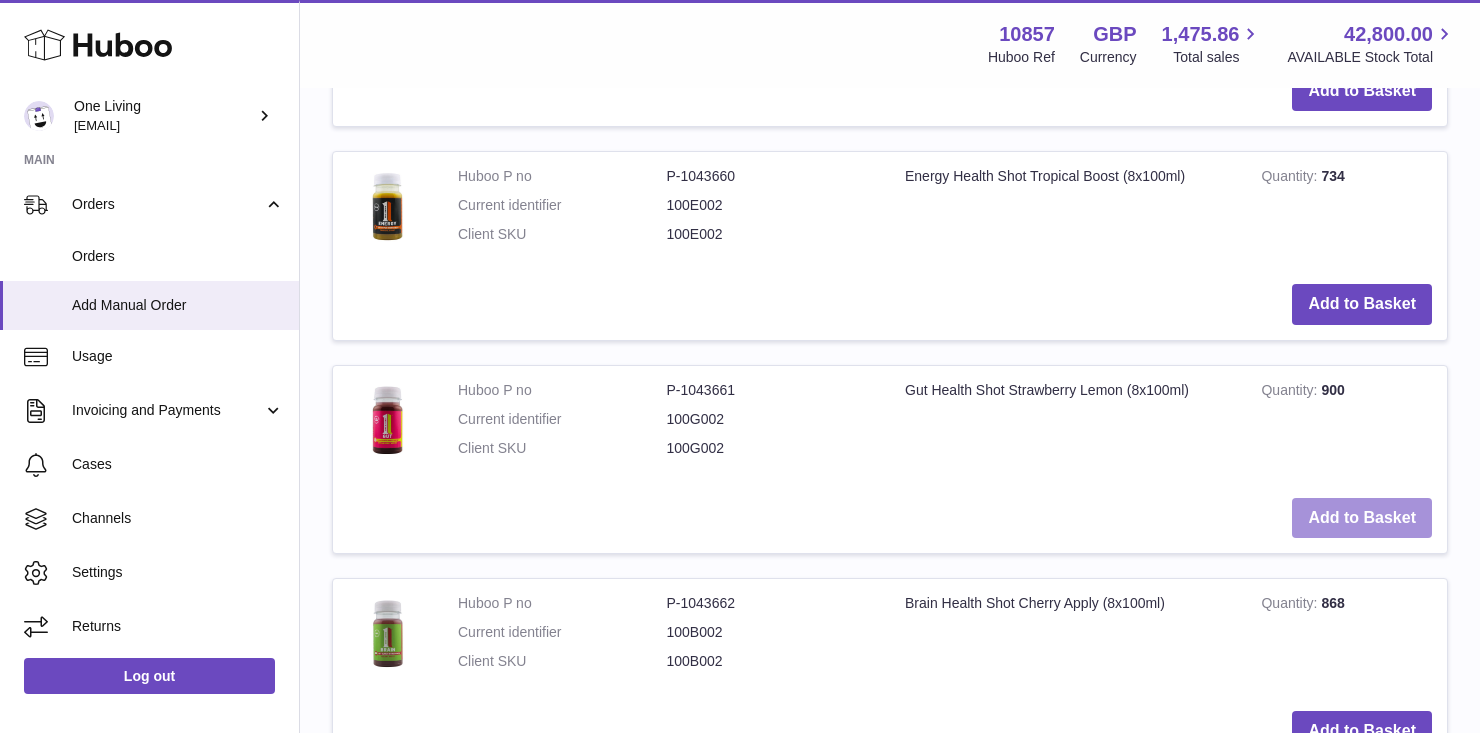 click on "Add to Basket" at bounding box center (1362, 518) 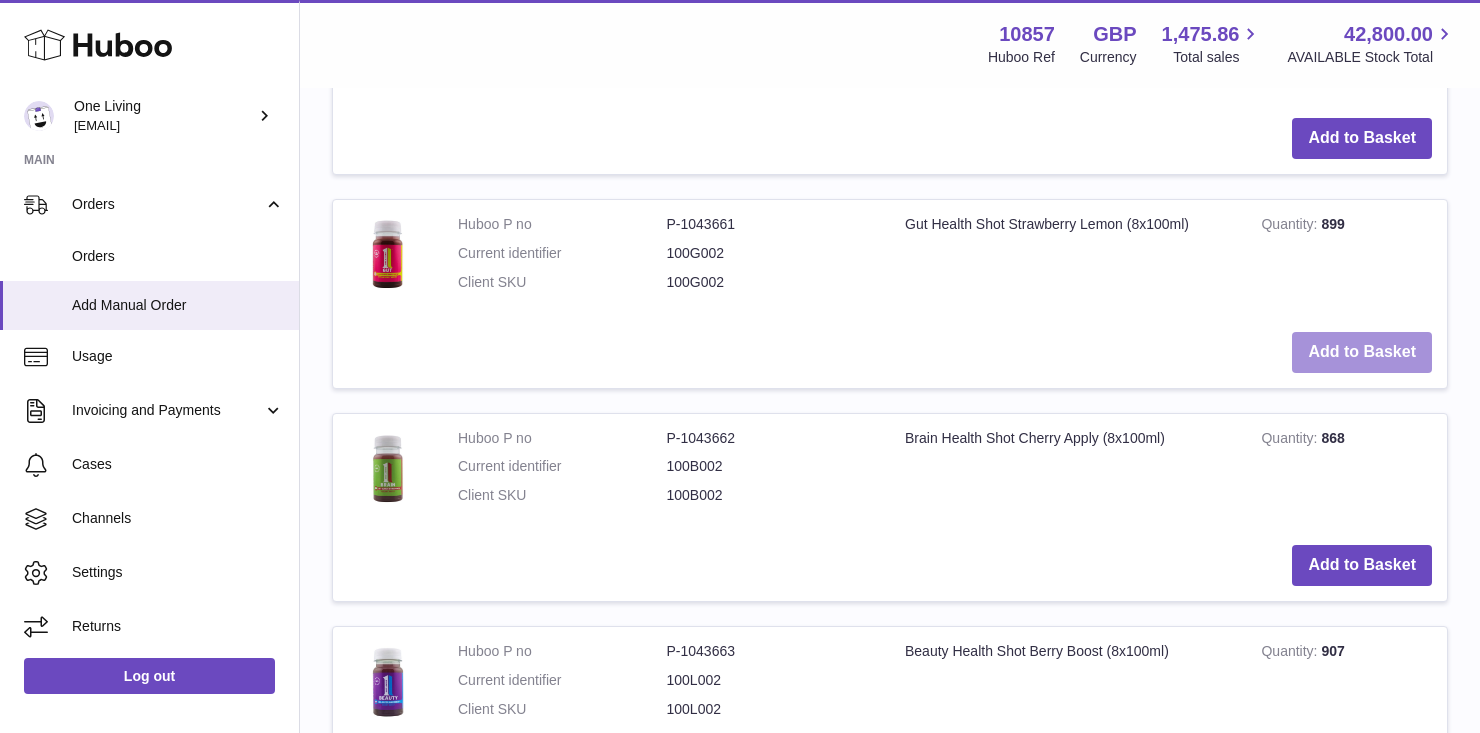 scroll, scrollTop: 3500, scrollLeft: 0, axis: vertical 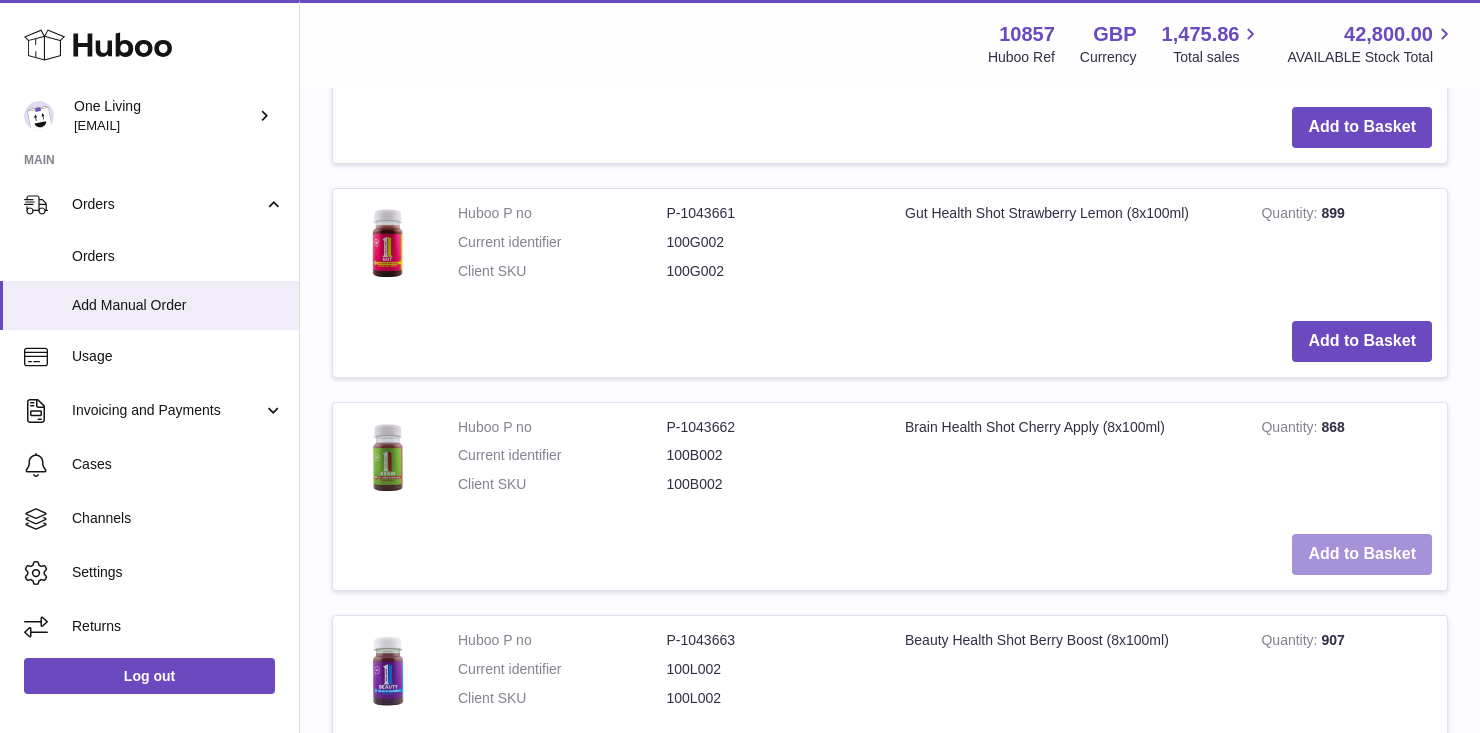 click on "Add to Basket" at bounding box center [1362, 554] 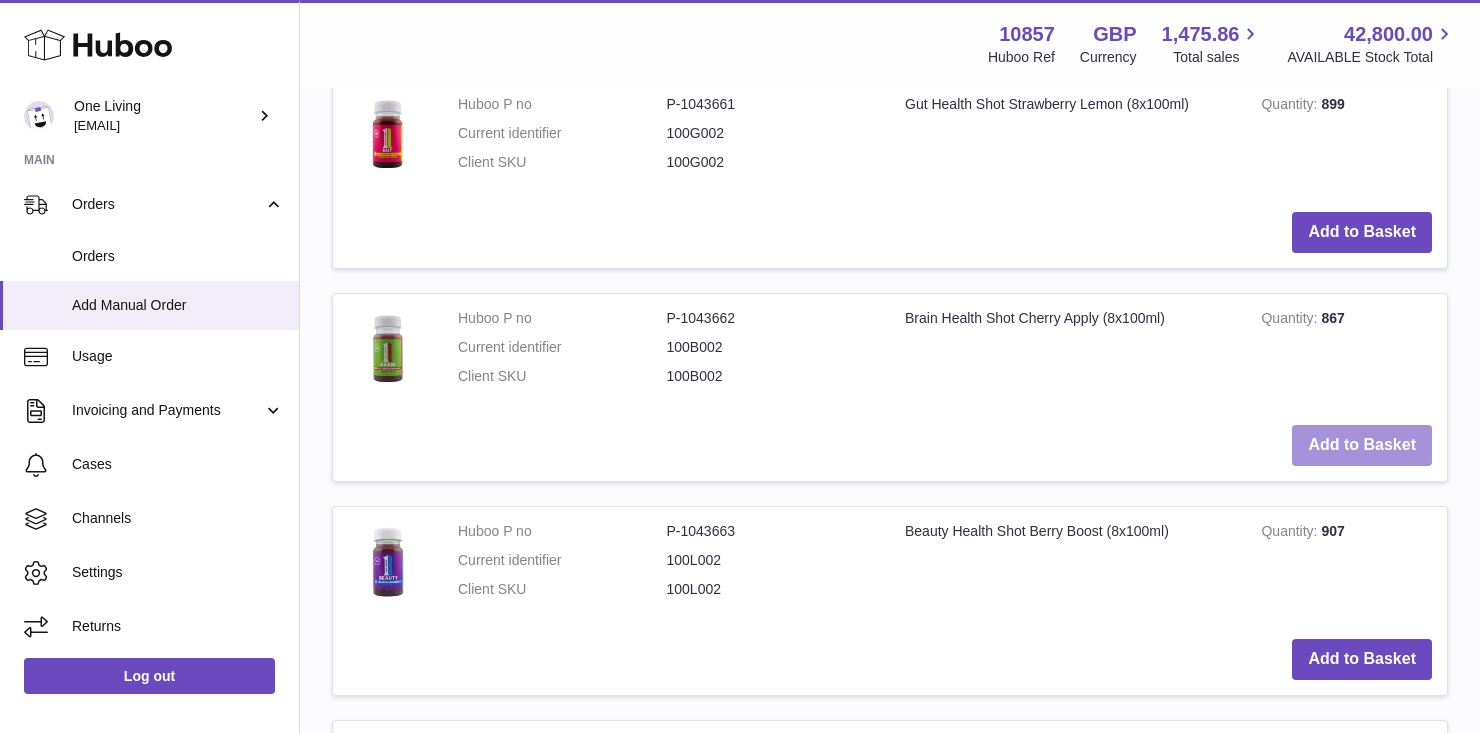 scroll, scrollTop: 3849, scrollLeft: 0, axis: vertical 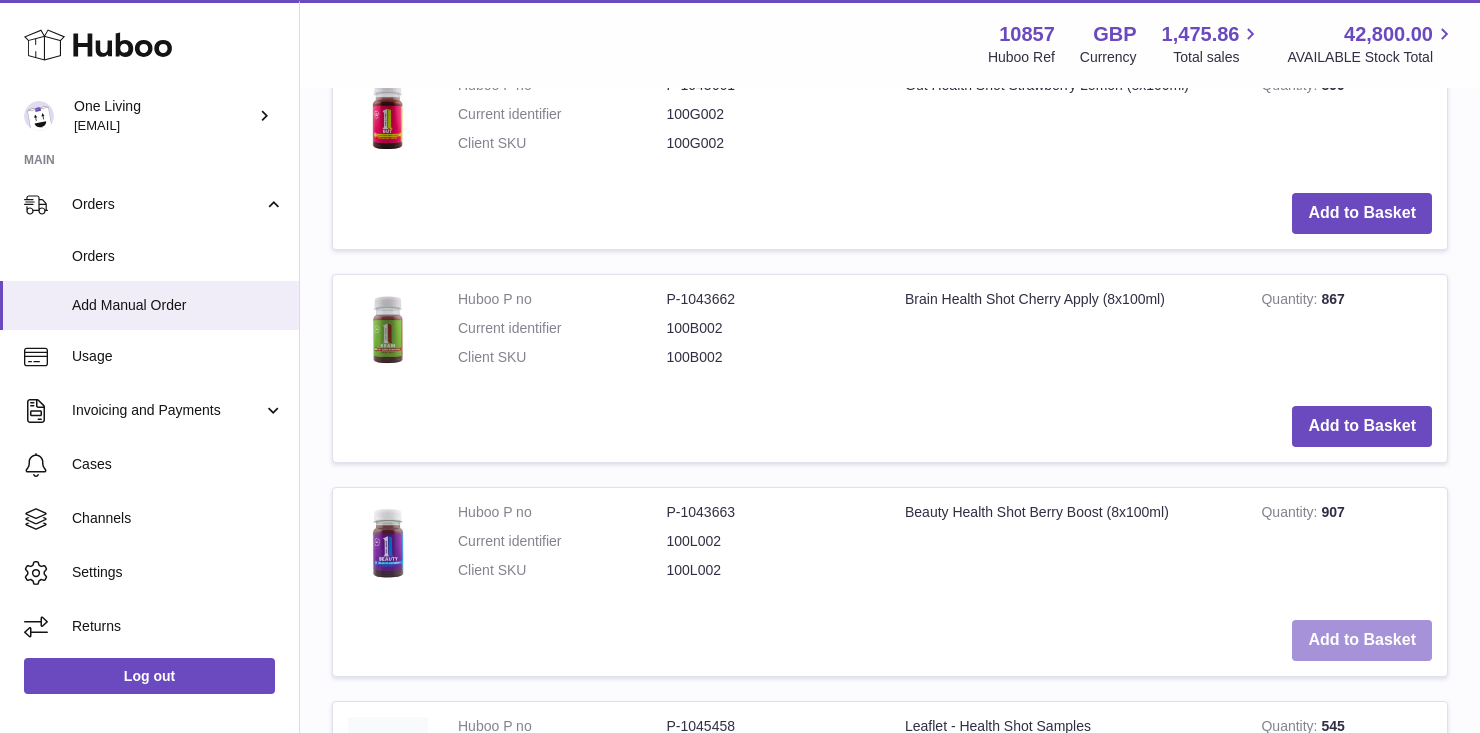 click on "Add to Basket" at bounding box center [1362, 640] 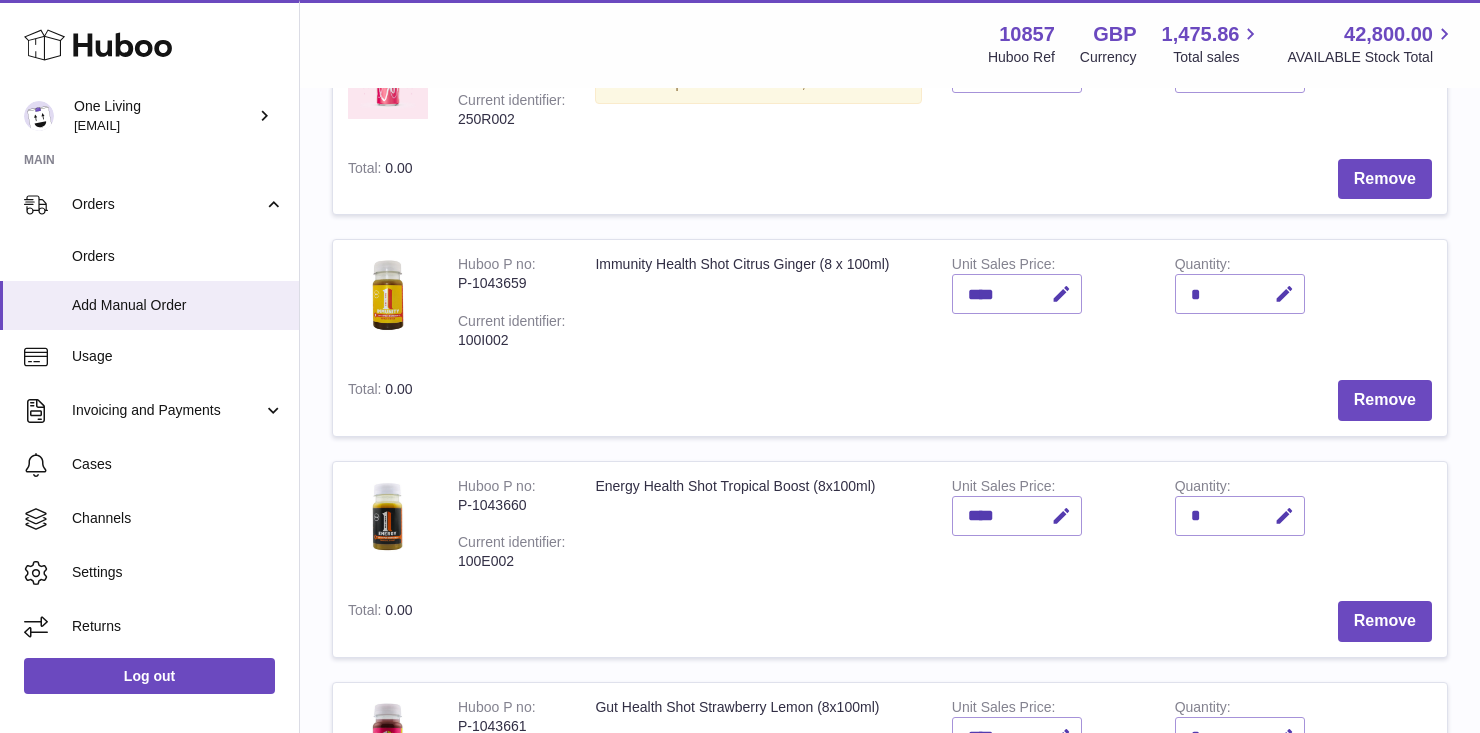 scroll, scrollTop: 842, scrollLeft: 0, axis: vertical 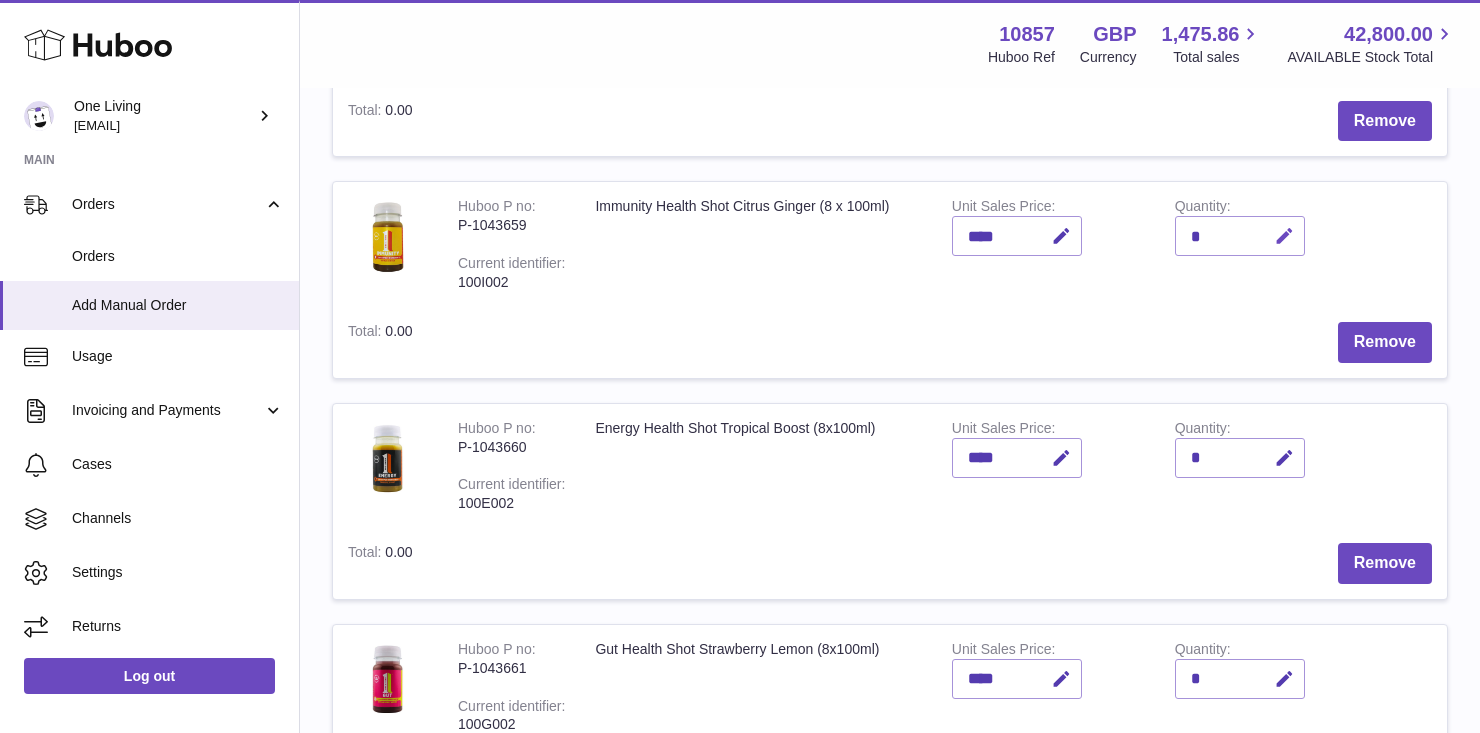 click at bounding box center (1284, 236) 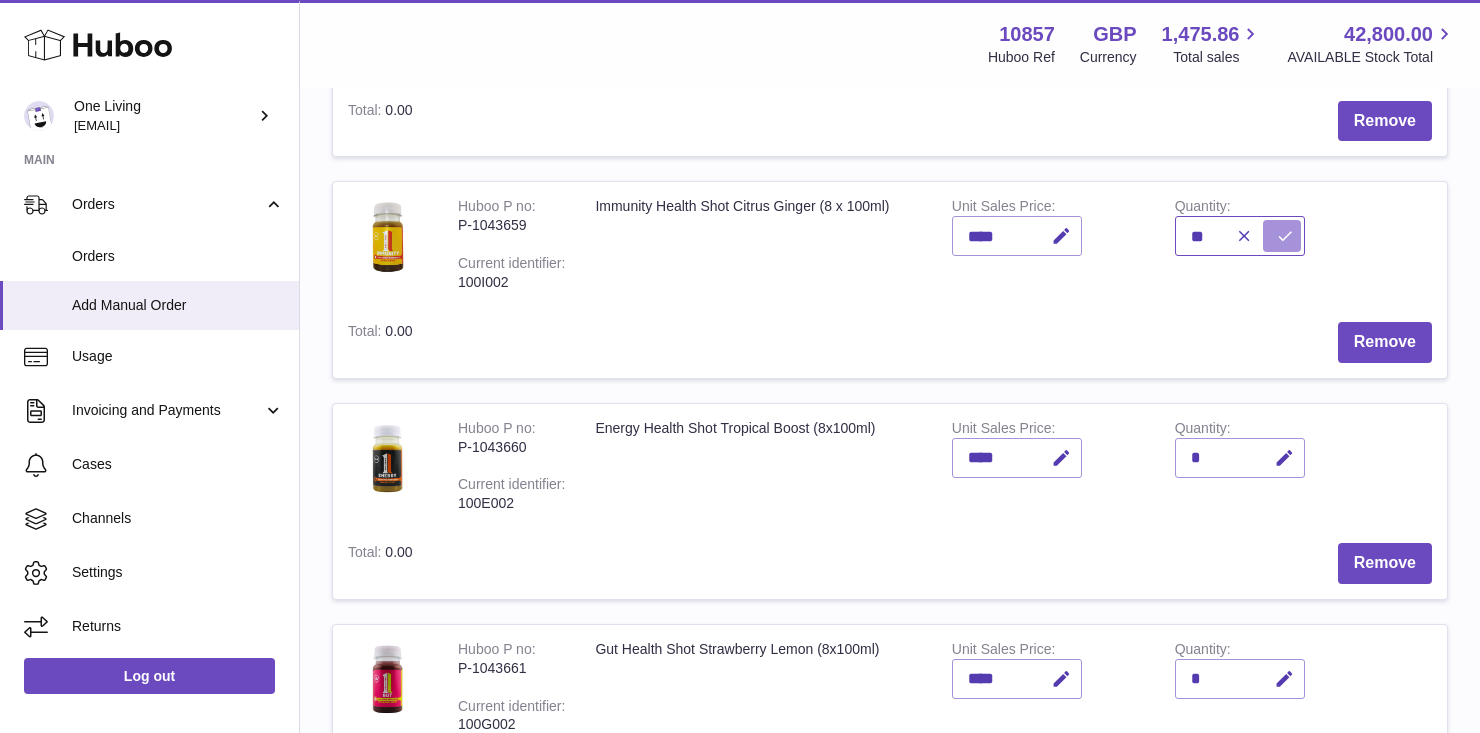 type on "**" 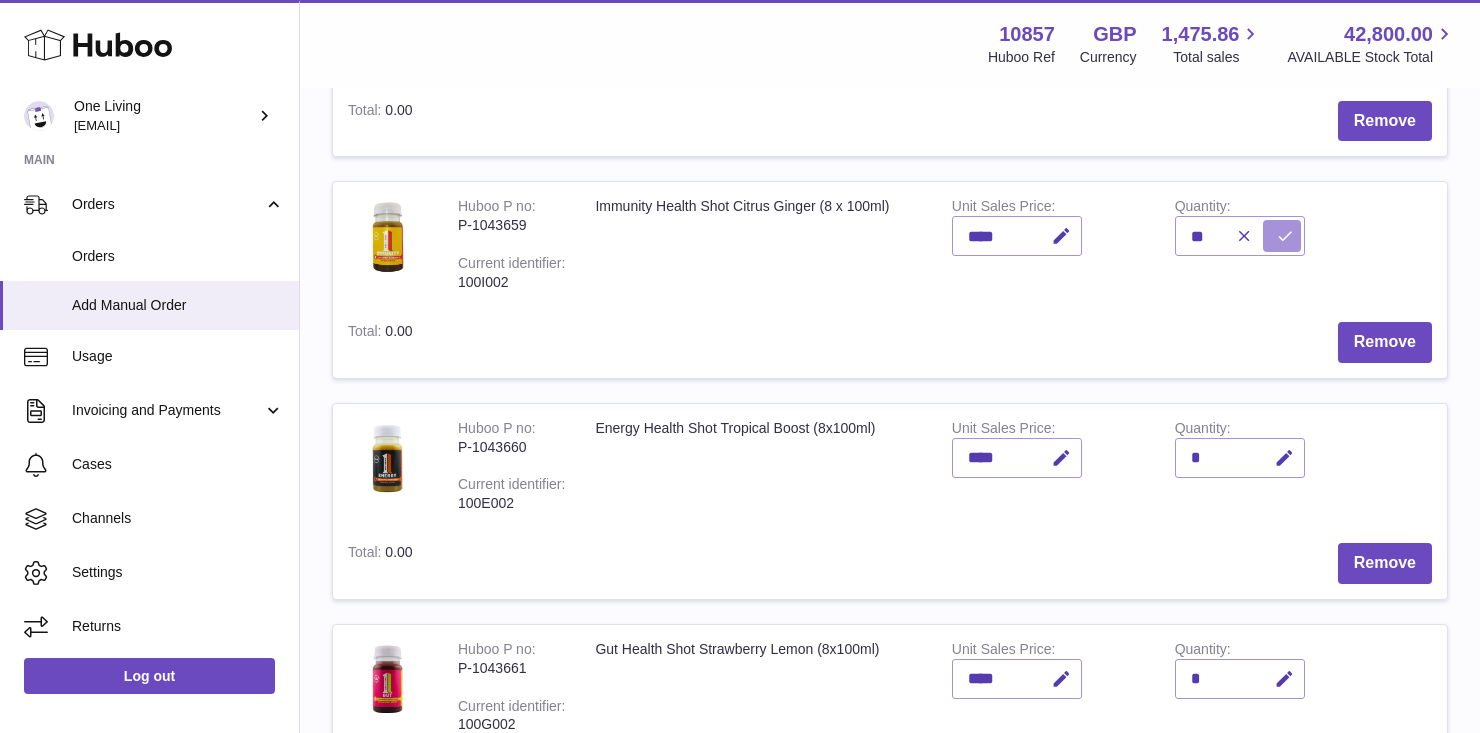 click at bounding box center [1285, 236] 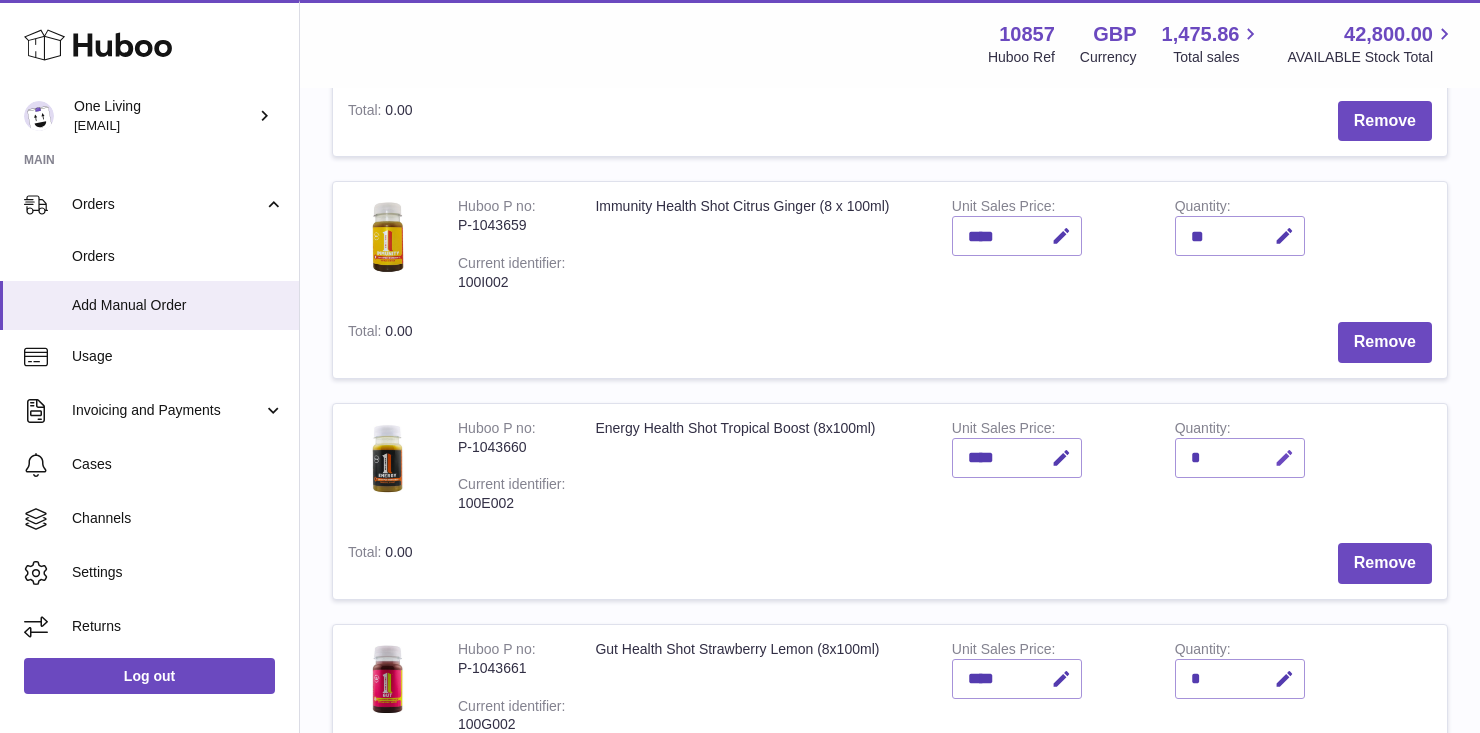 click at bounding box center (1284, 458) 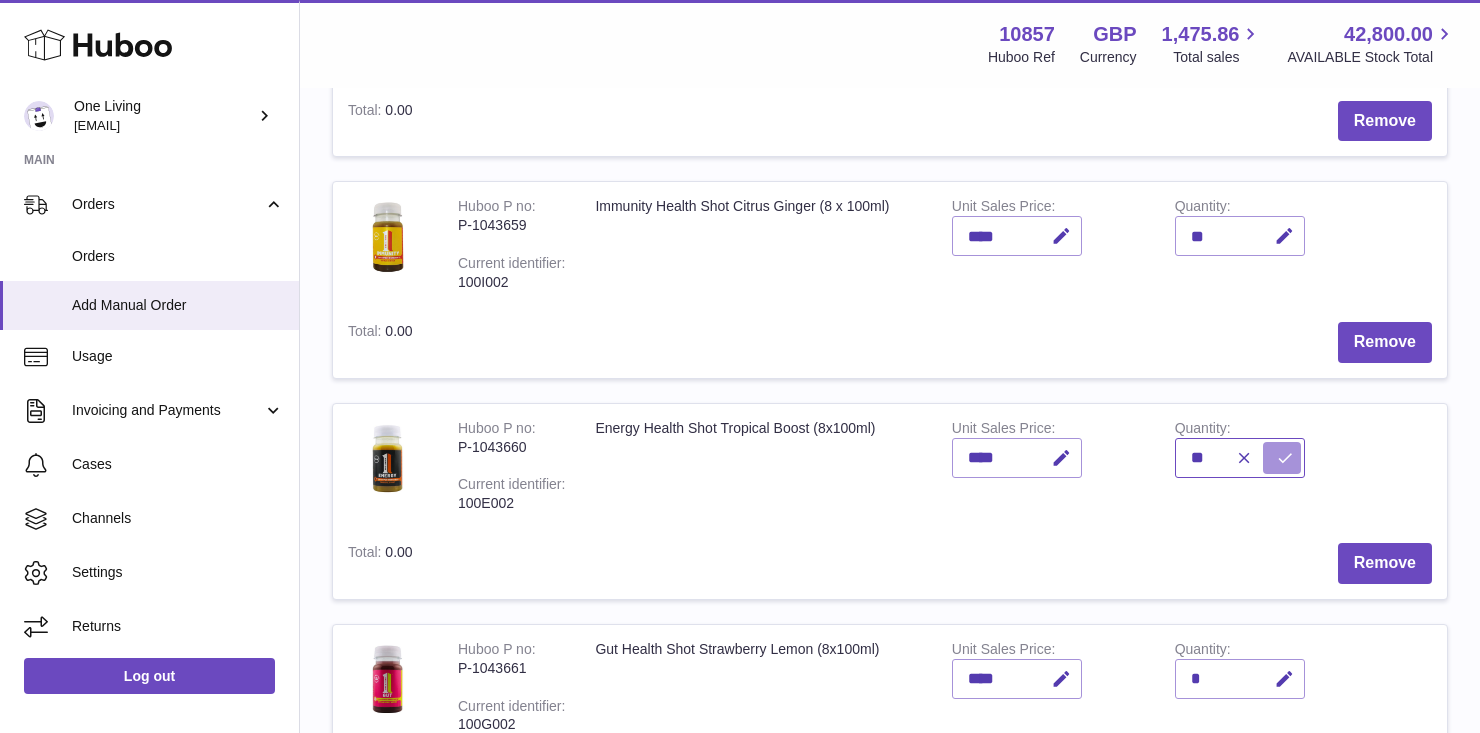 type on "**" 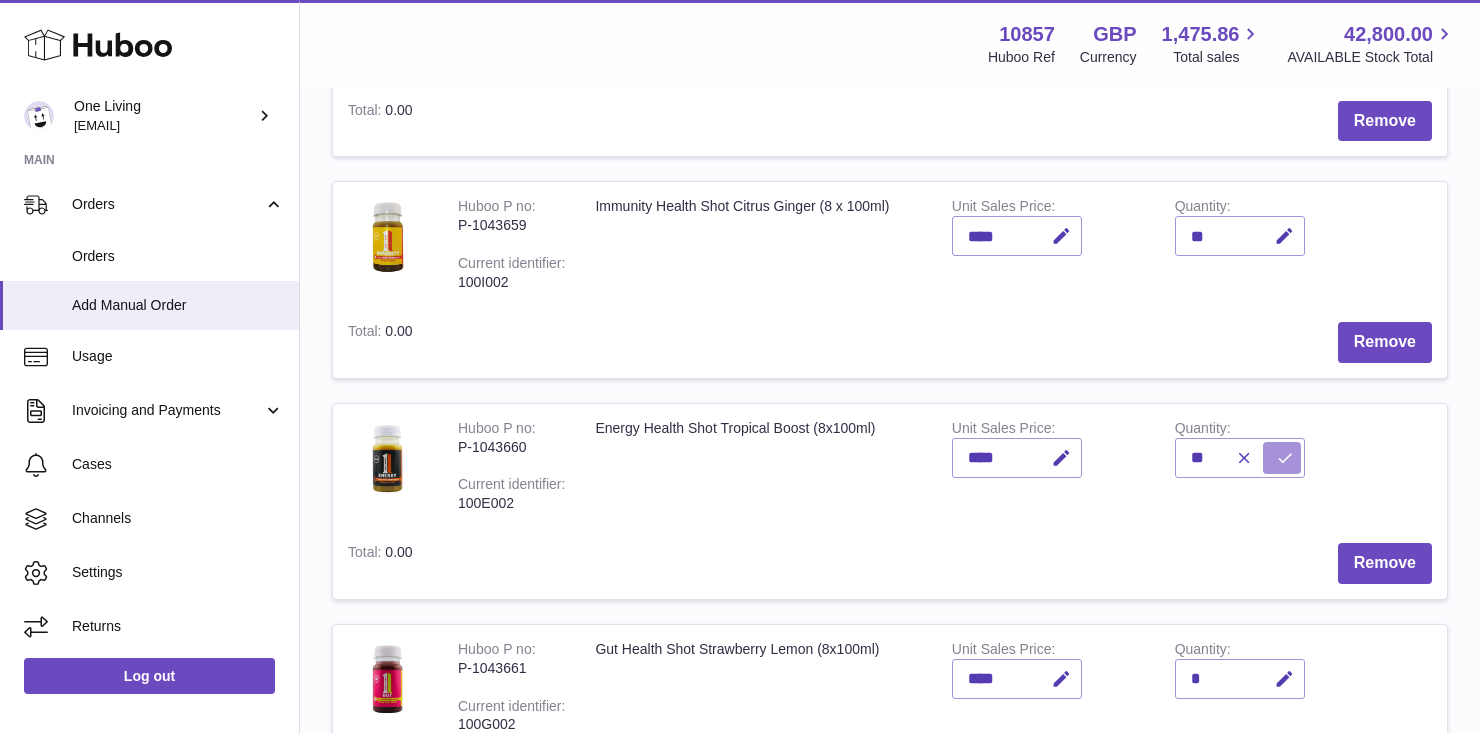 click at bounding box center [1285, 458] 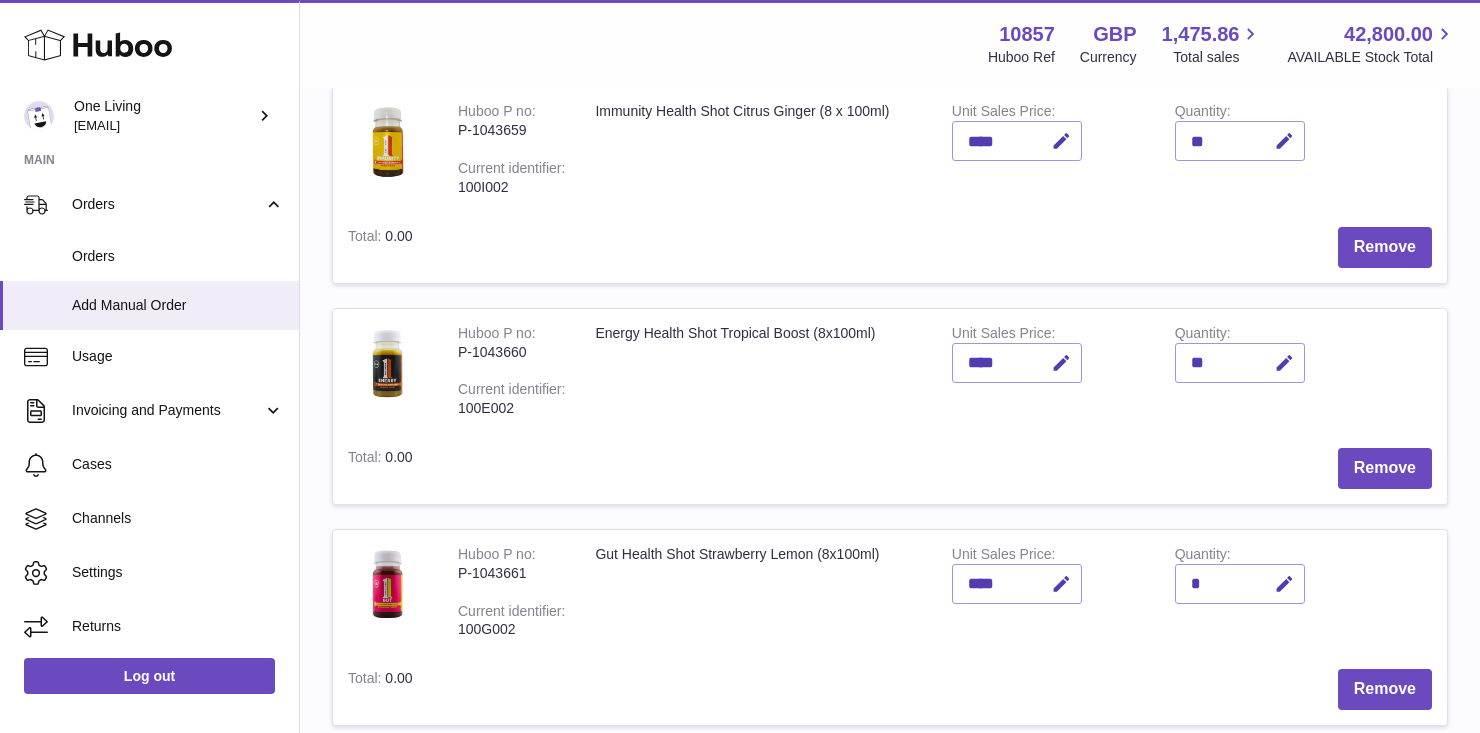 scroll, scrollTop: 990, scrollLeft: 0, axis: vertical 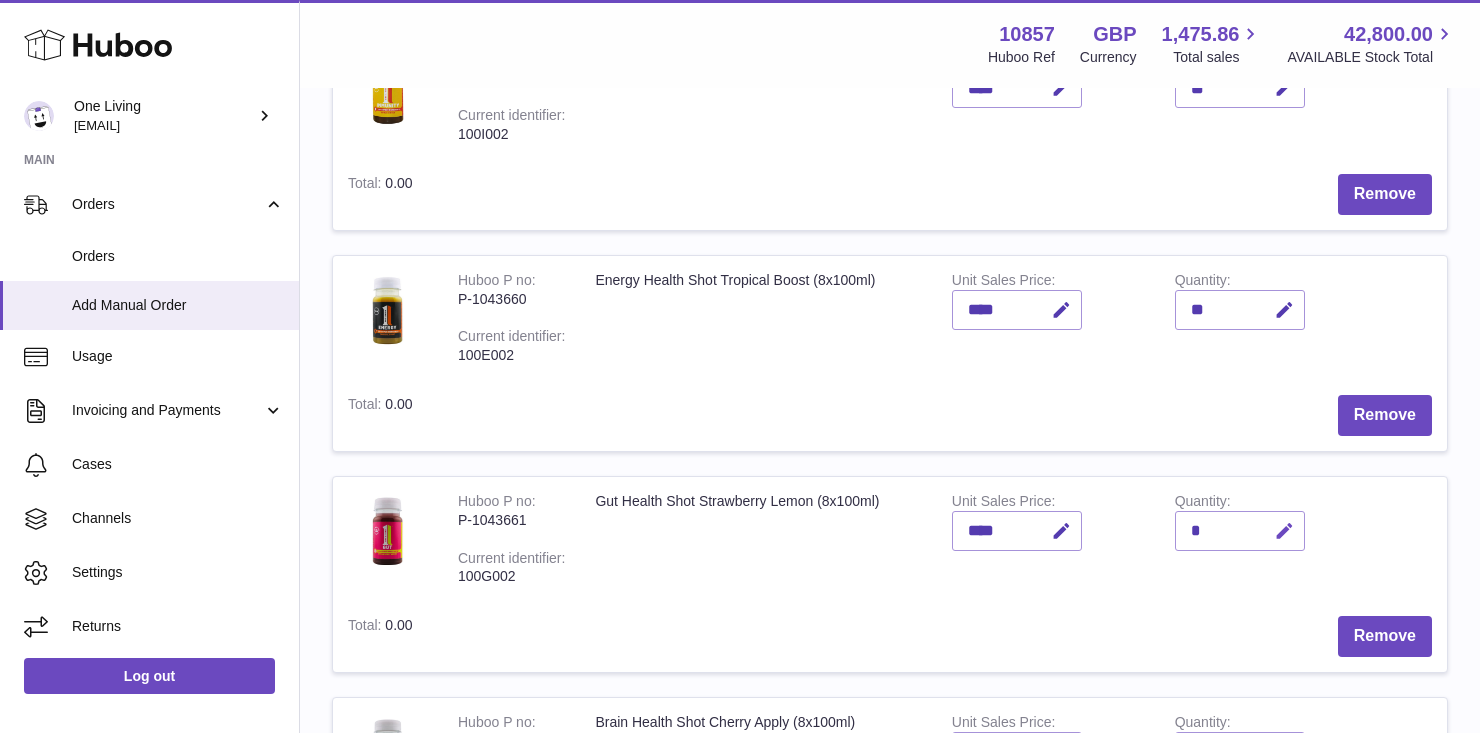 click at bounding box center [1284, 531] 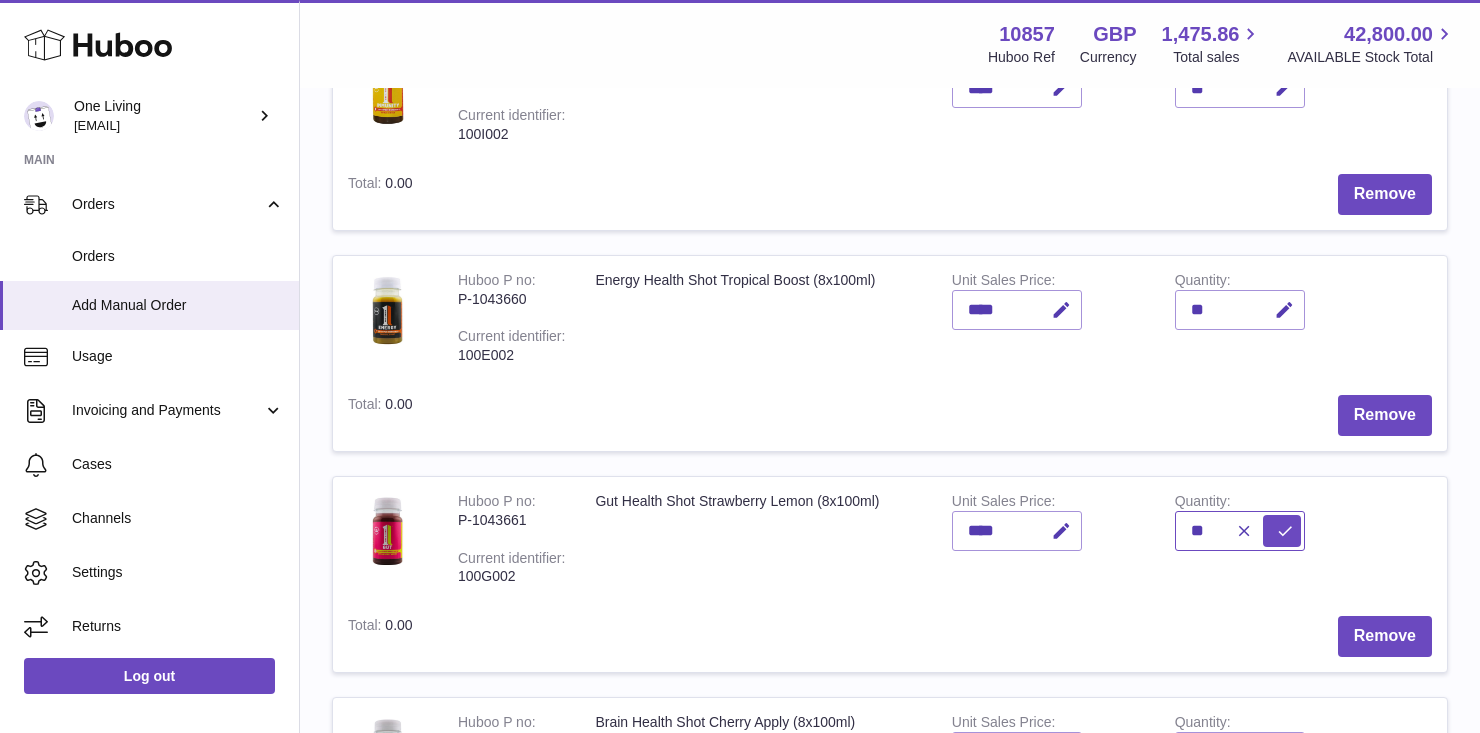 type on "**" 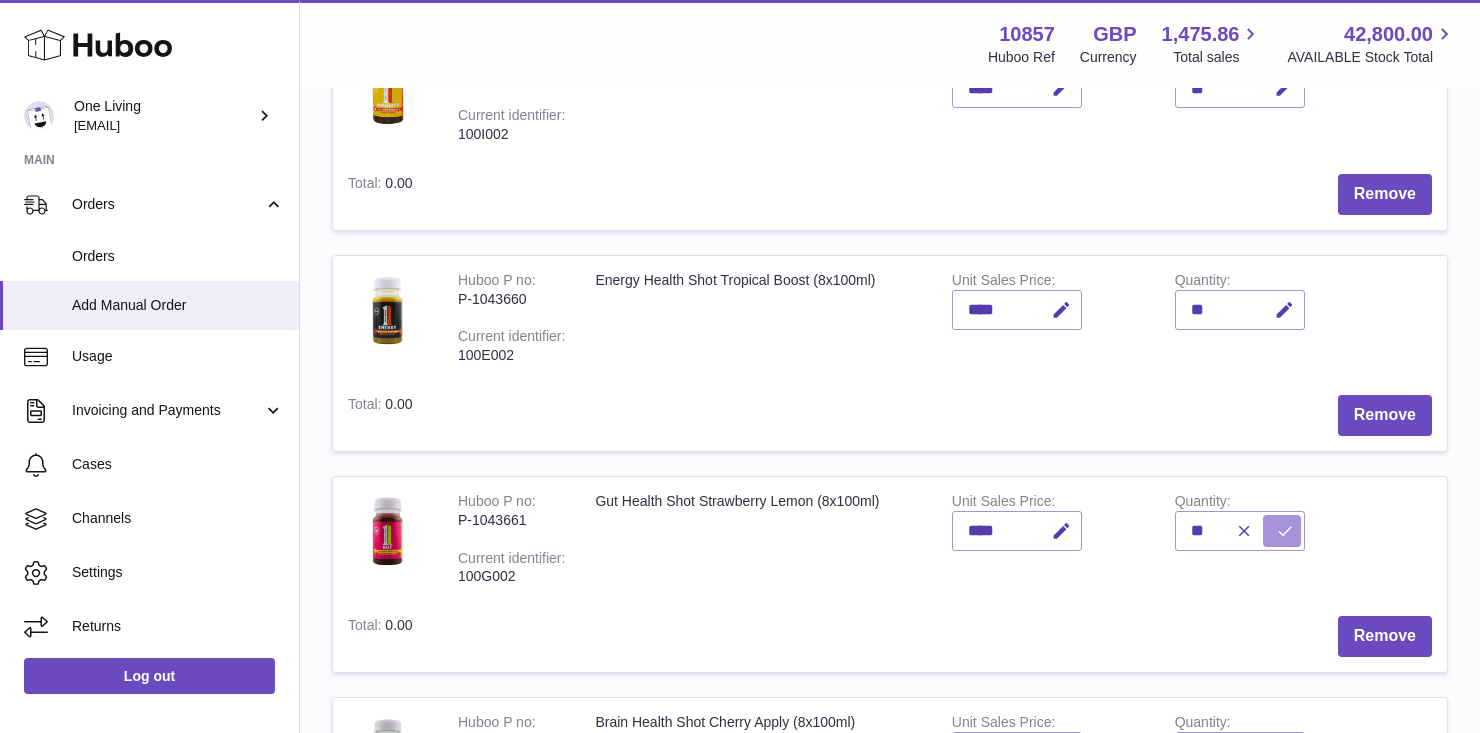 click at bounding box center [1285, 531] 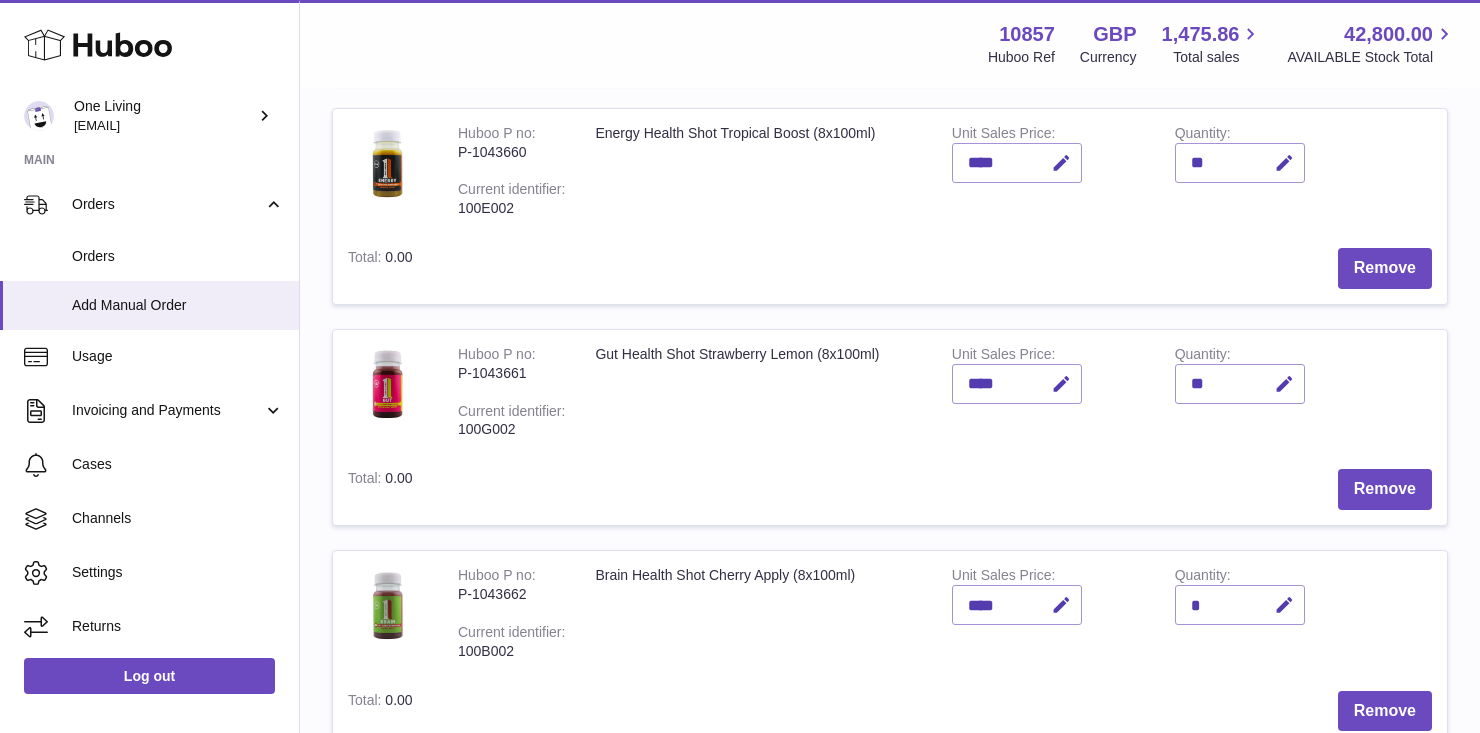 scroll, scrollTop: 1165, scrollLeft: 0, axis: vertical 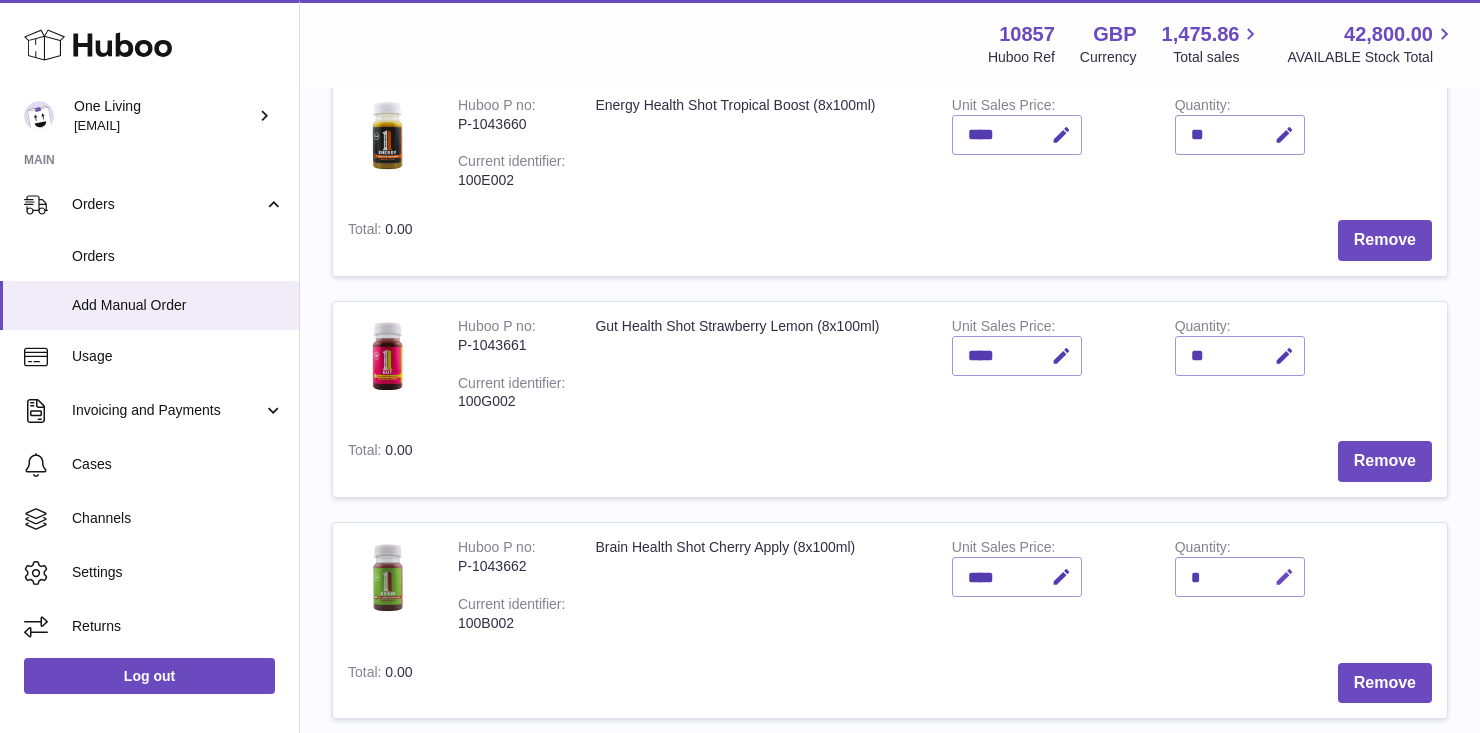 click at bounding box center (1284, 577) 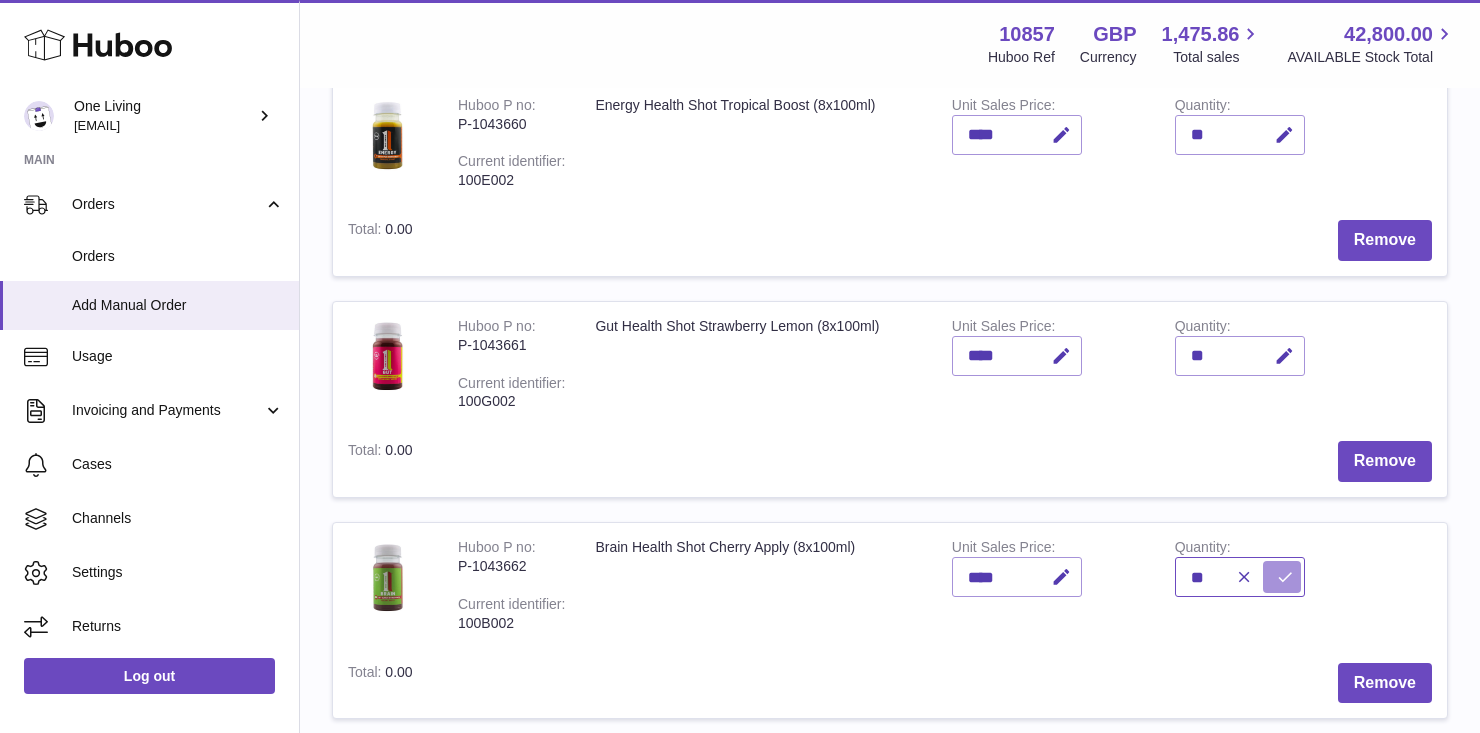 type on "**" 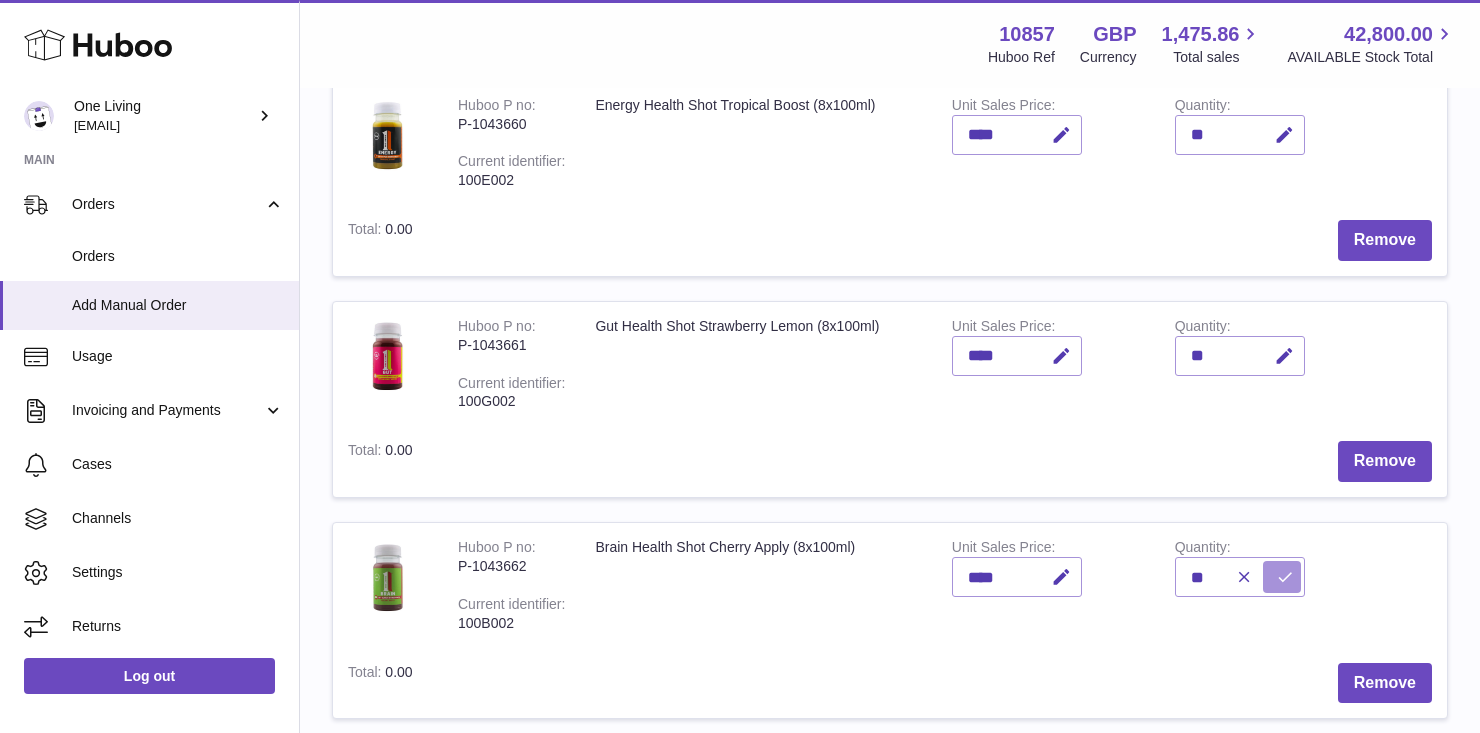 click at bounding box center (1285, 577) 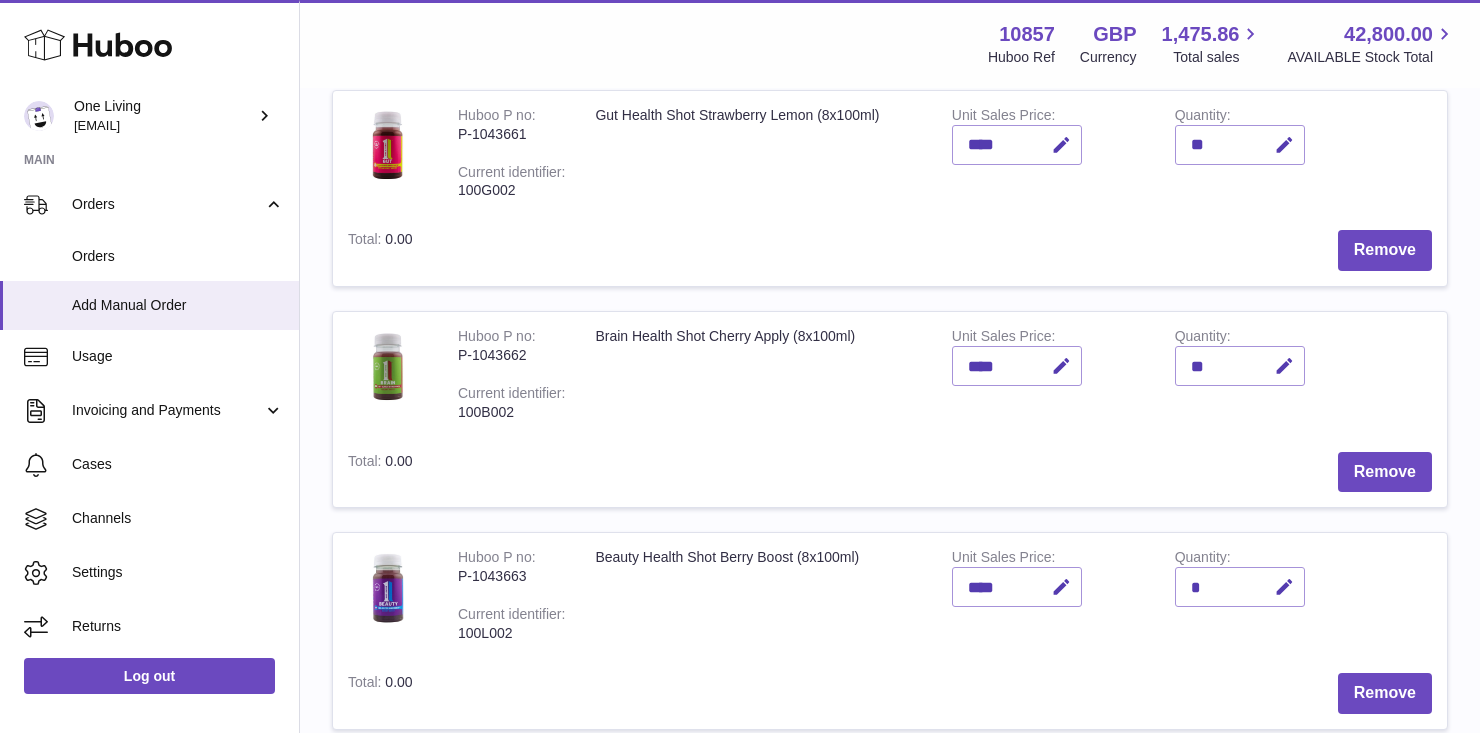 scroll, scrollTop: 1377, scrollLeft: 0, axis: vertical 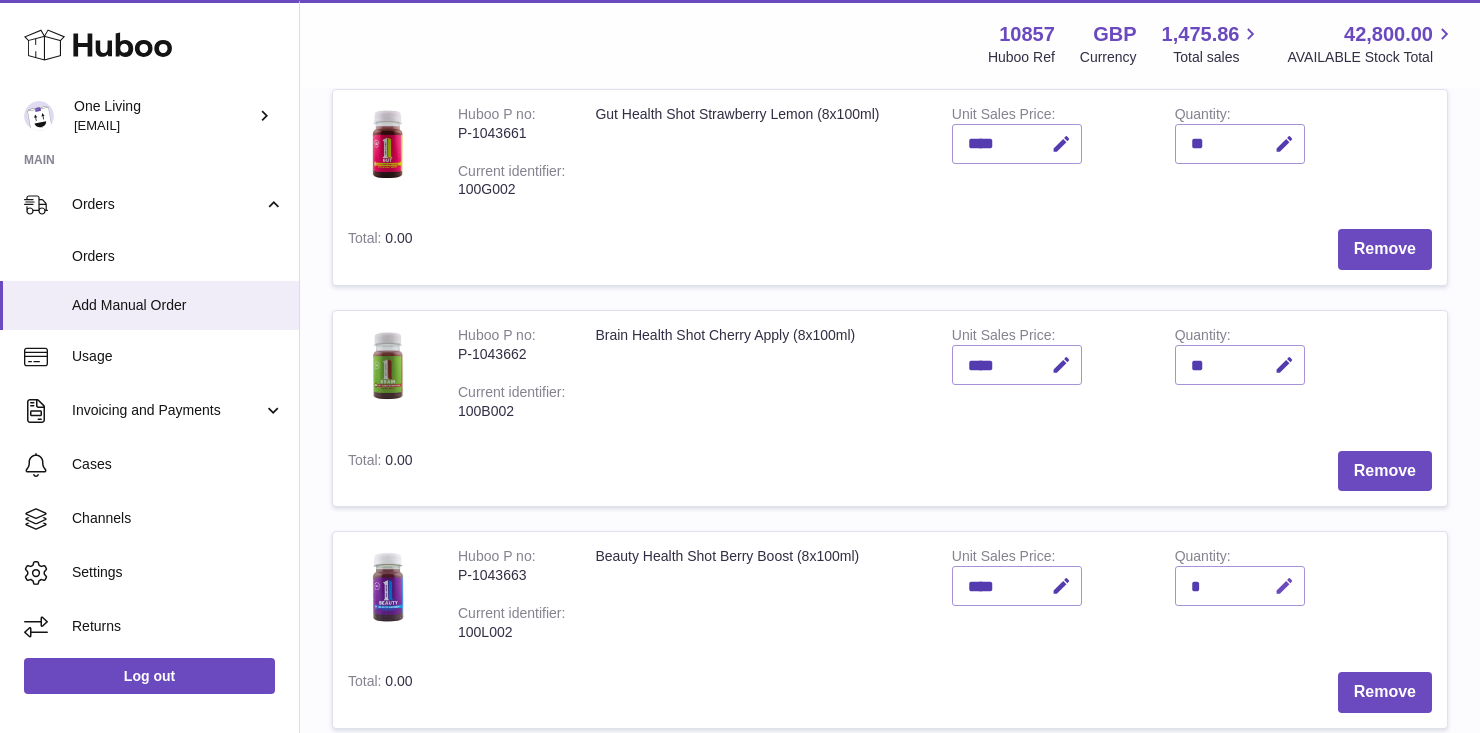 click at bounding box center (1284, 586) 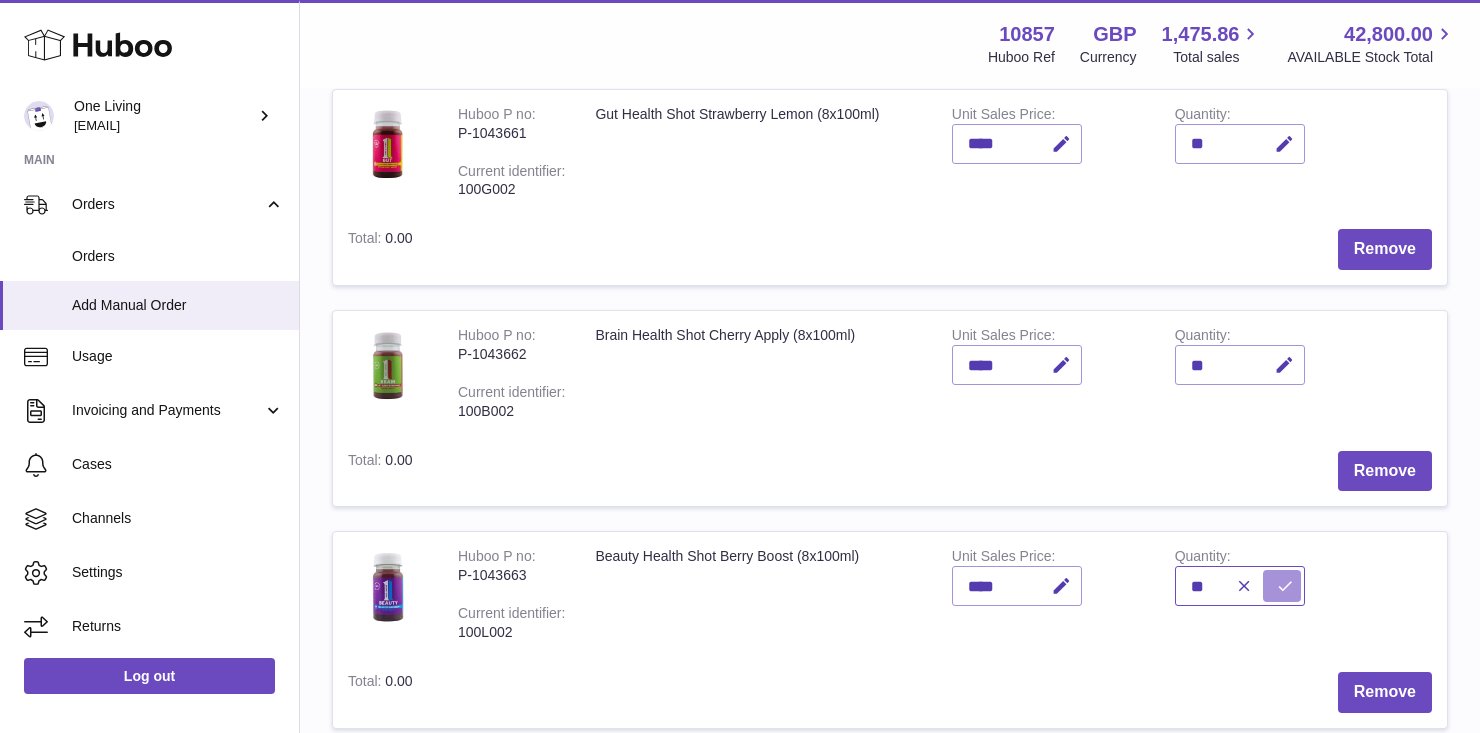 type on "**" 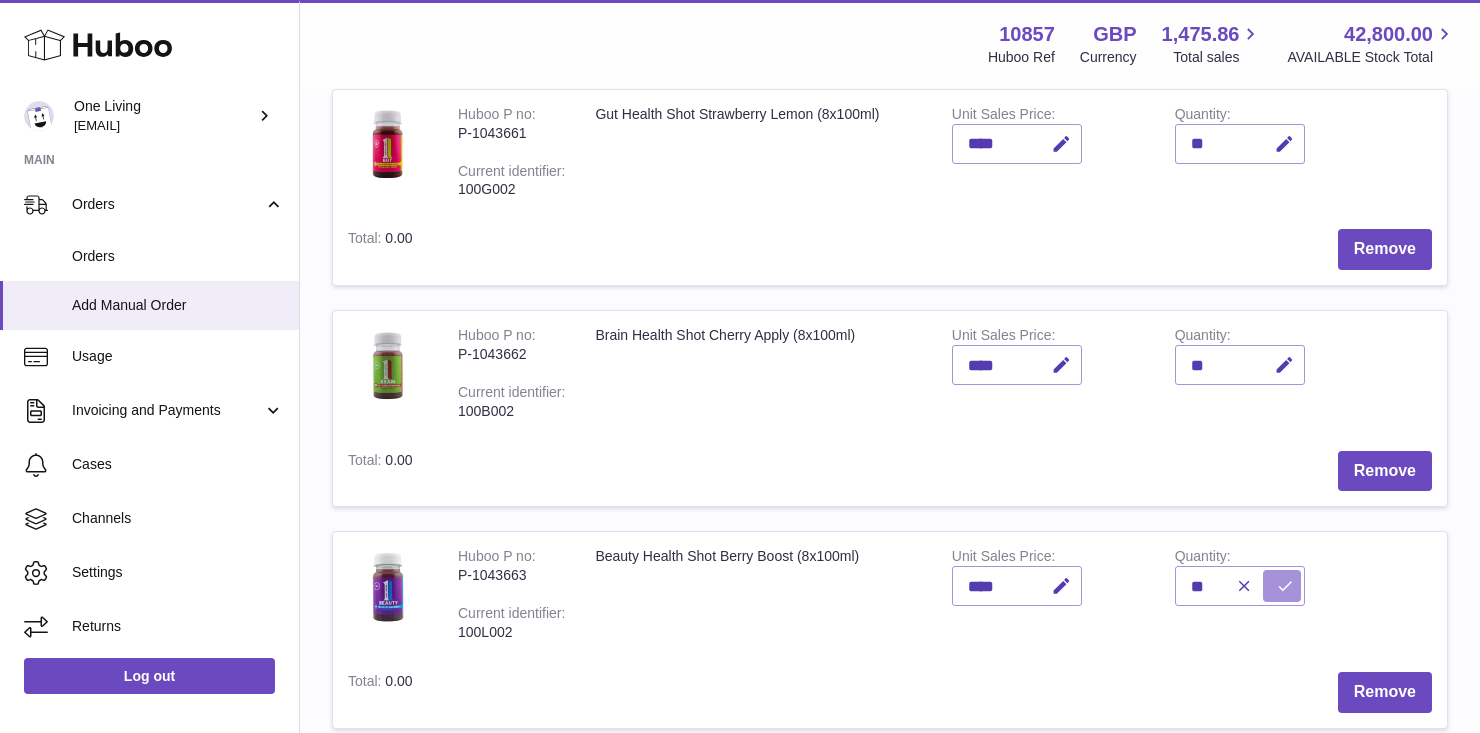 click at bounding box center [1285, 586] 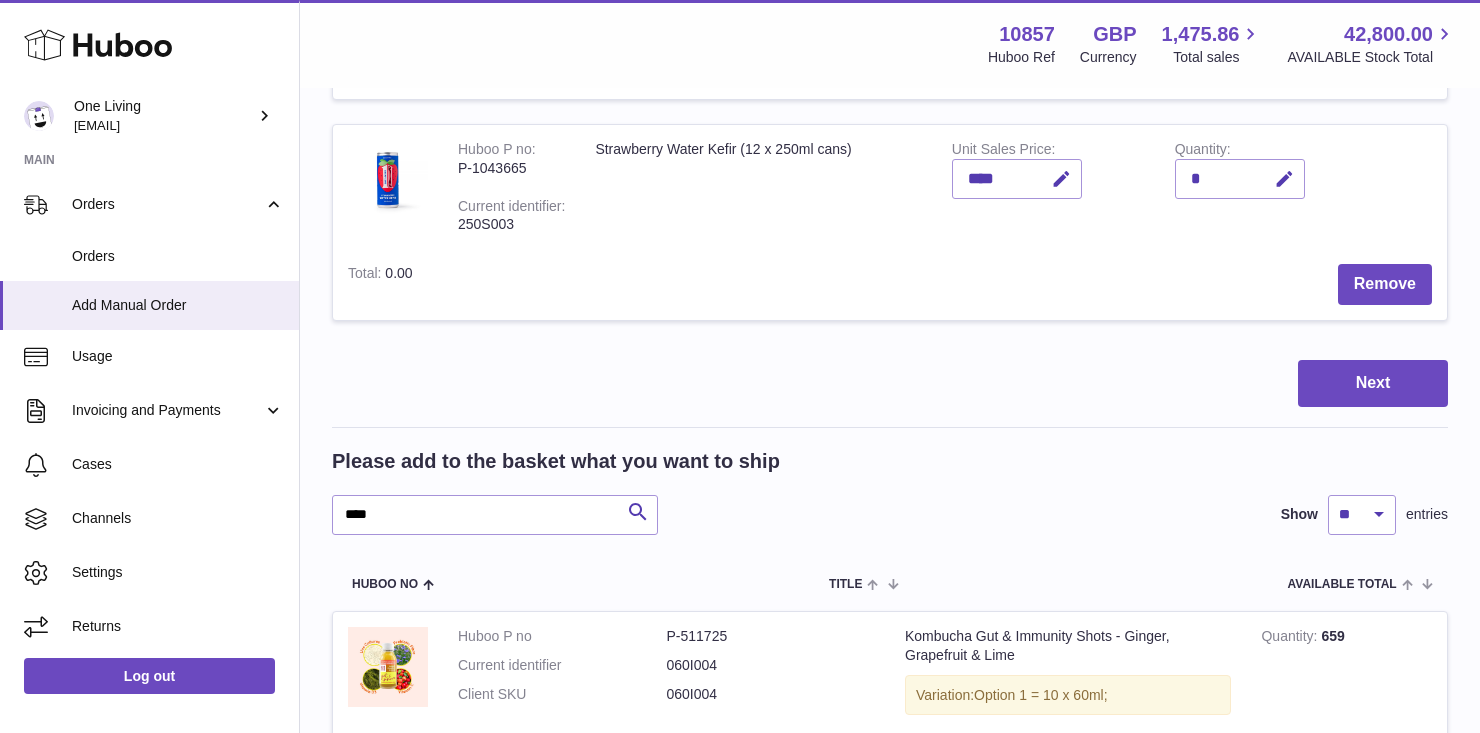 scroll, scrollTop: 2229, scrollLeft: 0, axis: vertical 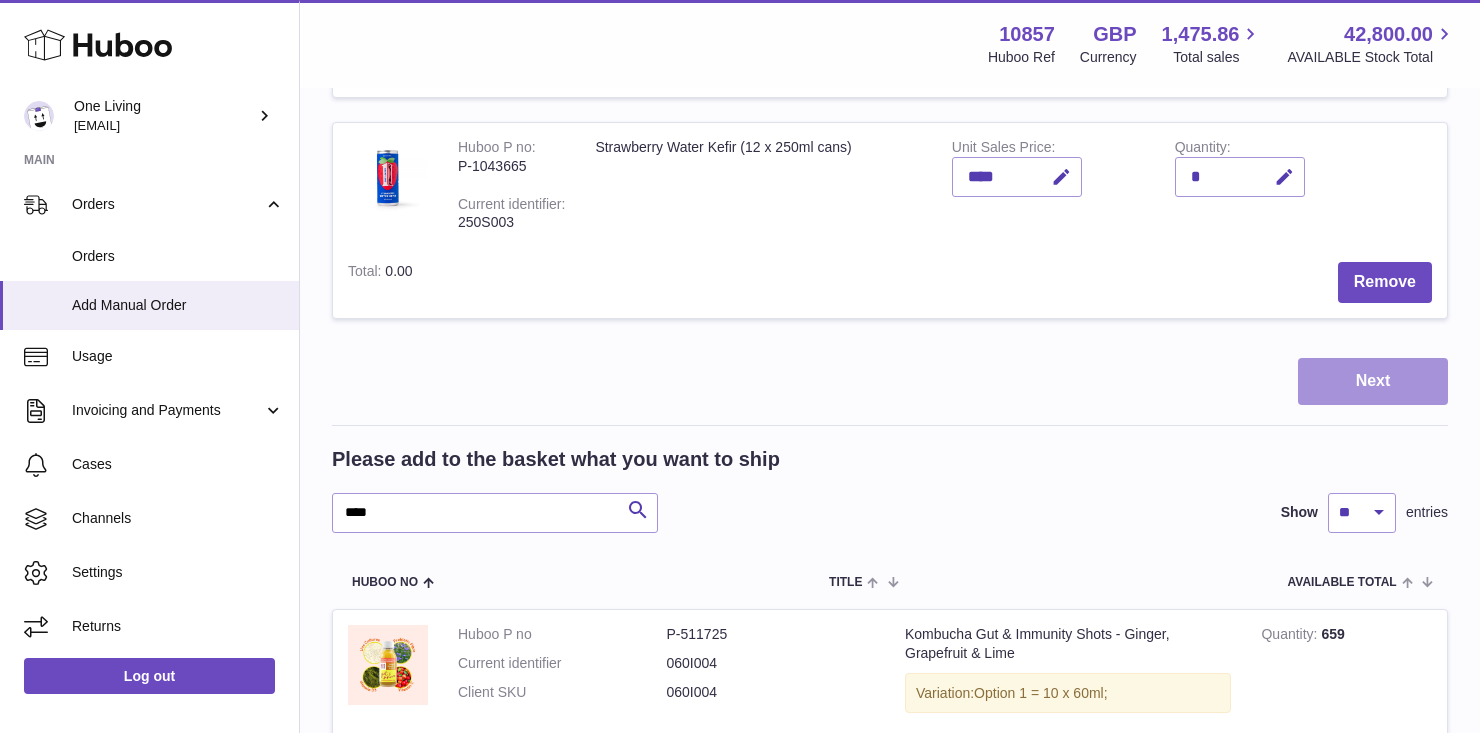 click on "Next" at bounding box center [1373, 381] 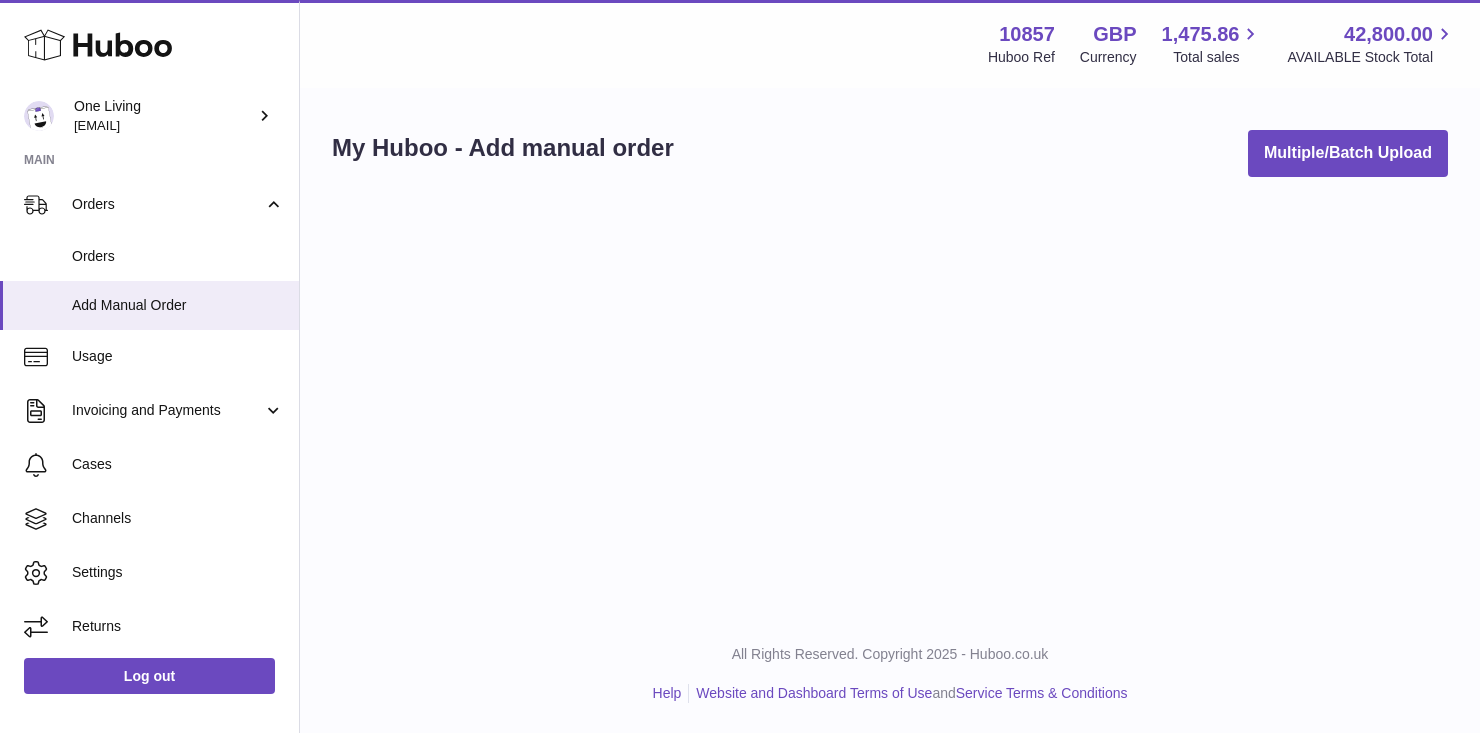 scroll, scrollTop: 0, scrollLeft: 0, axis: both 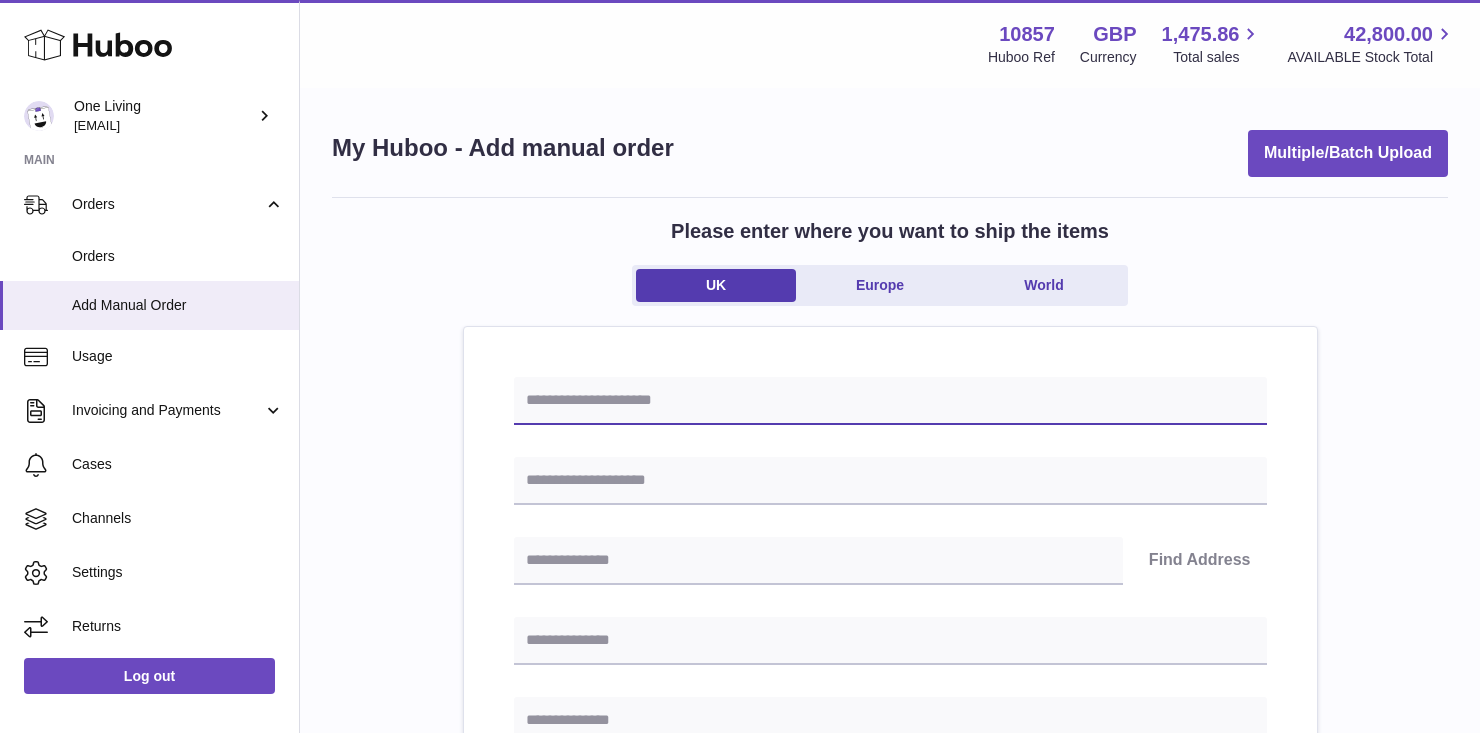 click at bounding box center [890, 401] 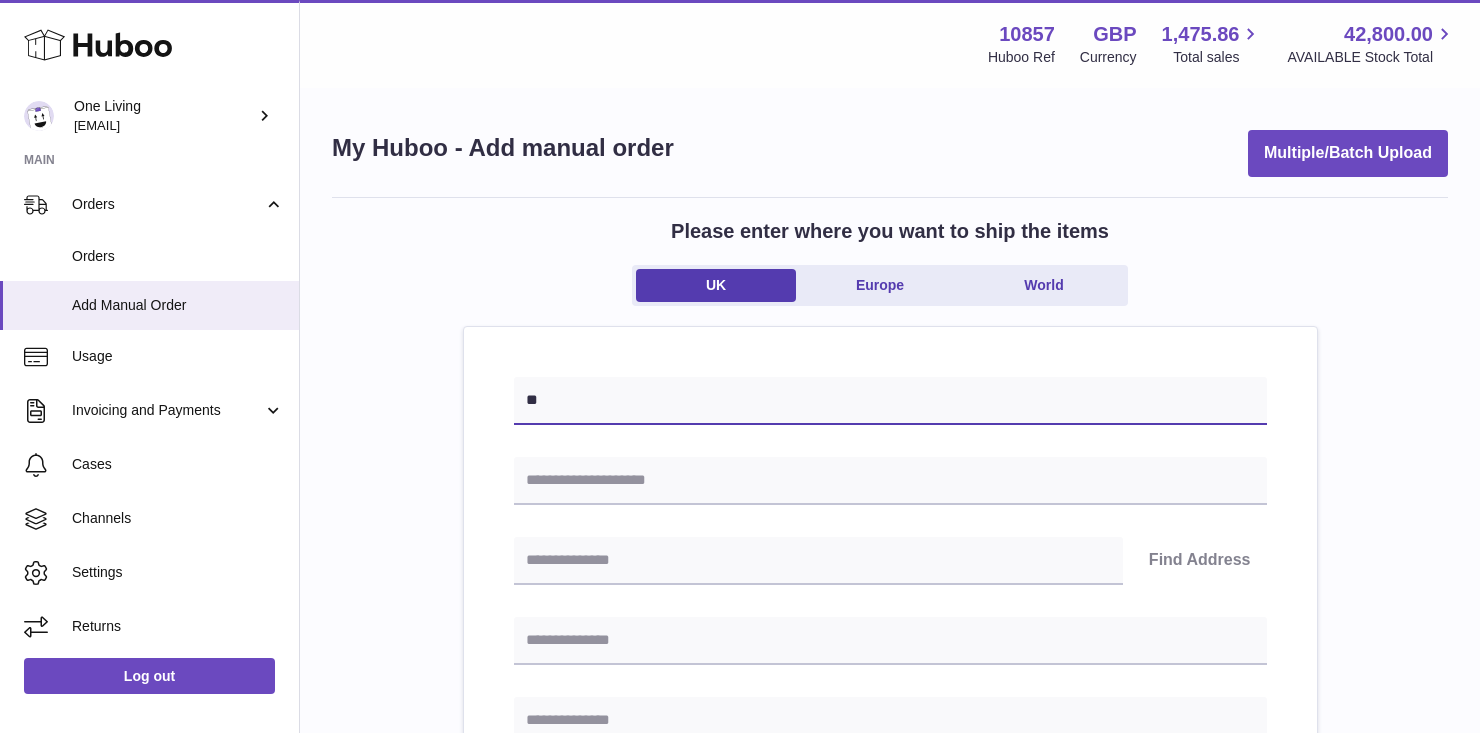 type on "*" 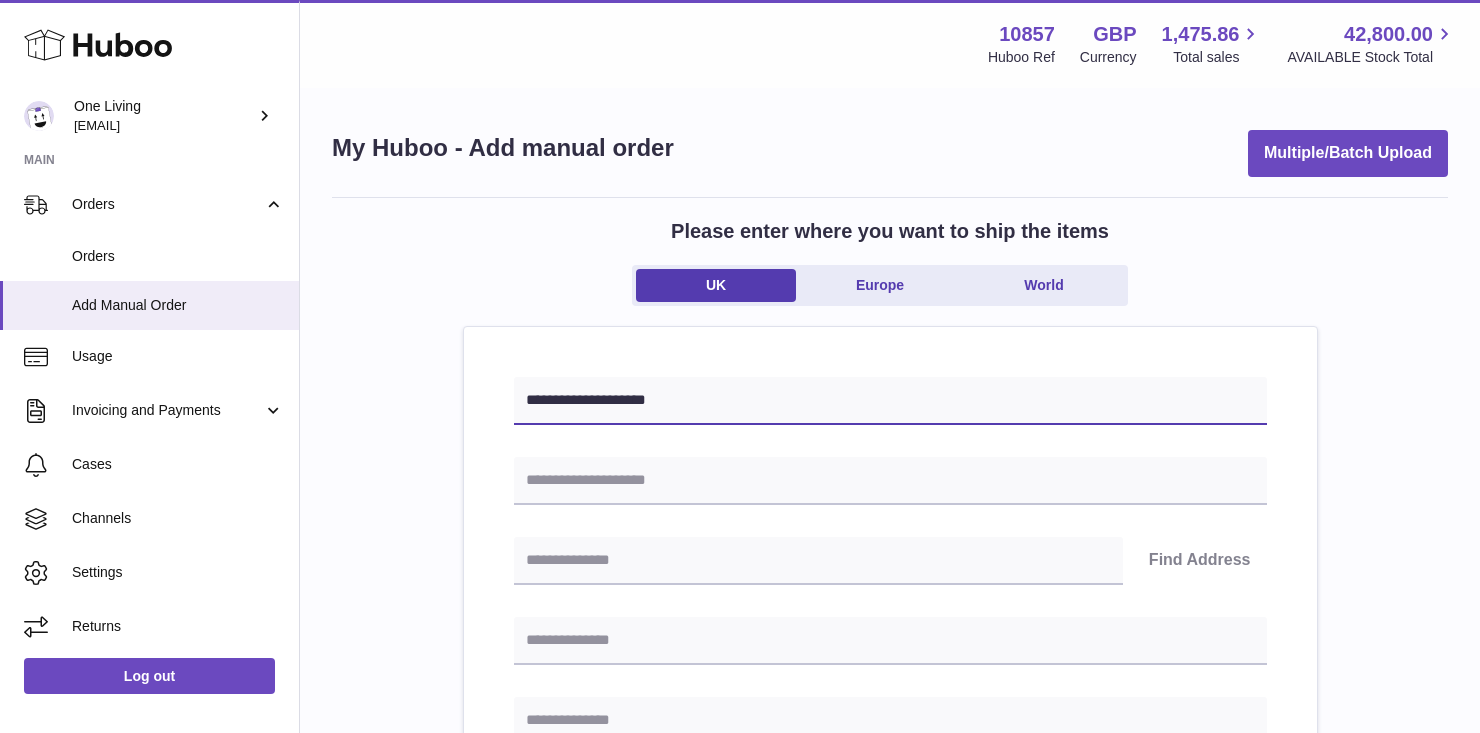 click on "**********" at bounding box center (890, 401) 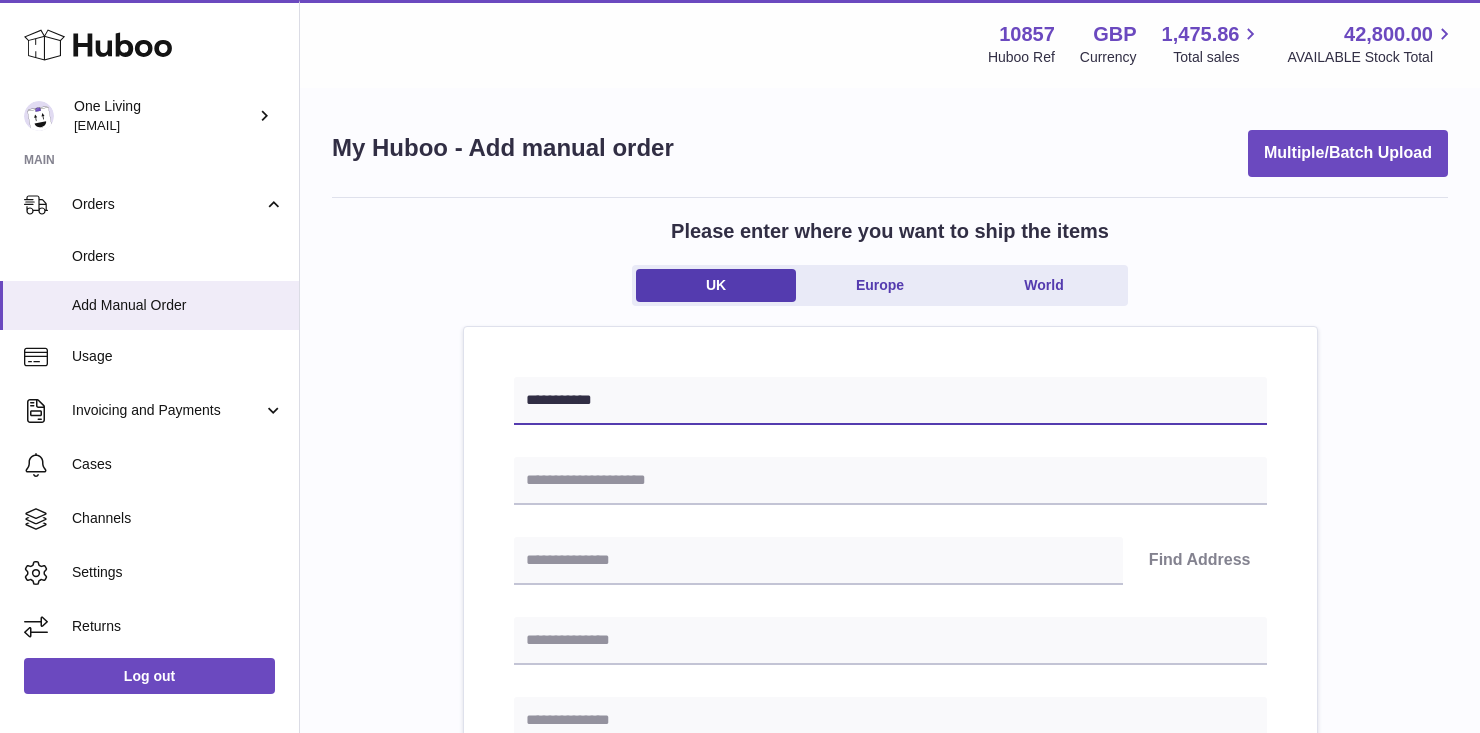 click on "**********" at bounding box center (890, 401) 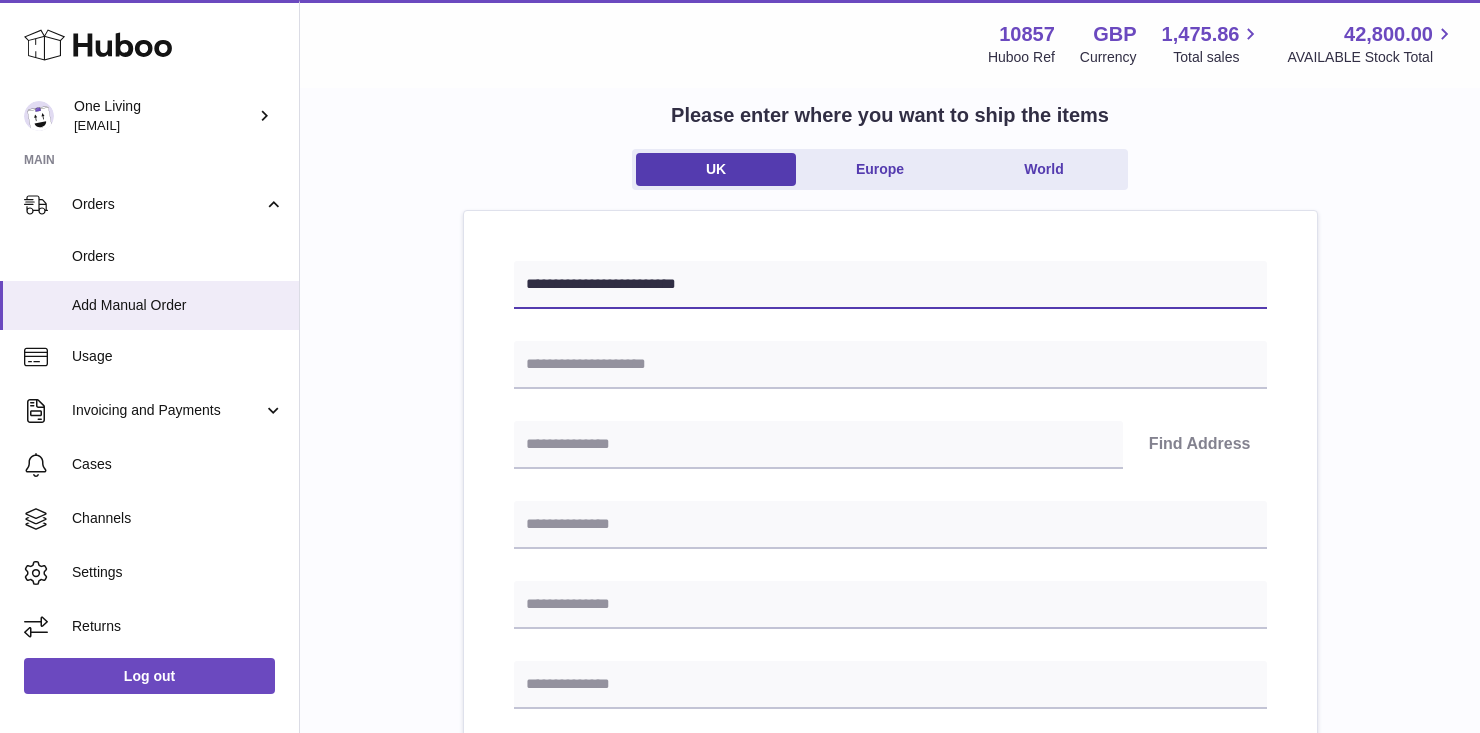 scroll, scrollTop: 159, scrollLeft: 0, axis: vertical 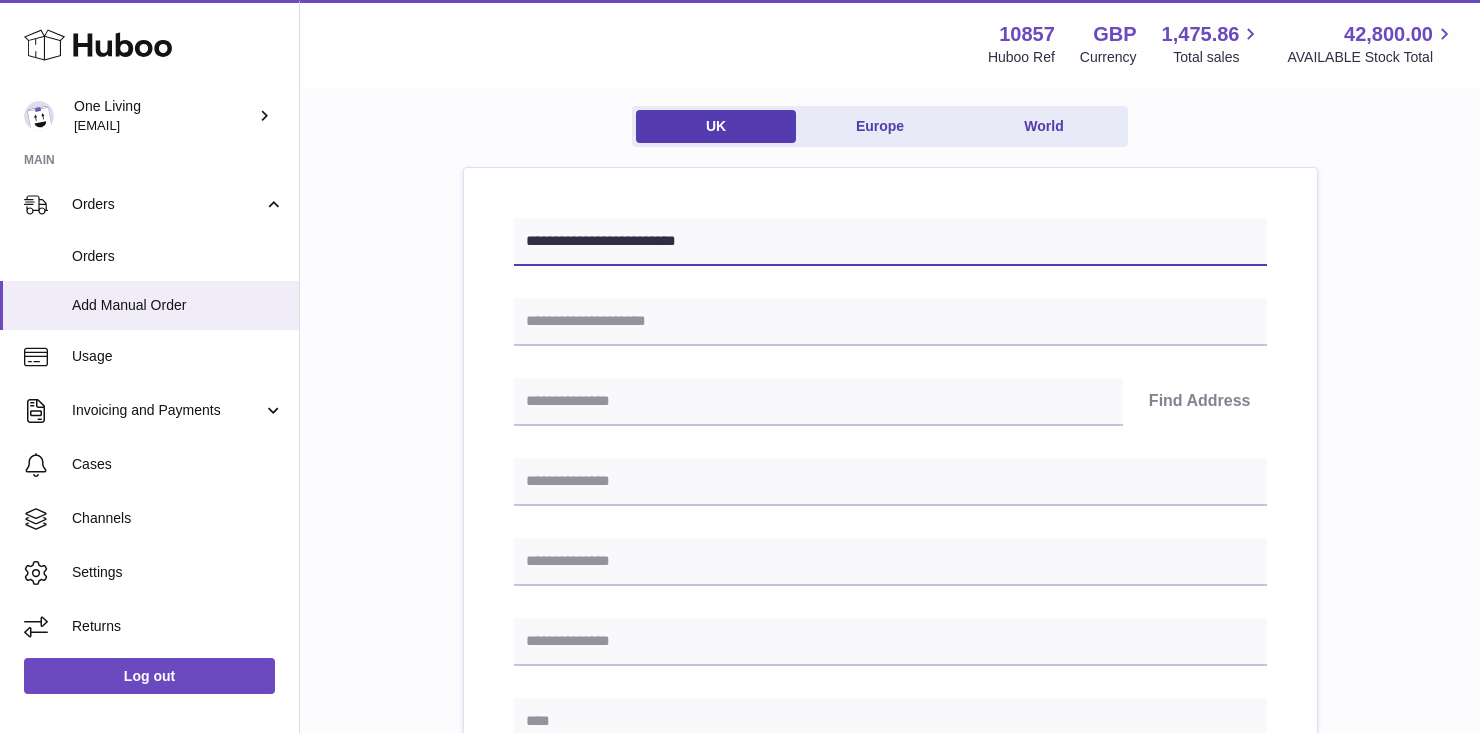 type on "**********" 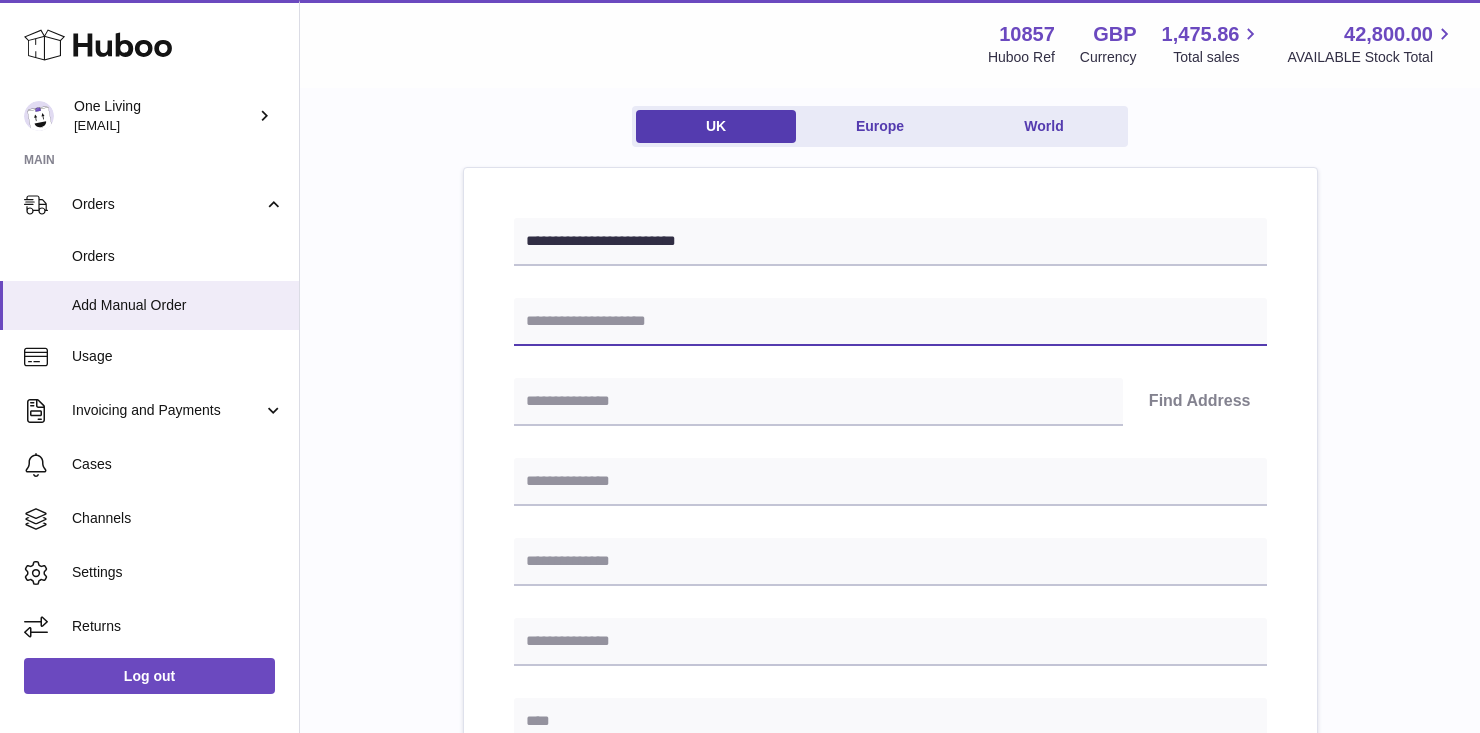 click at bounding box center (890, 322) 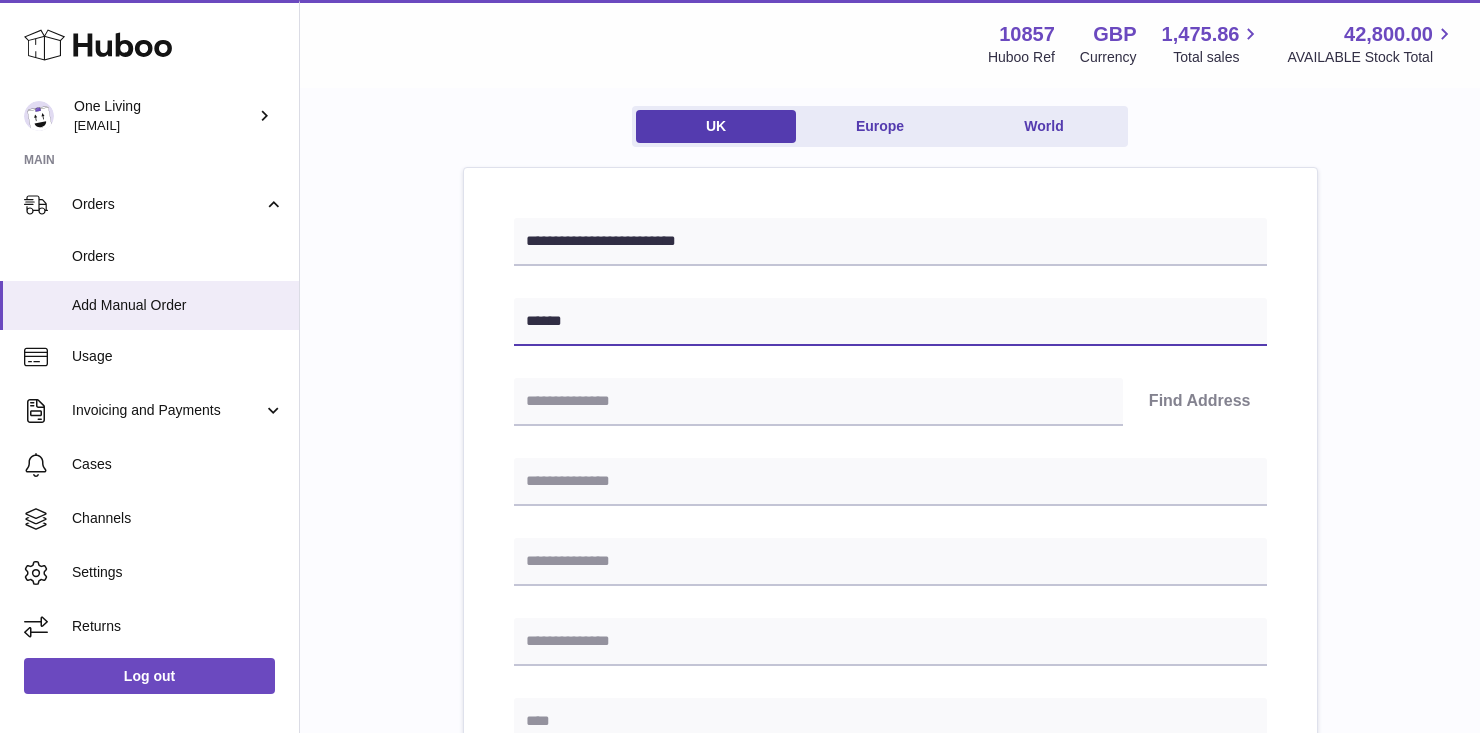 type on "**********" 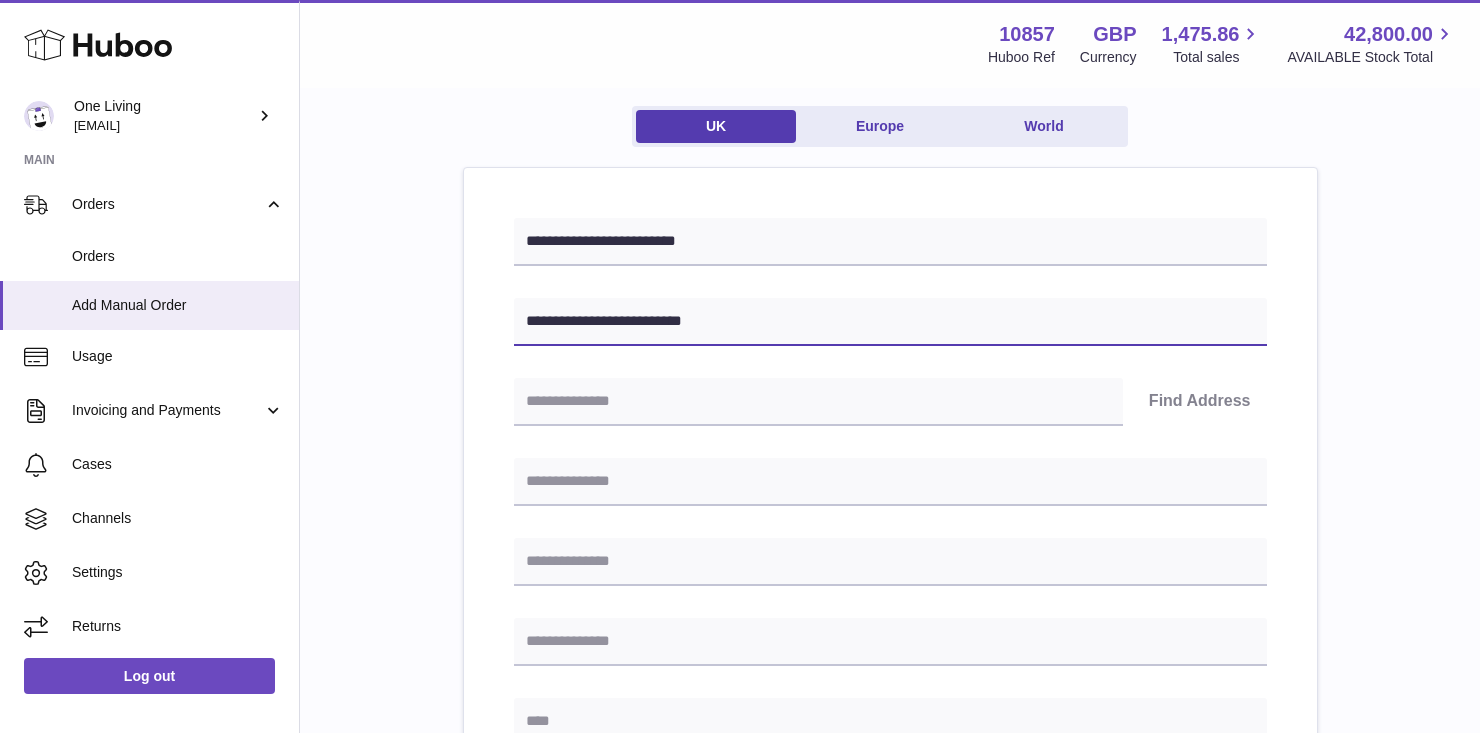 click on "**********" at bounding box center [890, 322] 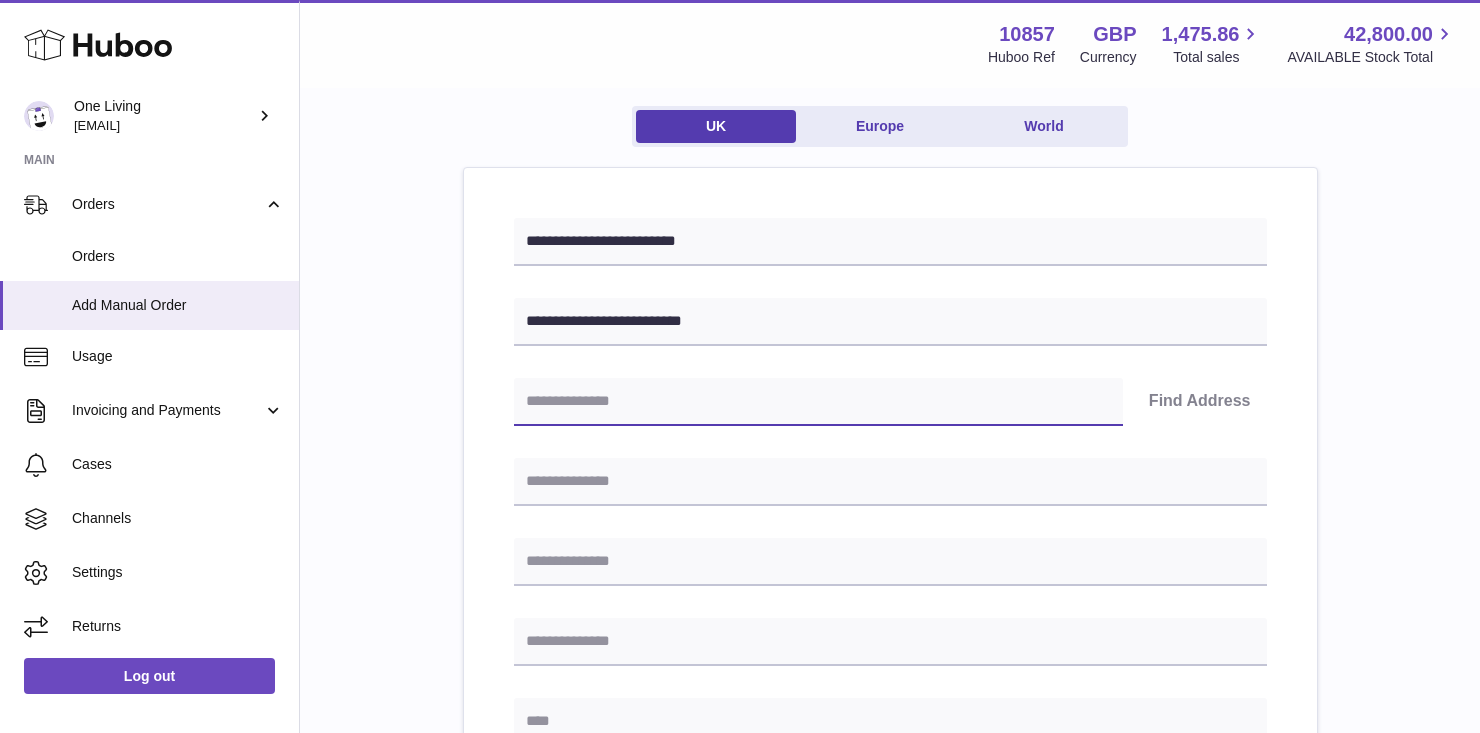 click at bounding box center (818, 402) 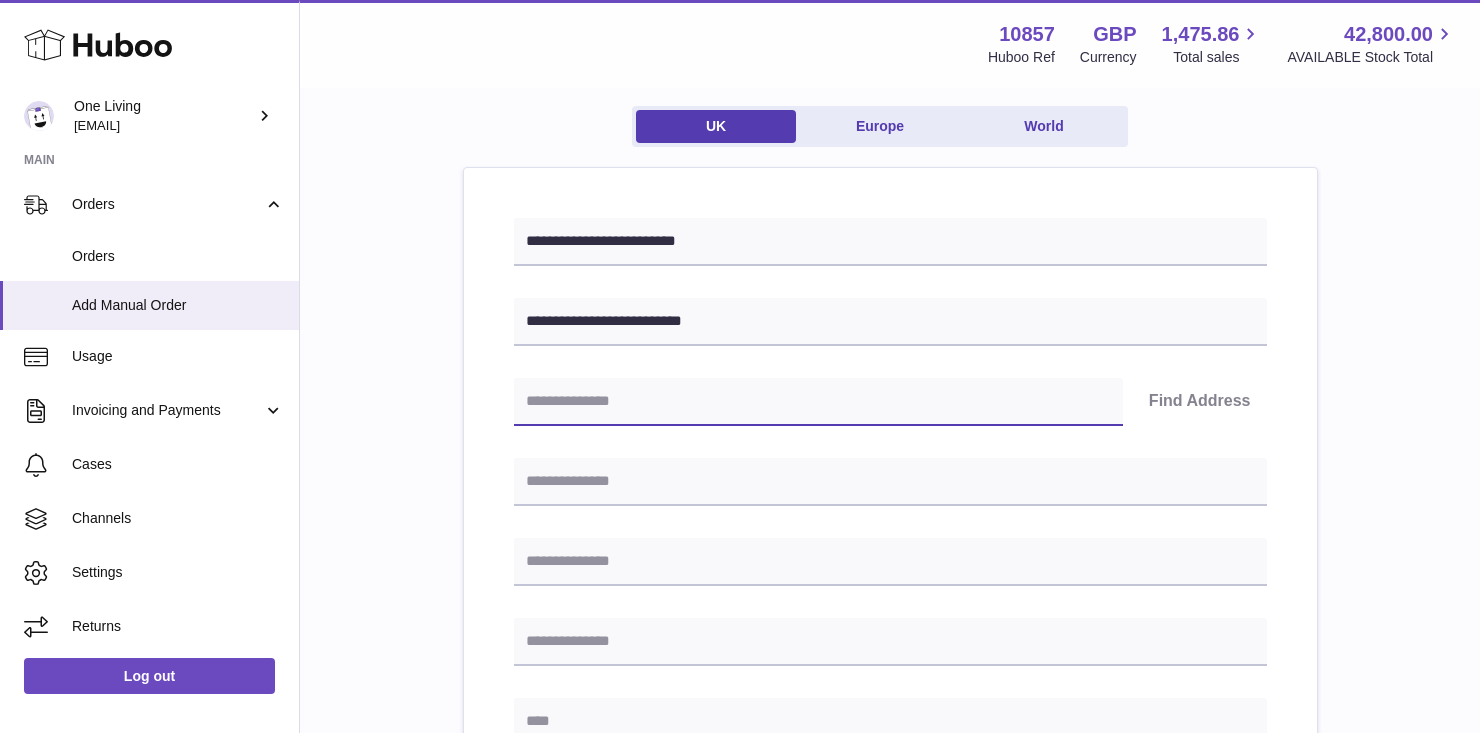 paste on "*******" 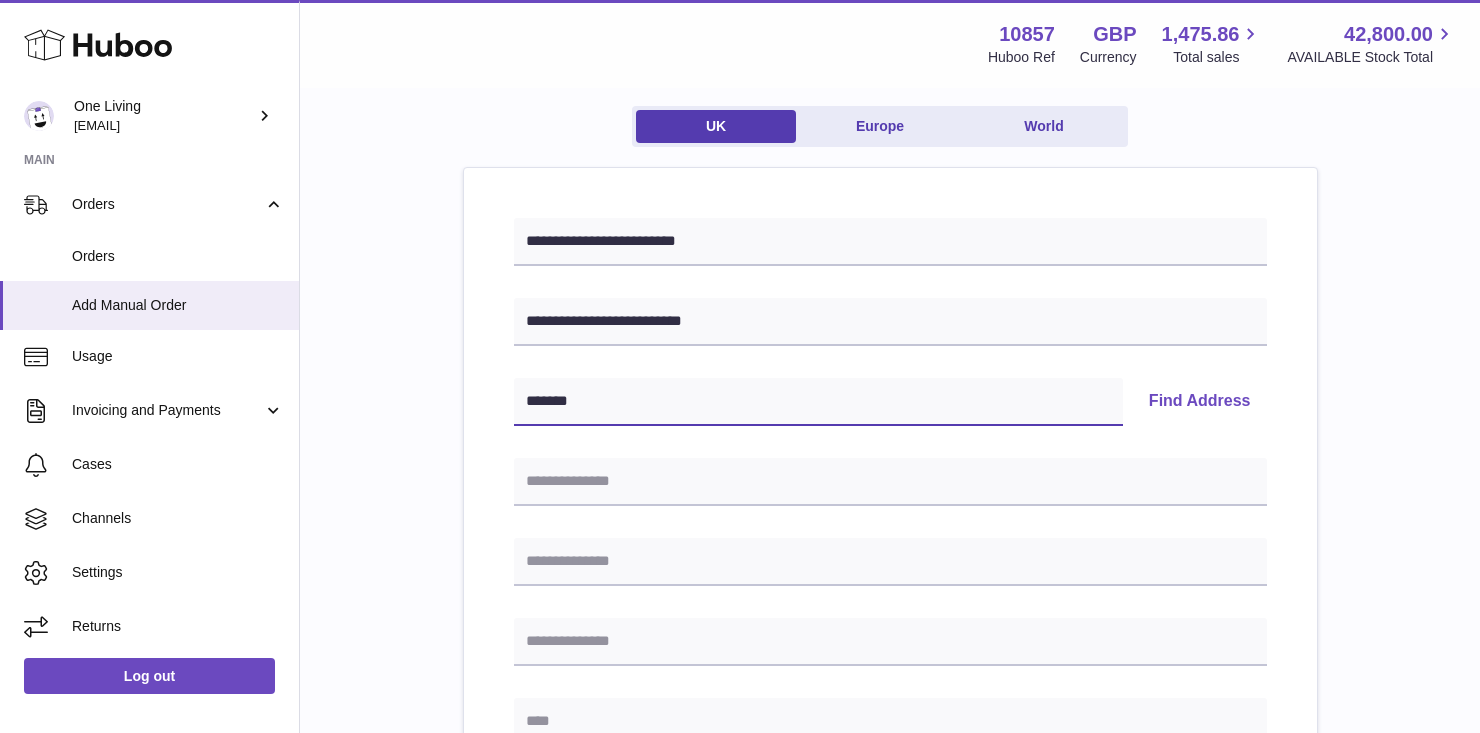 type on "*******" 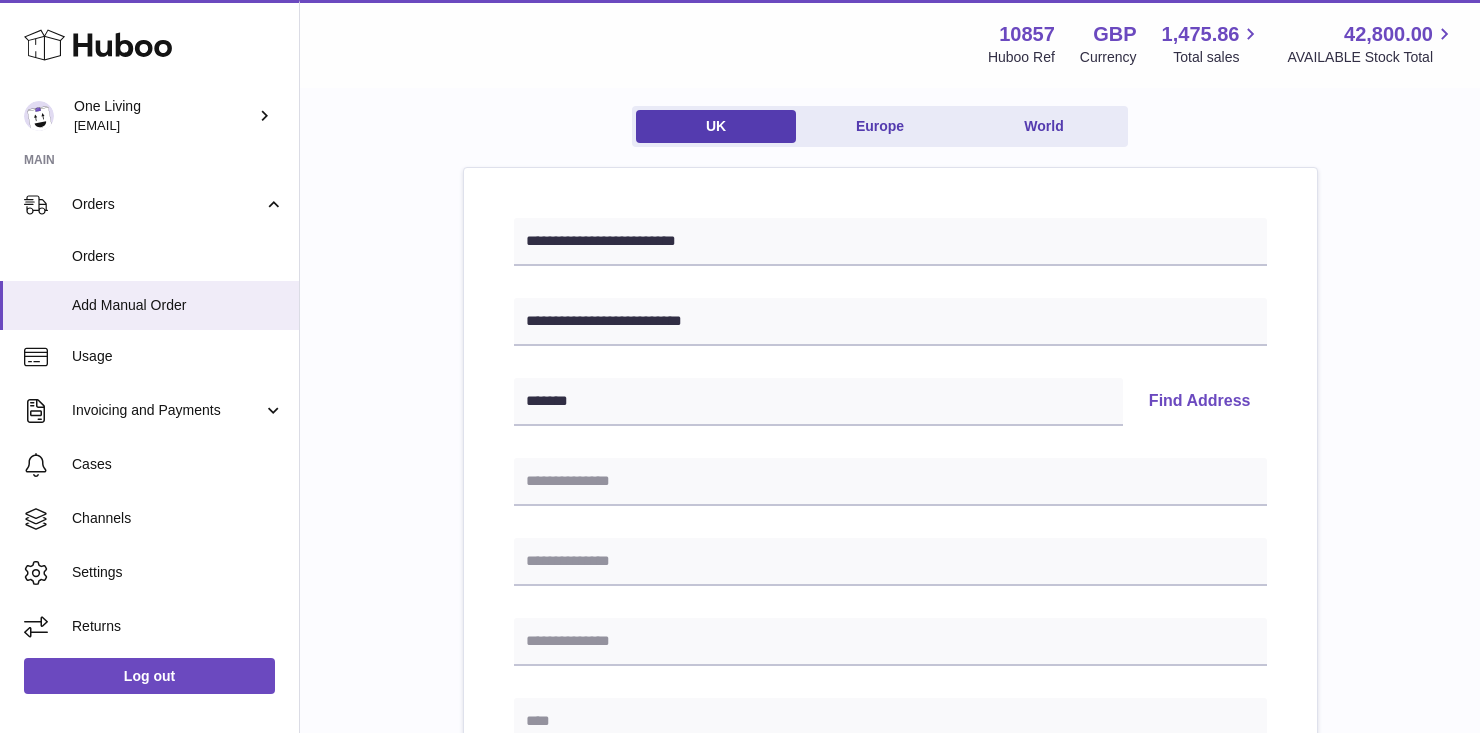 click on "Find Address" at bounding box center [1200, 402] 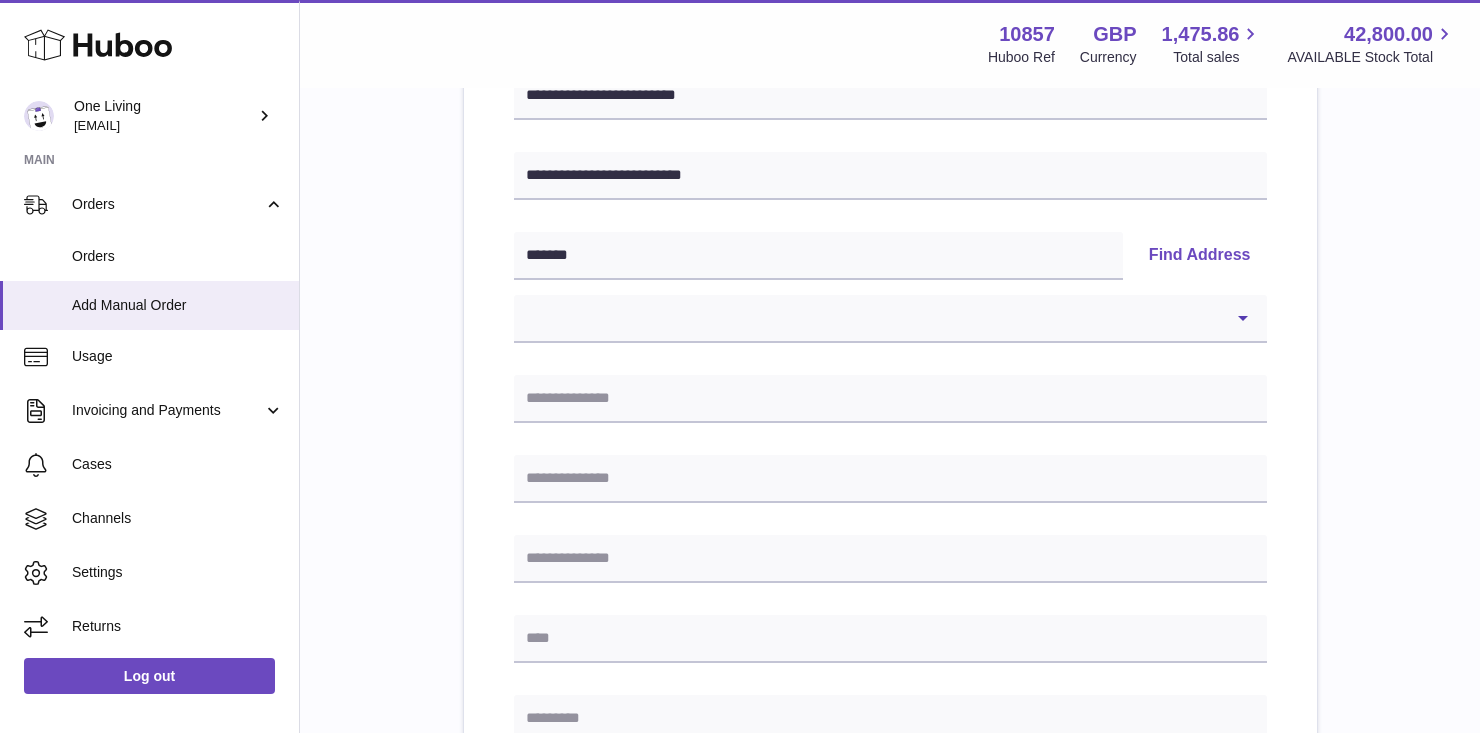 scroll, scrollTop: 308, scrollLeft: 0, axis: vertical 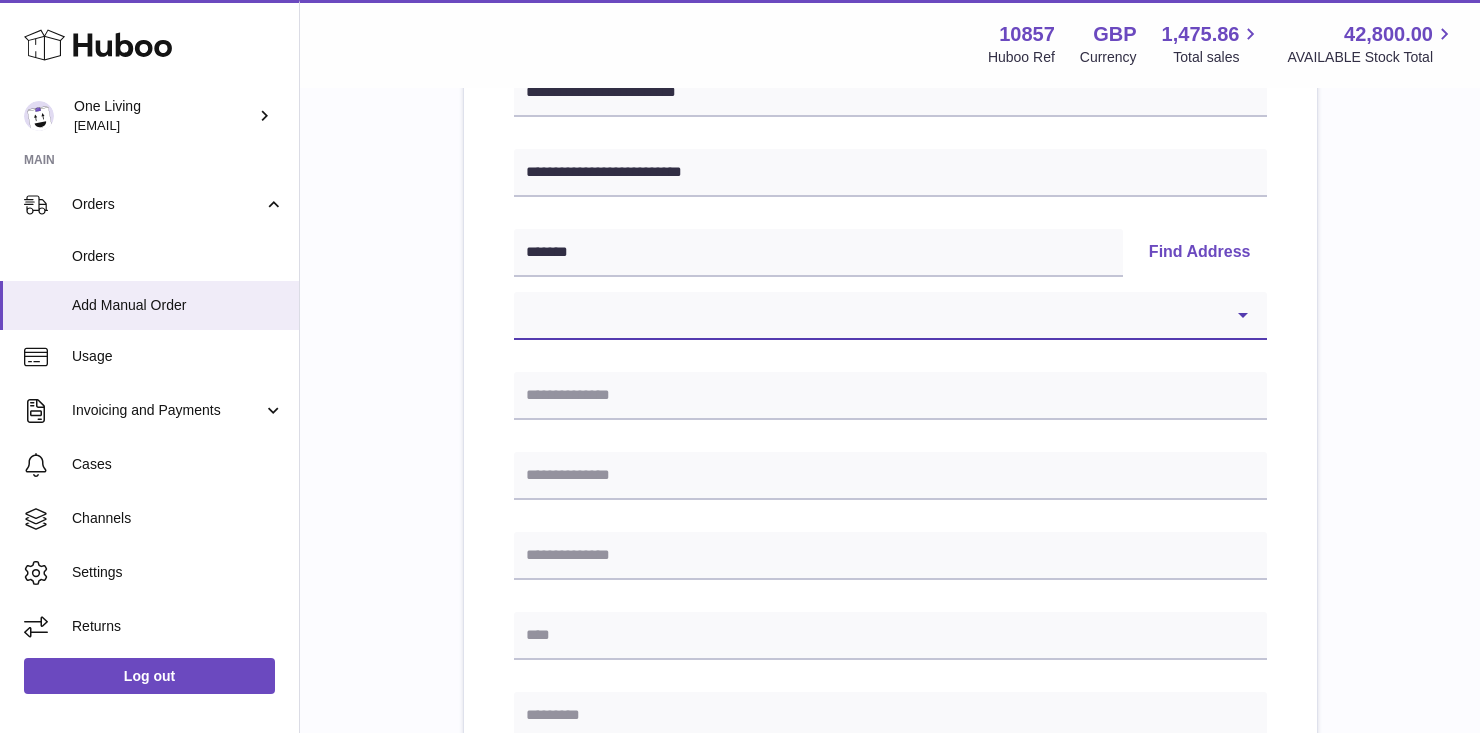 click on "**********" at bounding box center [890, 316] 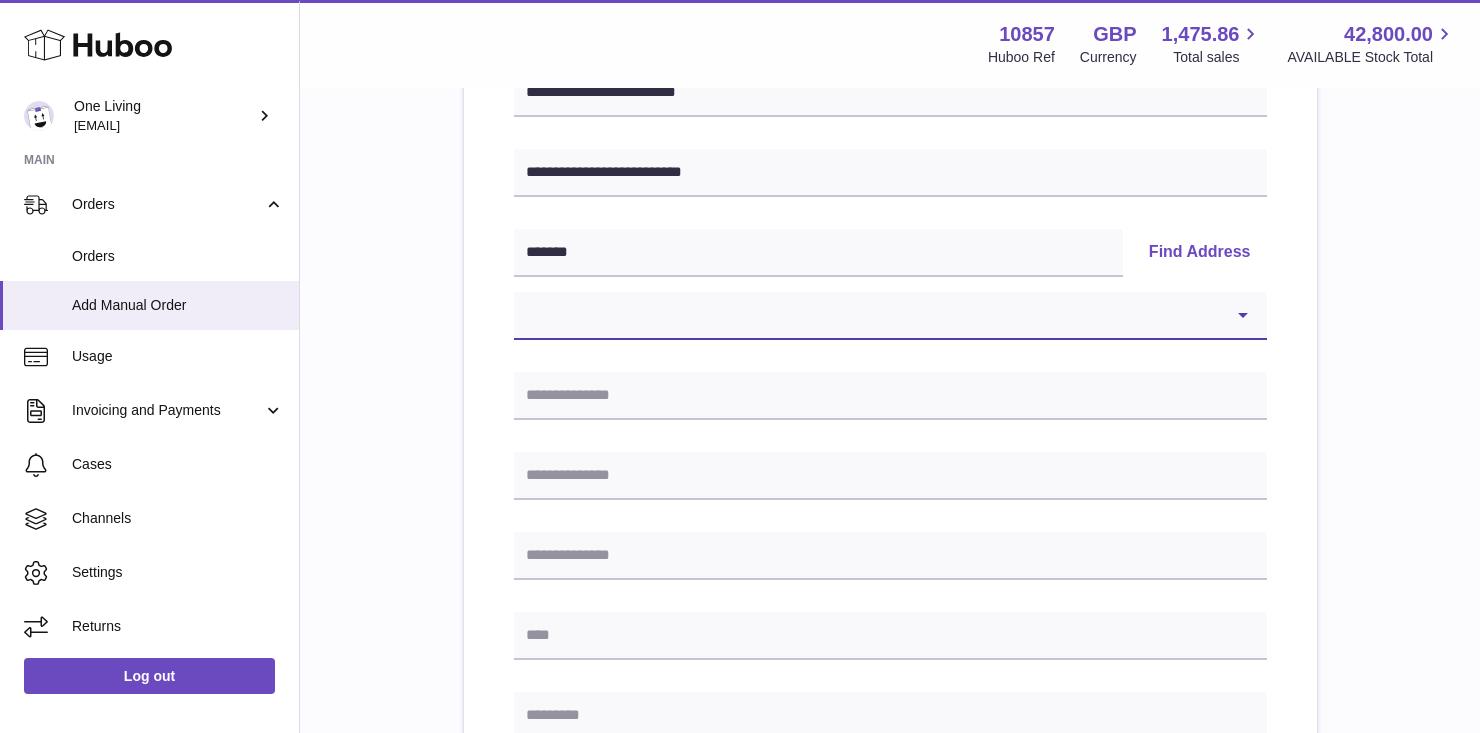 select on "**" 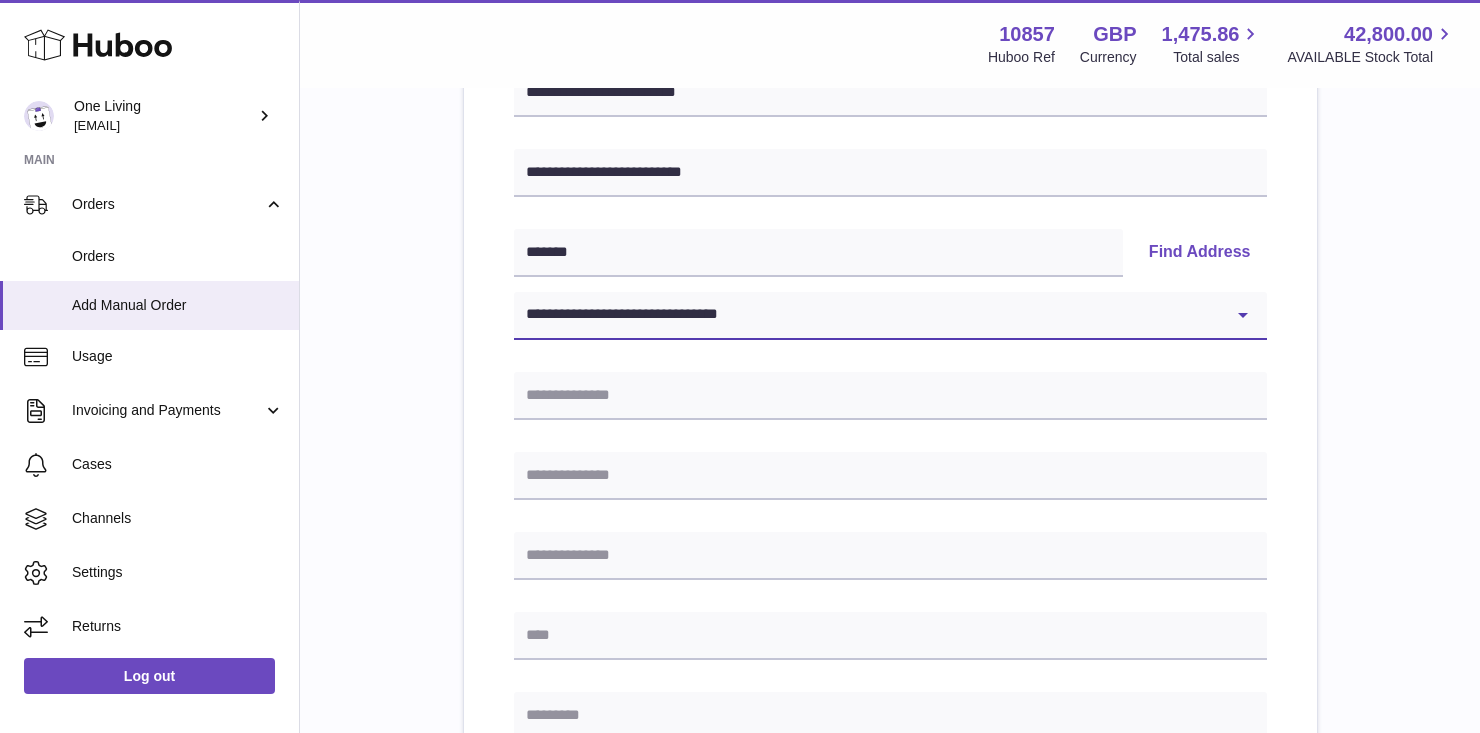 type on "**********" 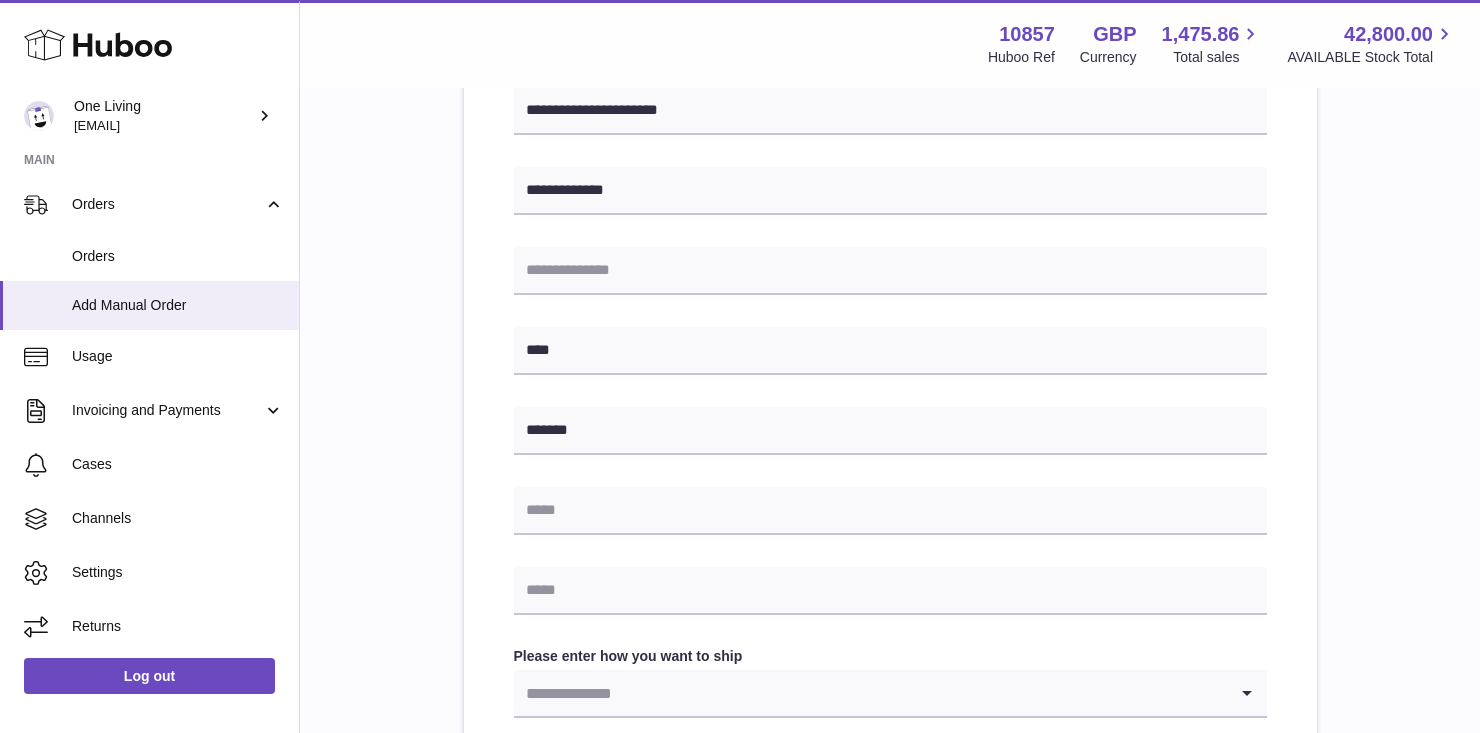 scroll, scrollTop: 611, scrollLeft: 0, axis: vertical 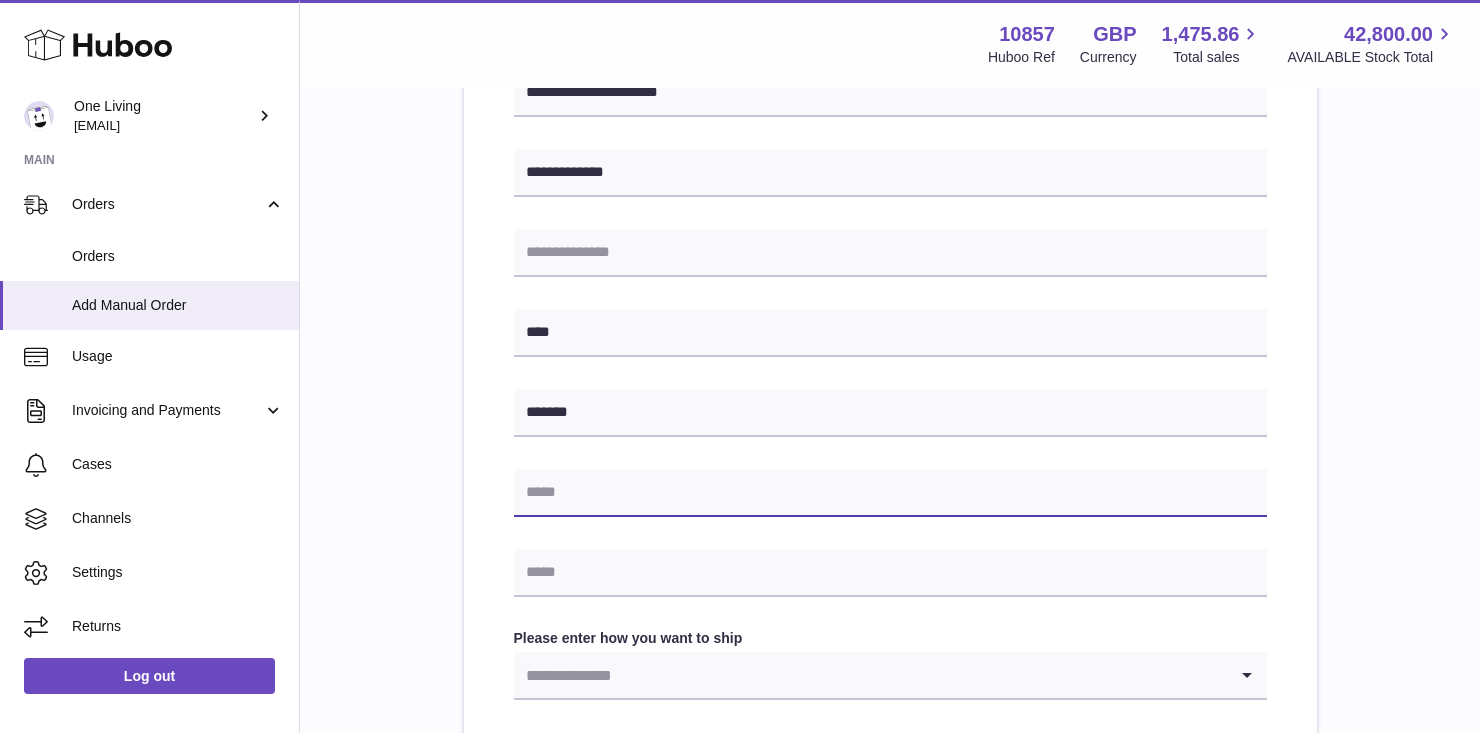 click at bounding box center [890, 493] 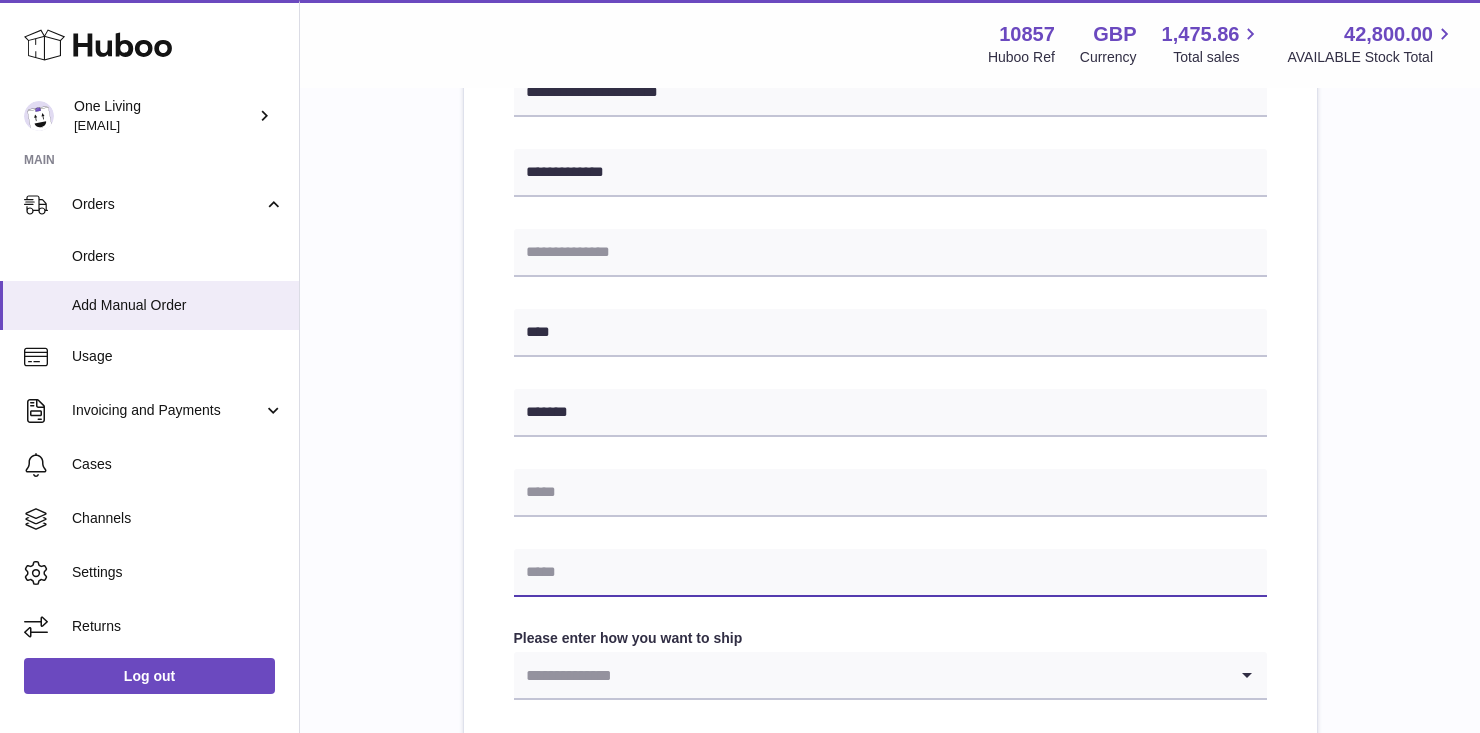 click at bounding box center (890, 573) 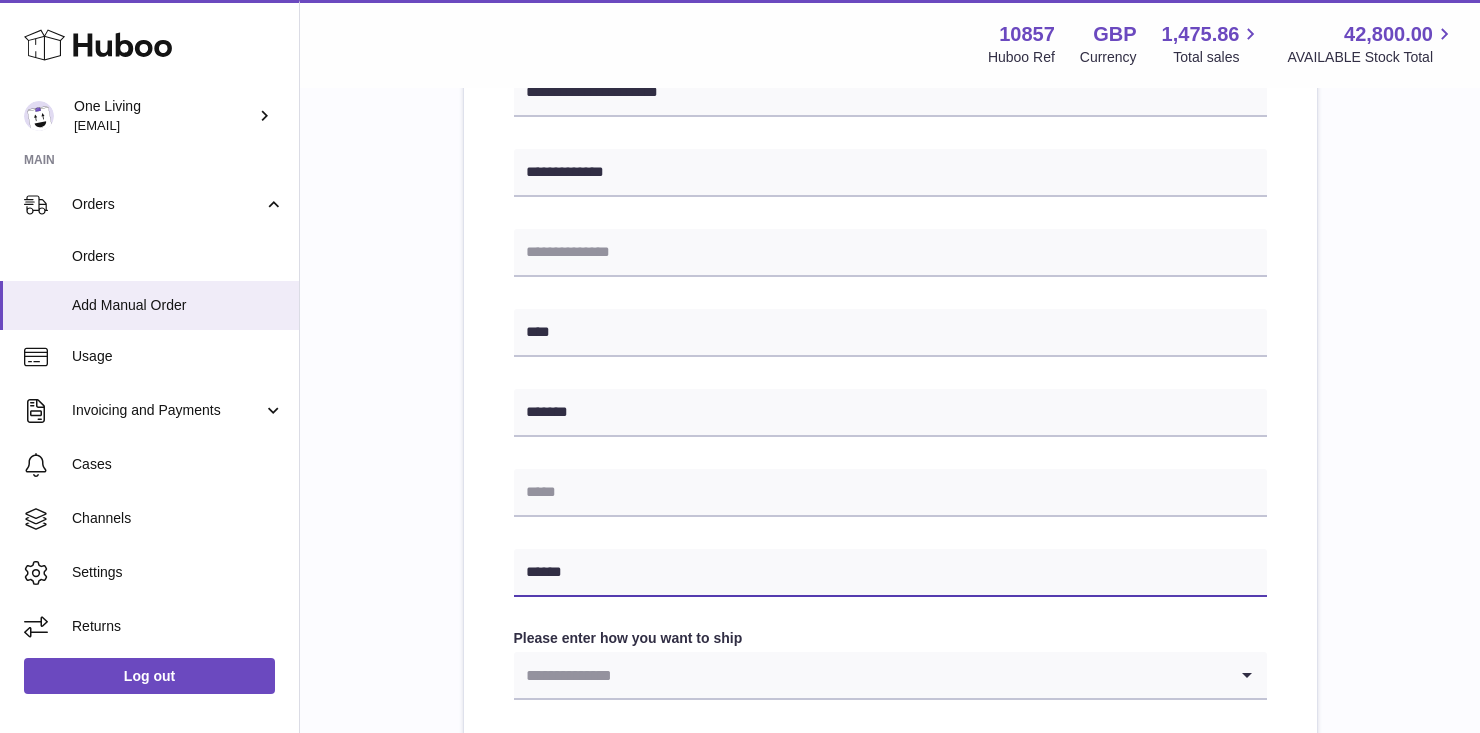 type on "**********" 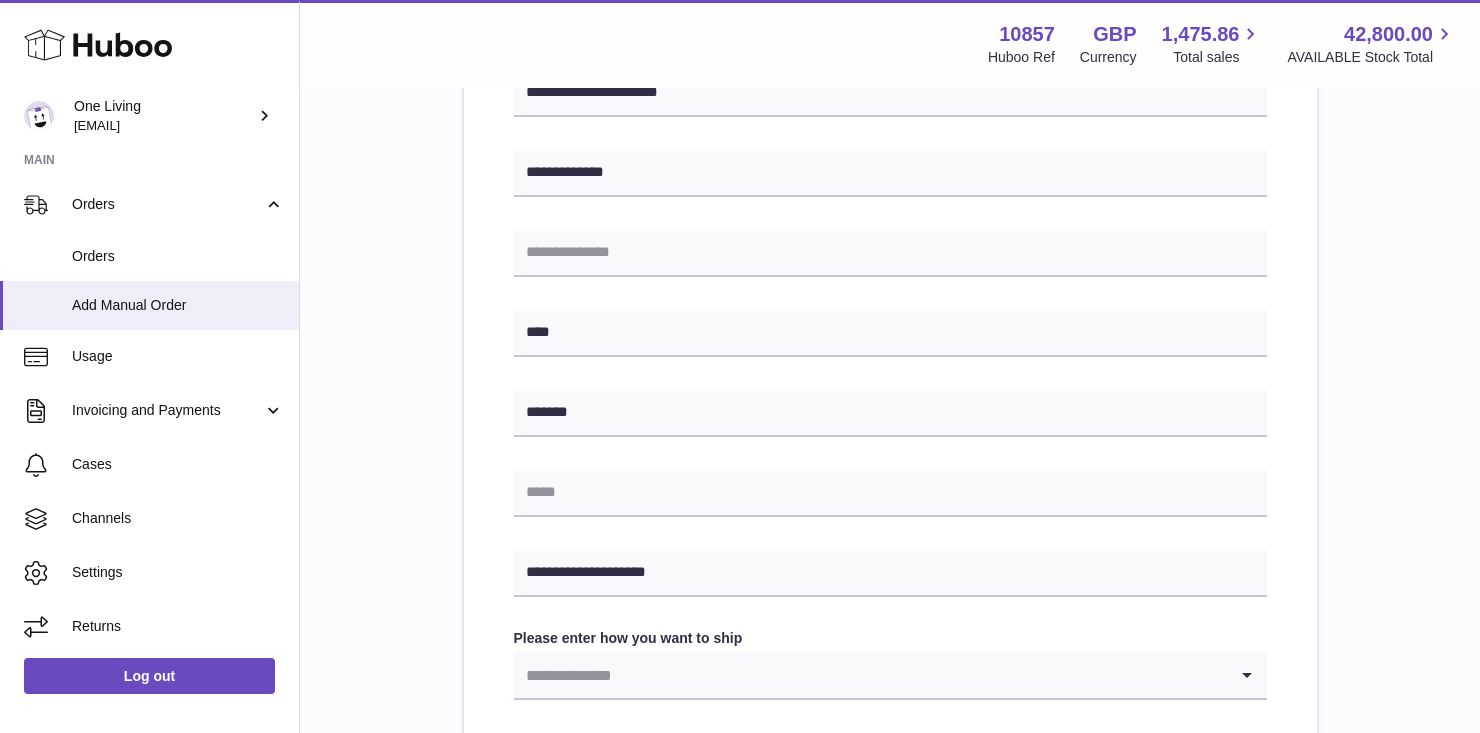 click on "**********" at bounding box center [890, 378] 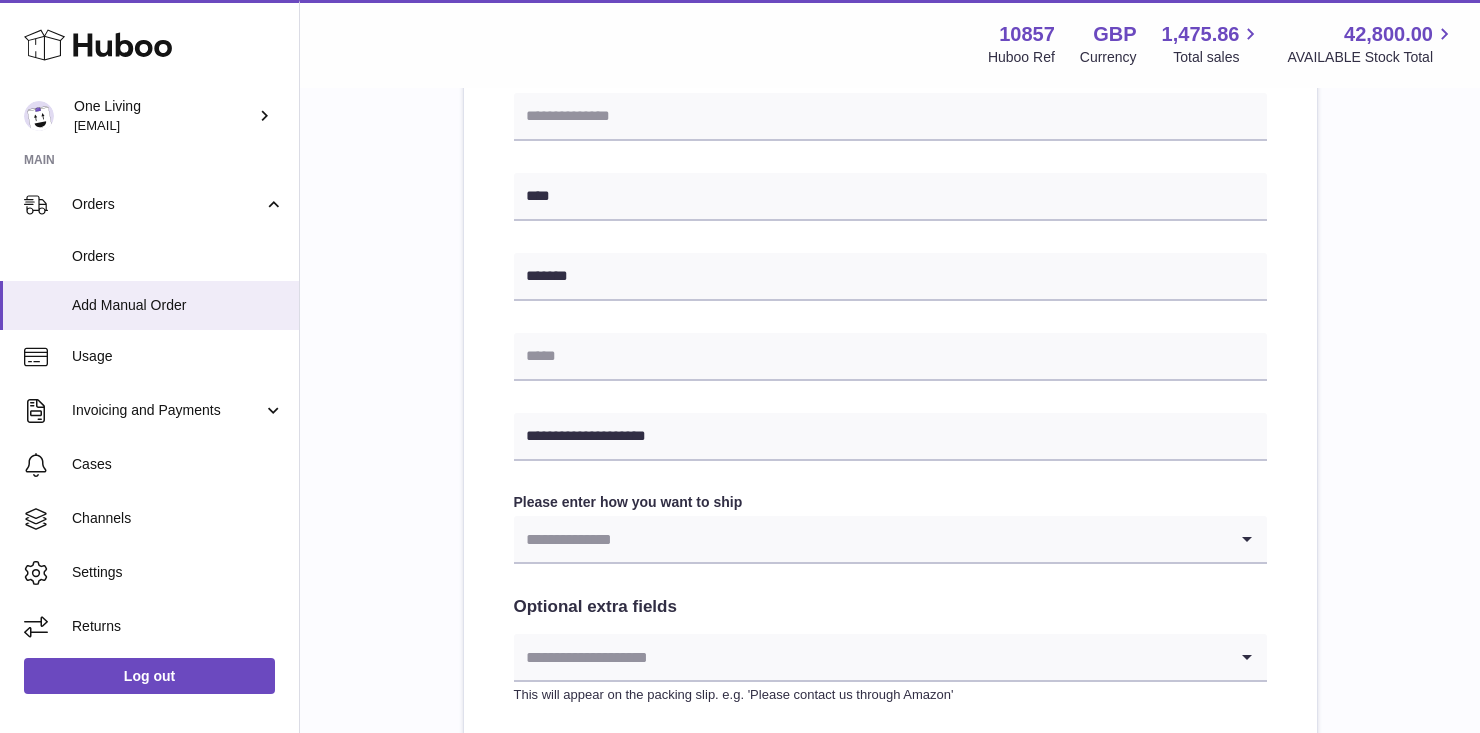 scroll, scrollTop: 780, scrollLeft: 0, axis: vertical 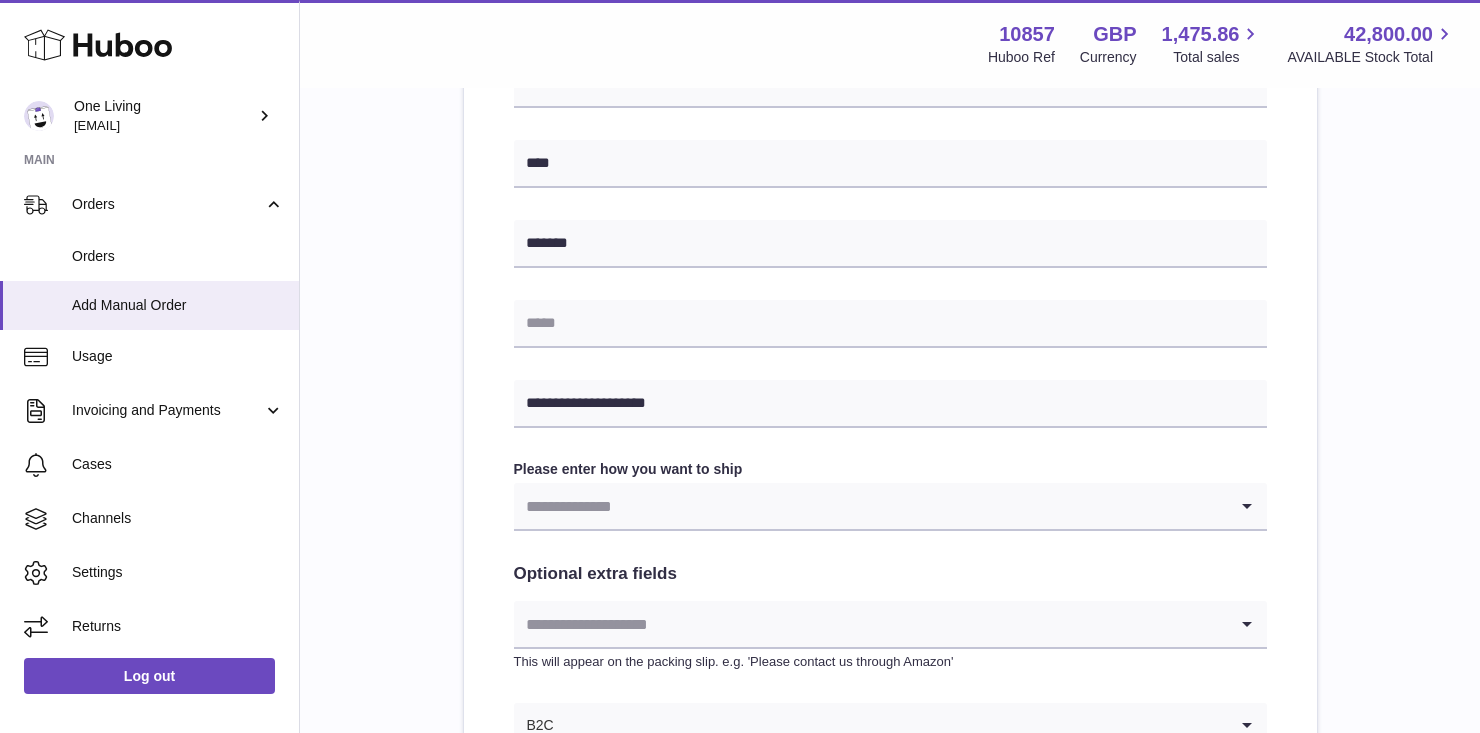 click at bounding box center [870, 506] 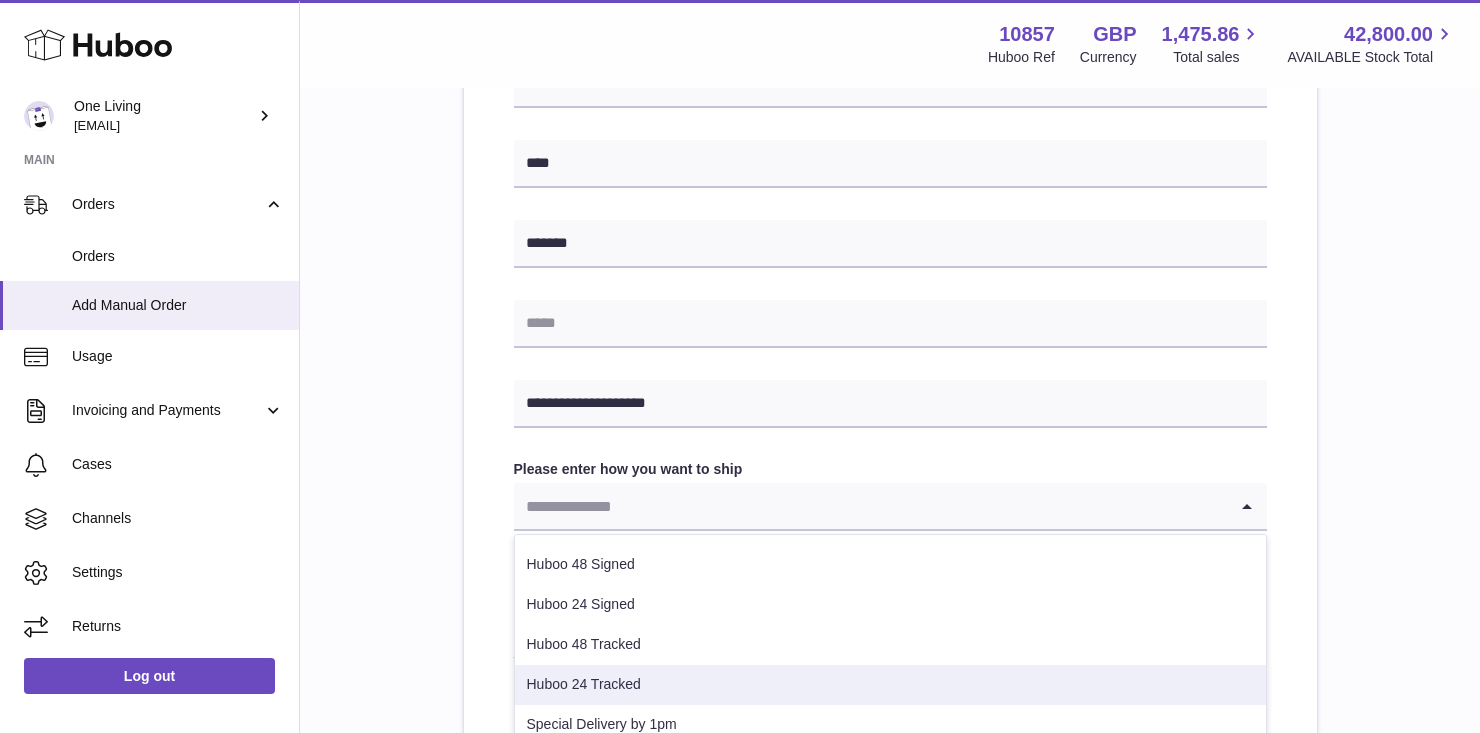 scroll, scrollTop: 85, scrollLeft: 0, axis: vertical 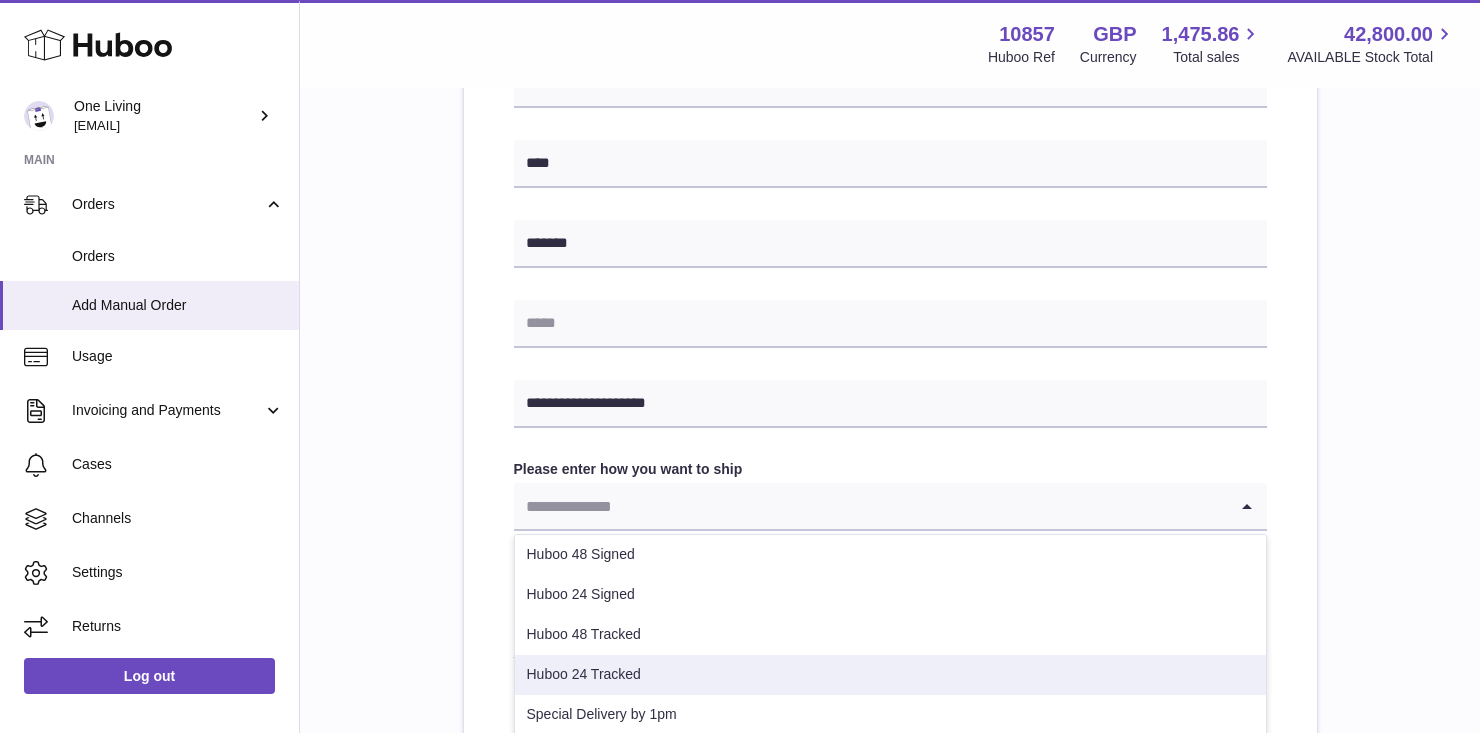 click on "Huboo 24 Tracked" at bounding box center [890, 675] 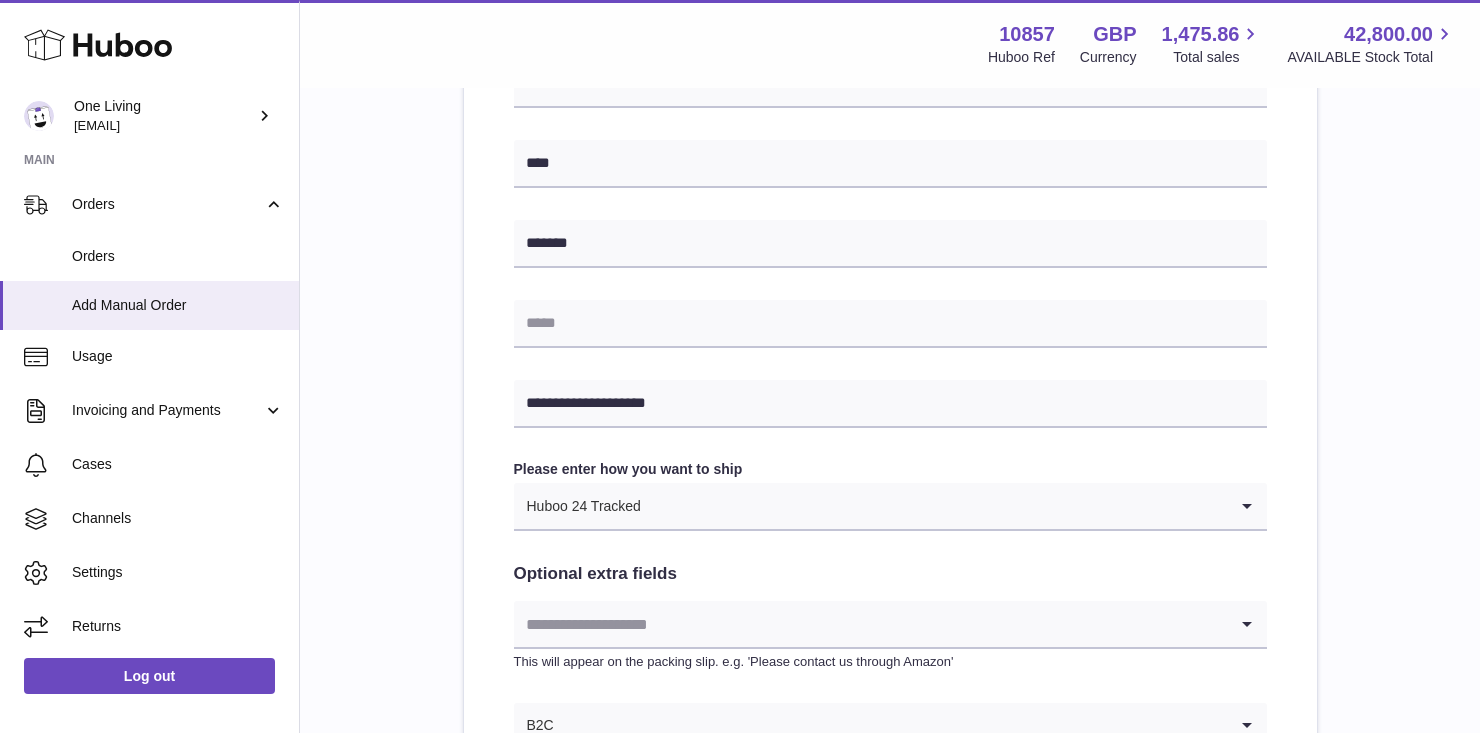 click on "**********" at bounding box center [890, 209] 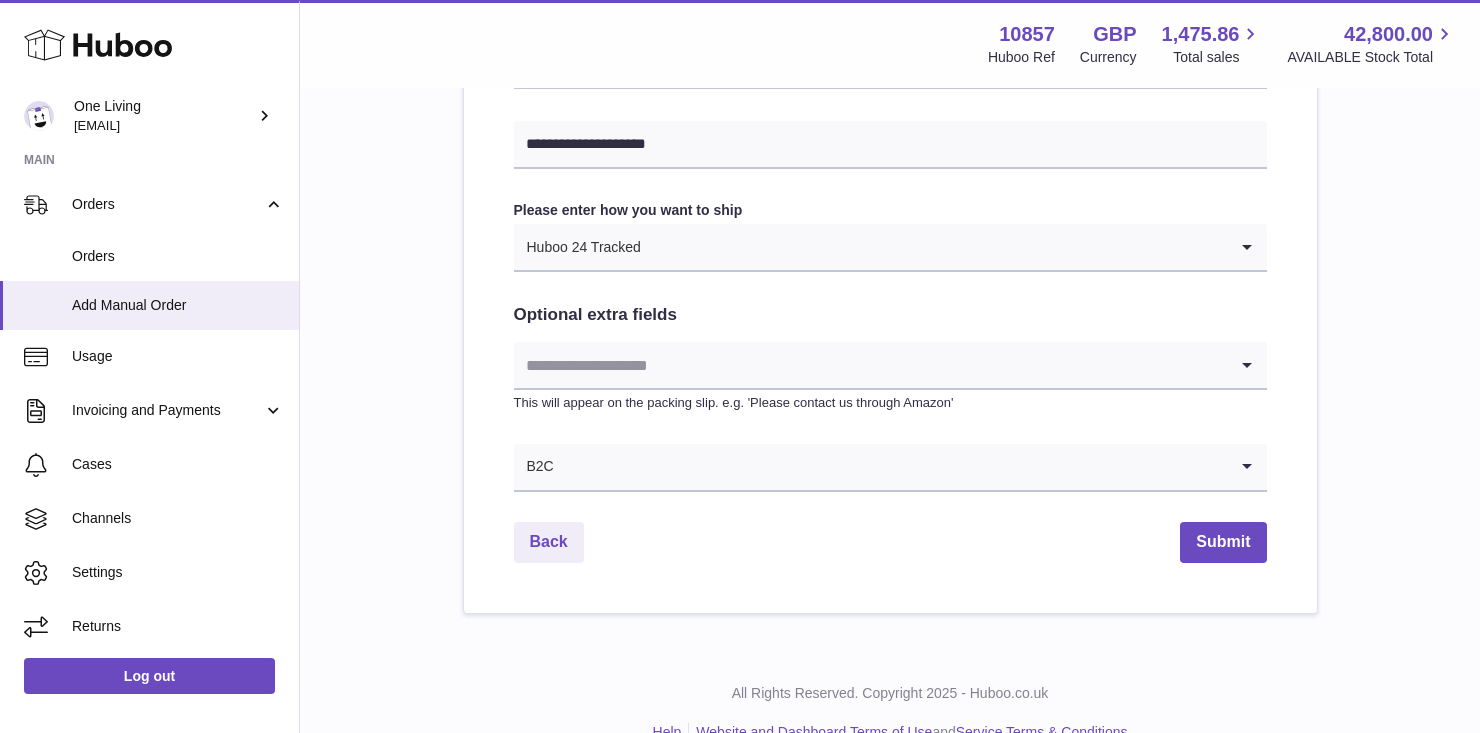 scroll, scrollTop: 1077, scrollLeft: 0, axis: vertical 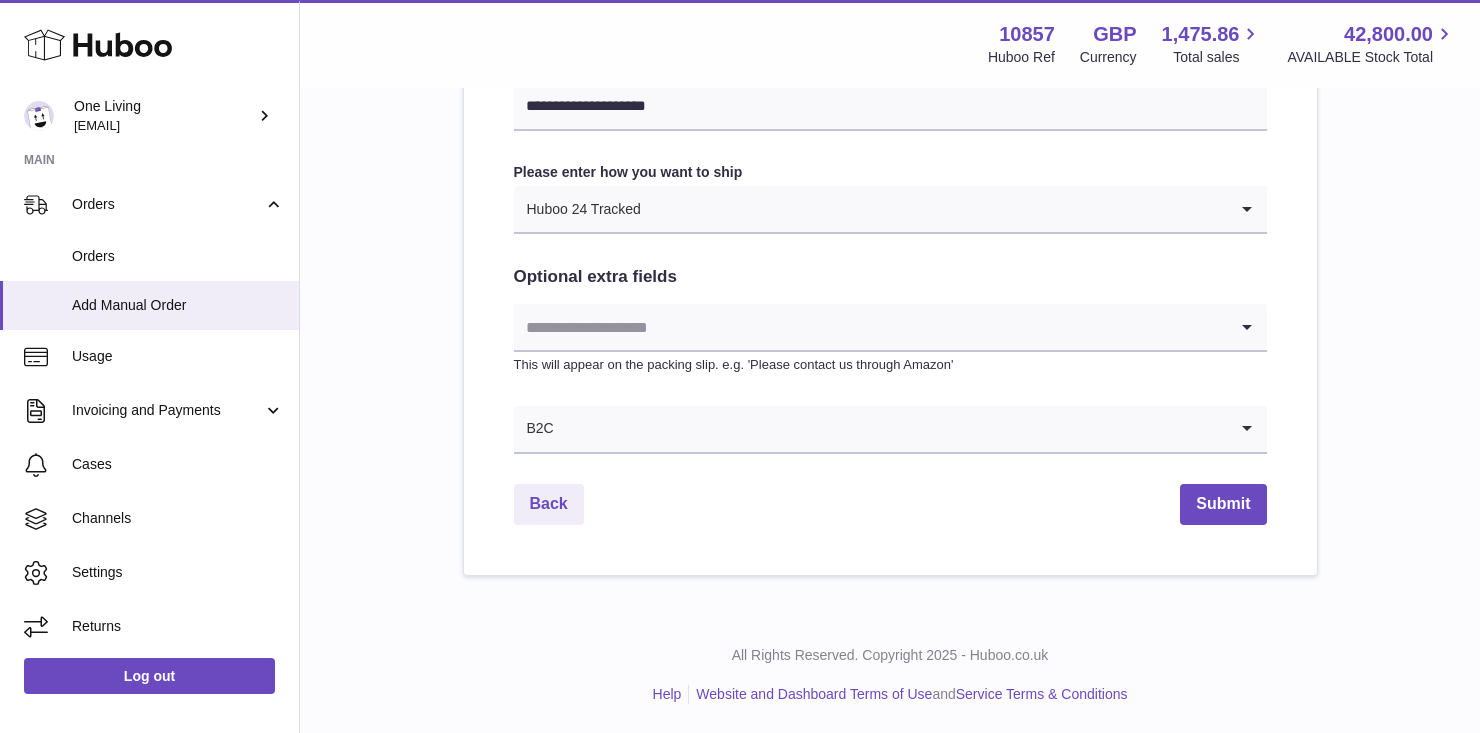 click at bounding box center [870, 327] 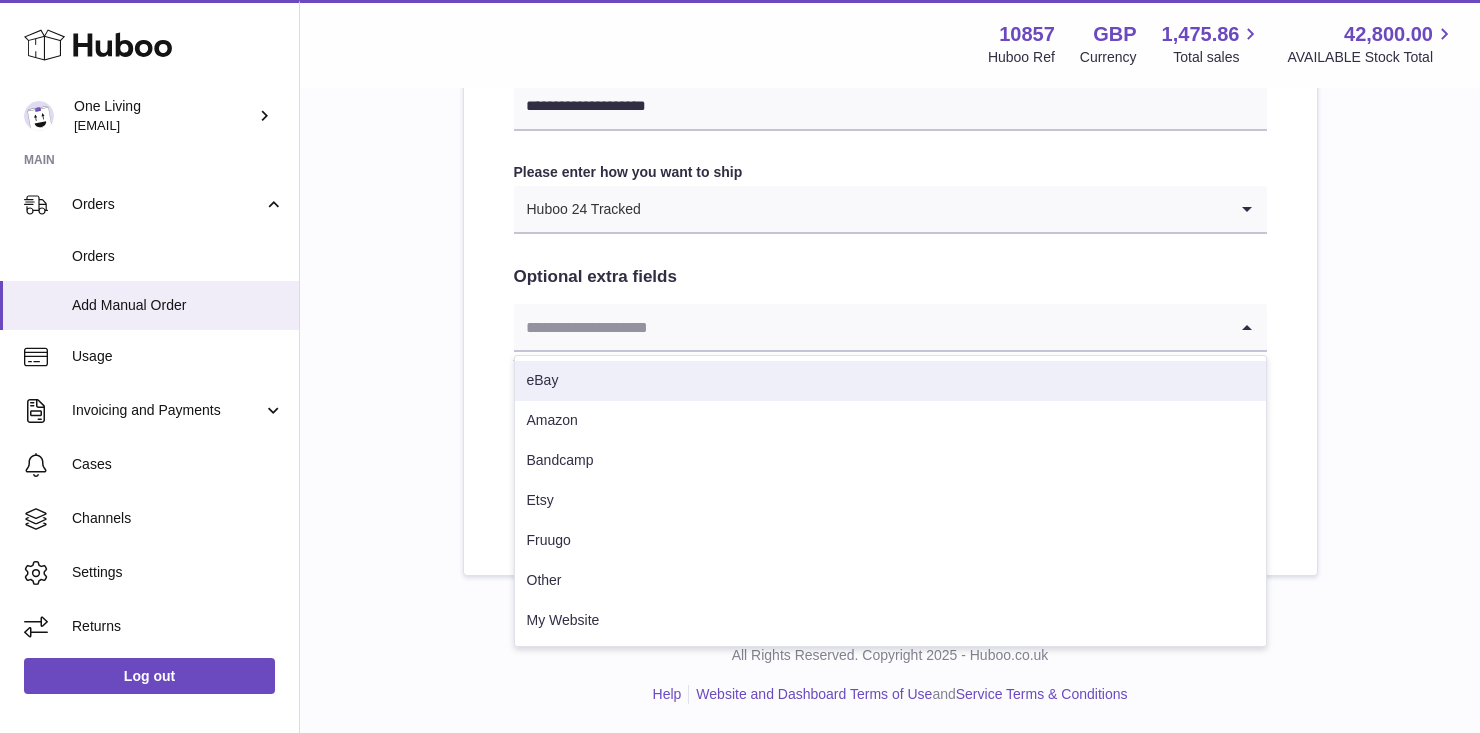 click on "**********" at bounding box center (890, -88) 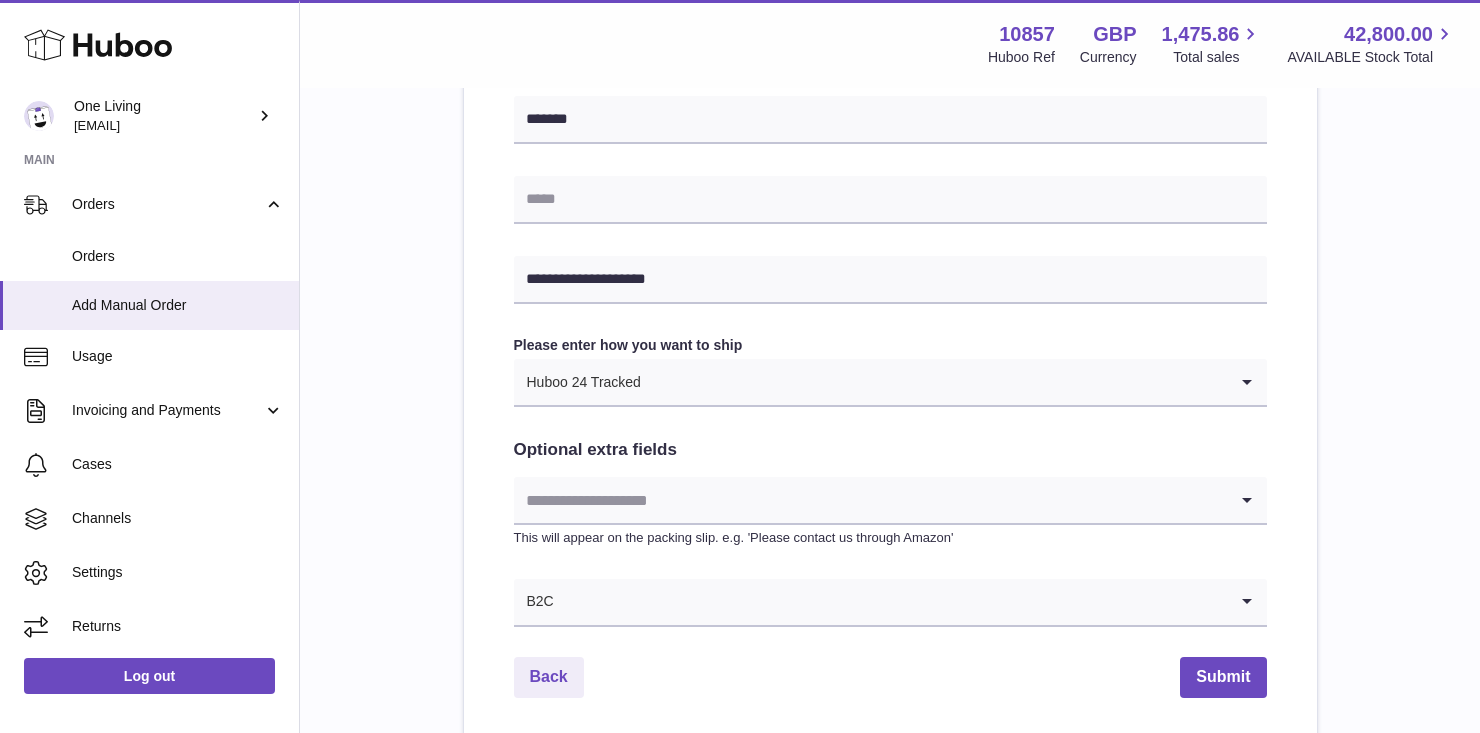 scroll, scrollTop: 759, scrollLeft: 0, axis: vertical 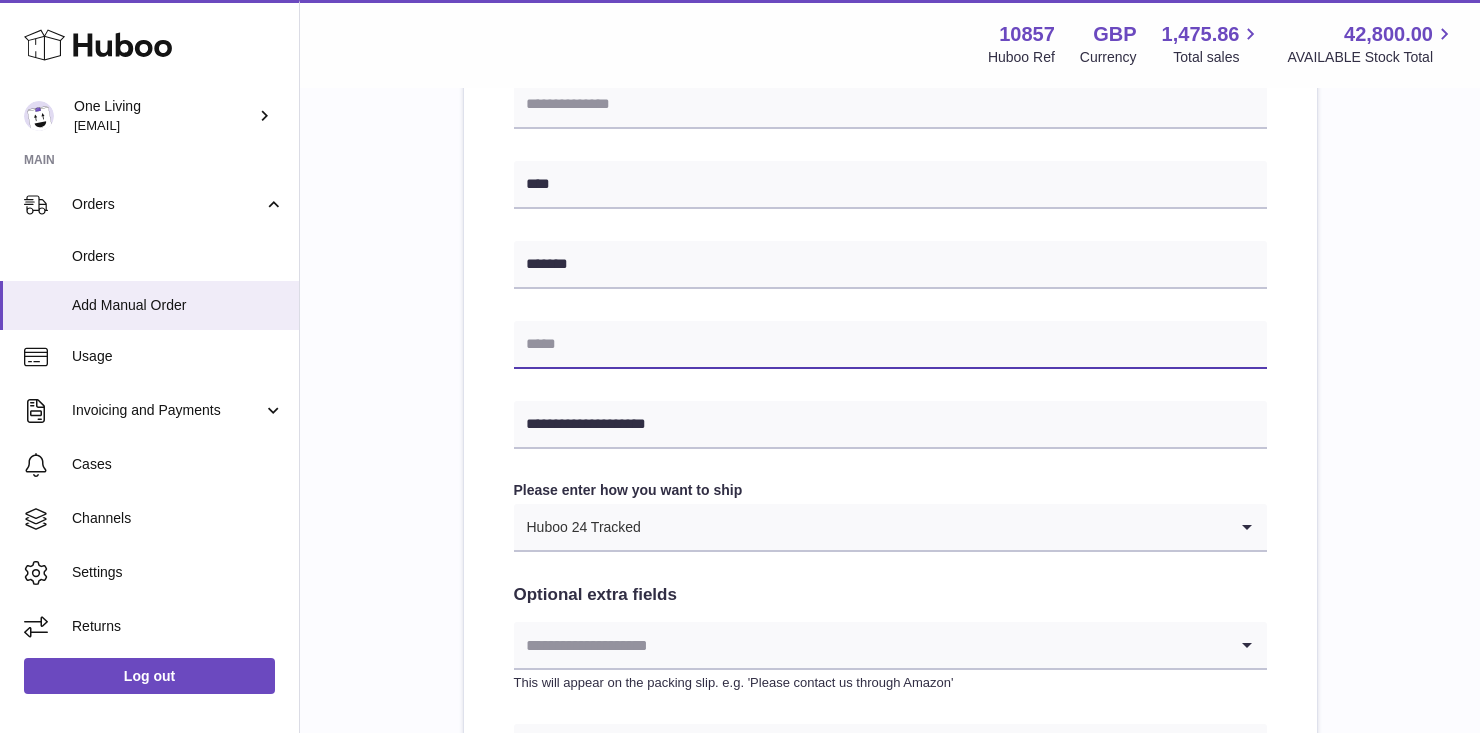 click at bounding box center [890, 345] 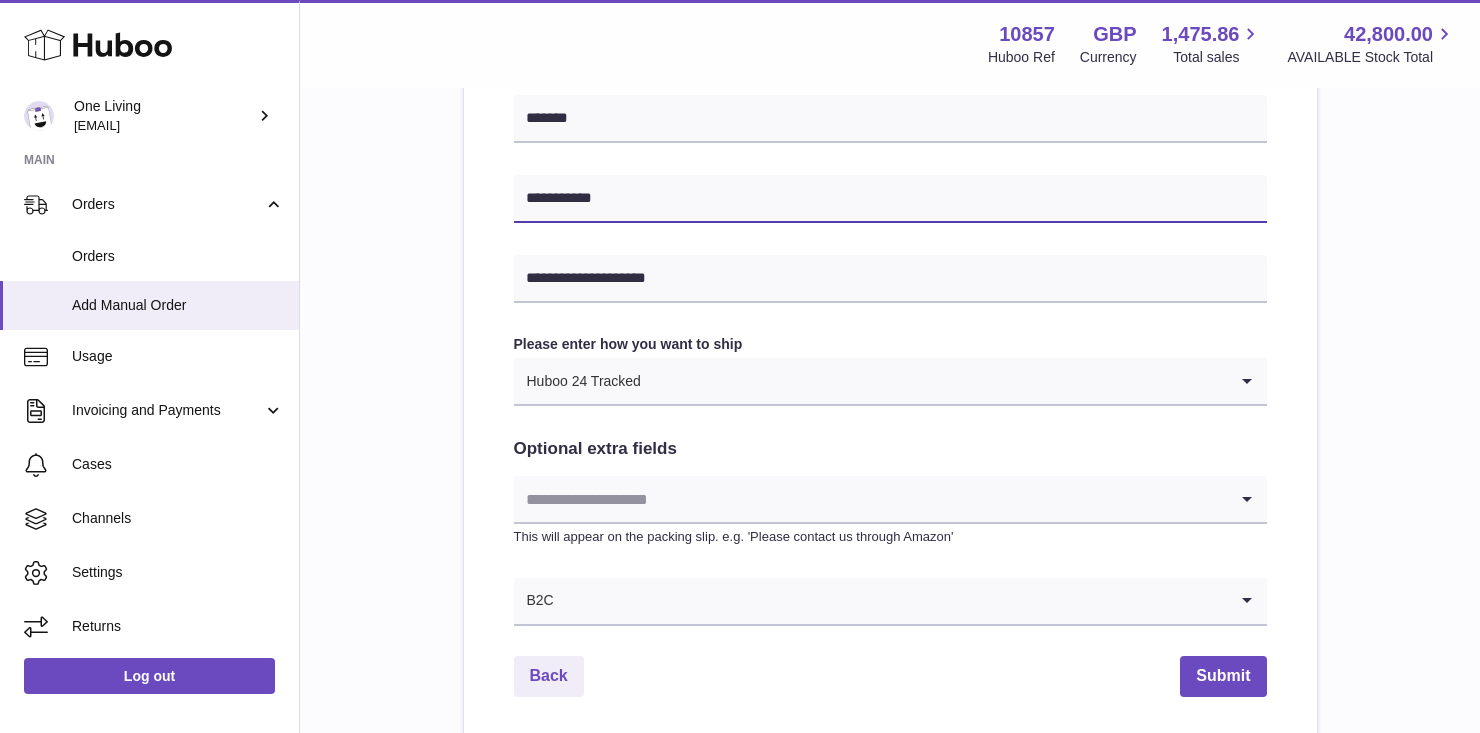 scroll, scrollTop: 1077, scrollLeft: 0, axis: vertical 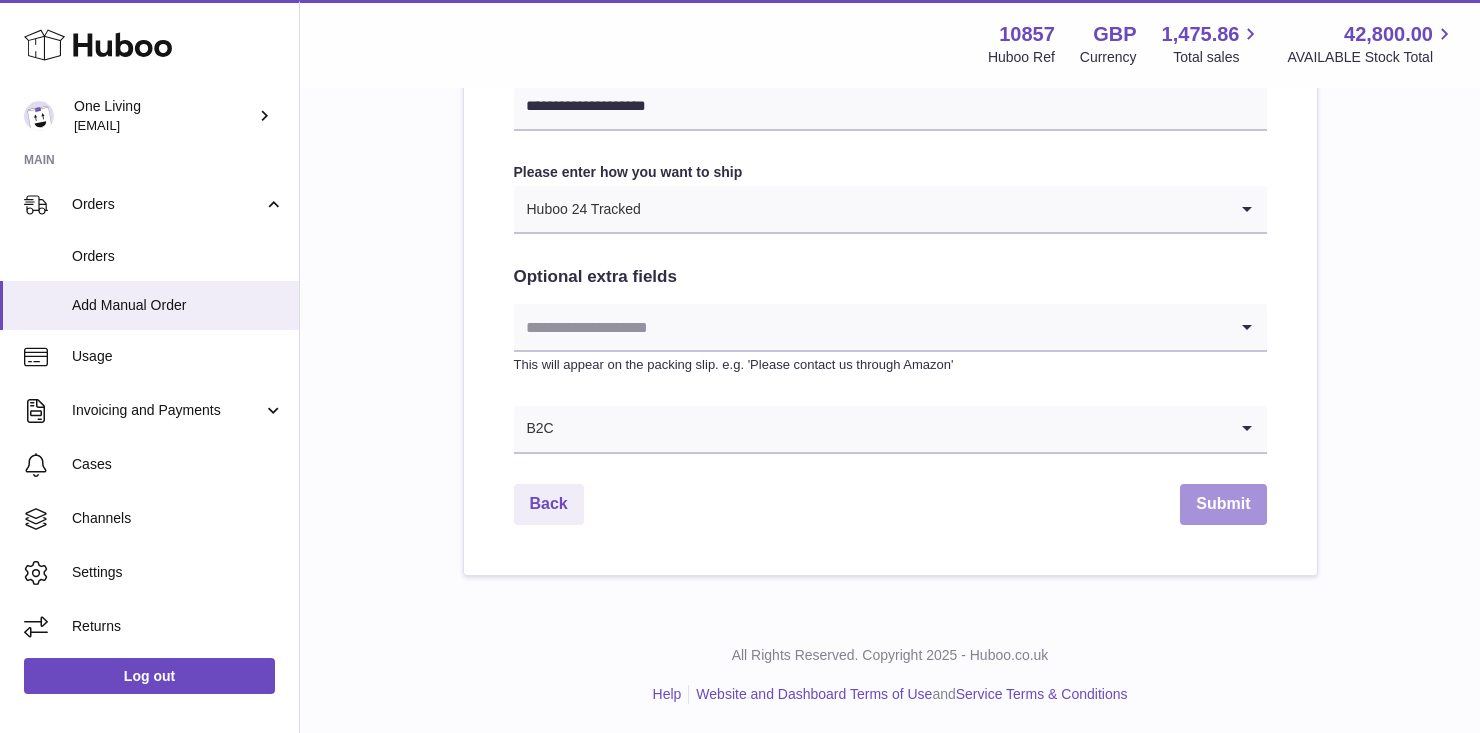 type on "**********" 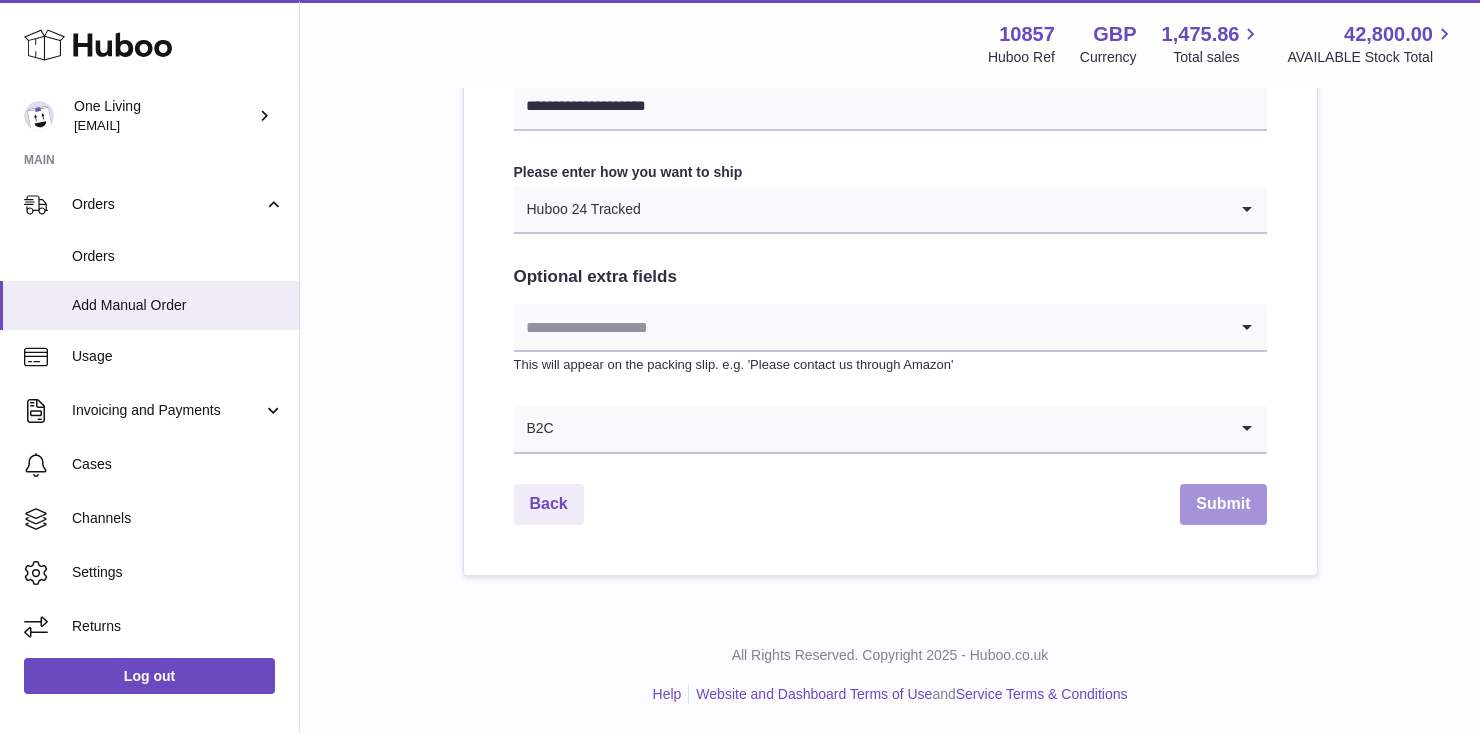 click on "Submit" at bounding box center (1223, 504) 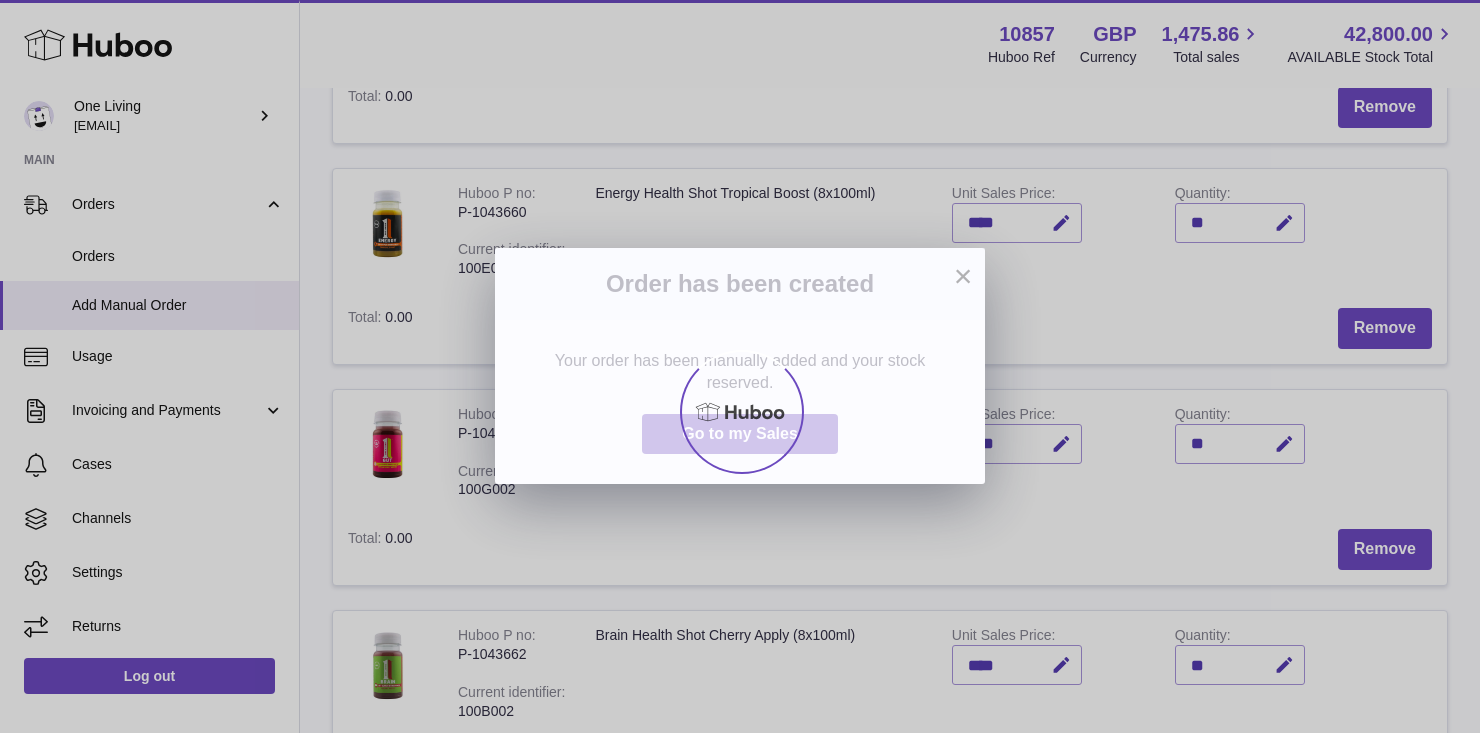 scroll, scrollTop: 0, scrollLeft: 0, axis: both 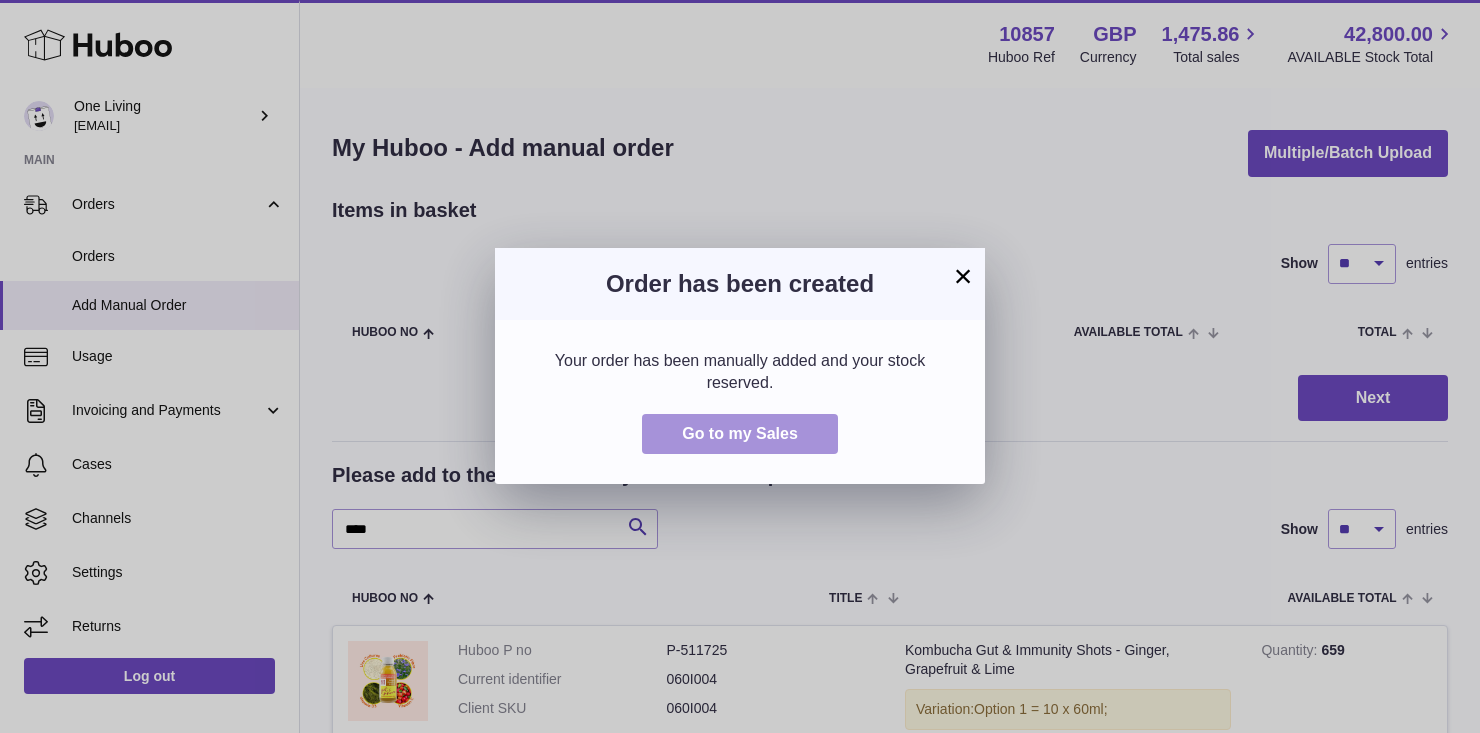 click on "Go to my Sales" at bounding box center [740, 433] 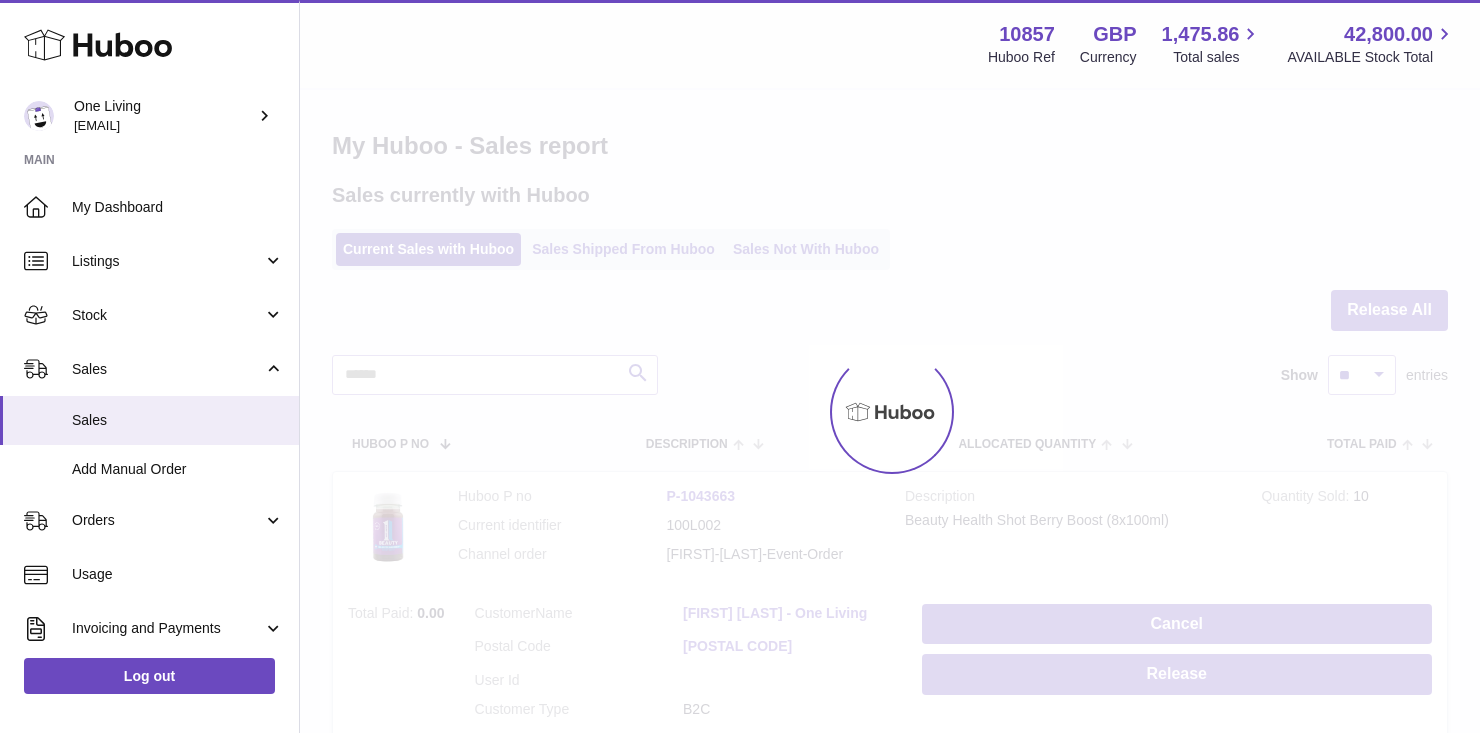 scroll, scrollTop: 0, scrollLeft: 0, axis: both 